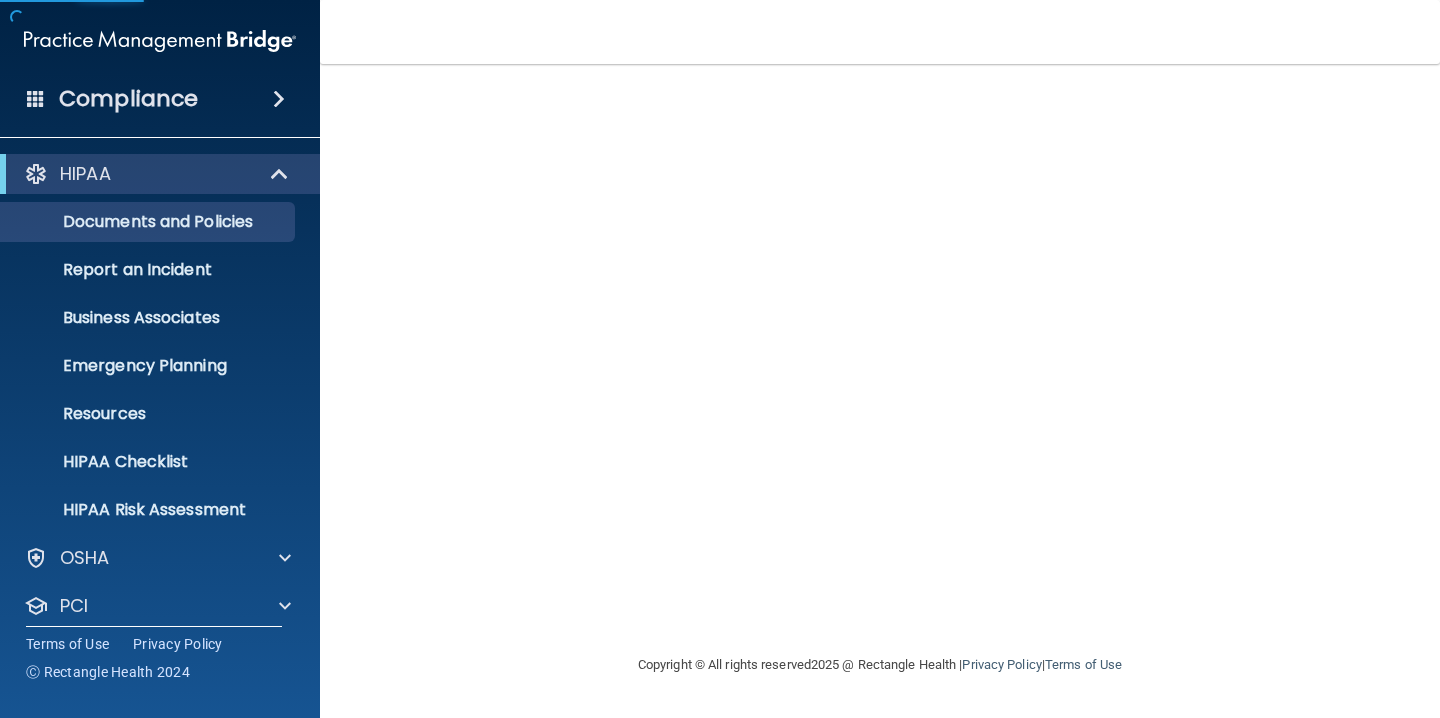 scroll, scrollTop: 0, scrollLeft: 0, axis: both 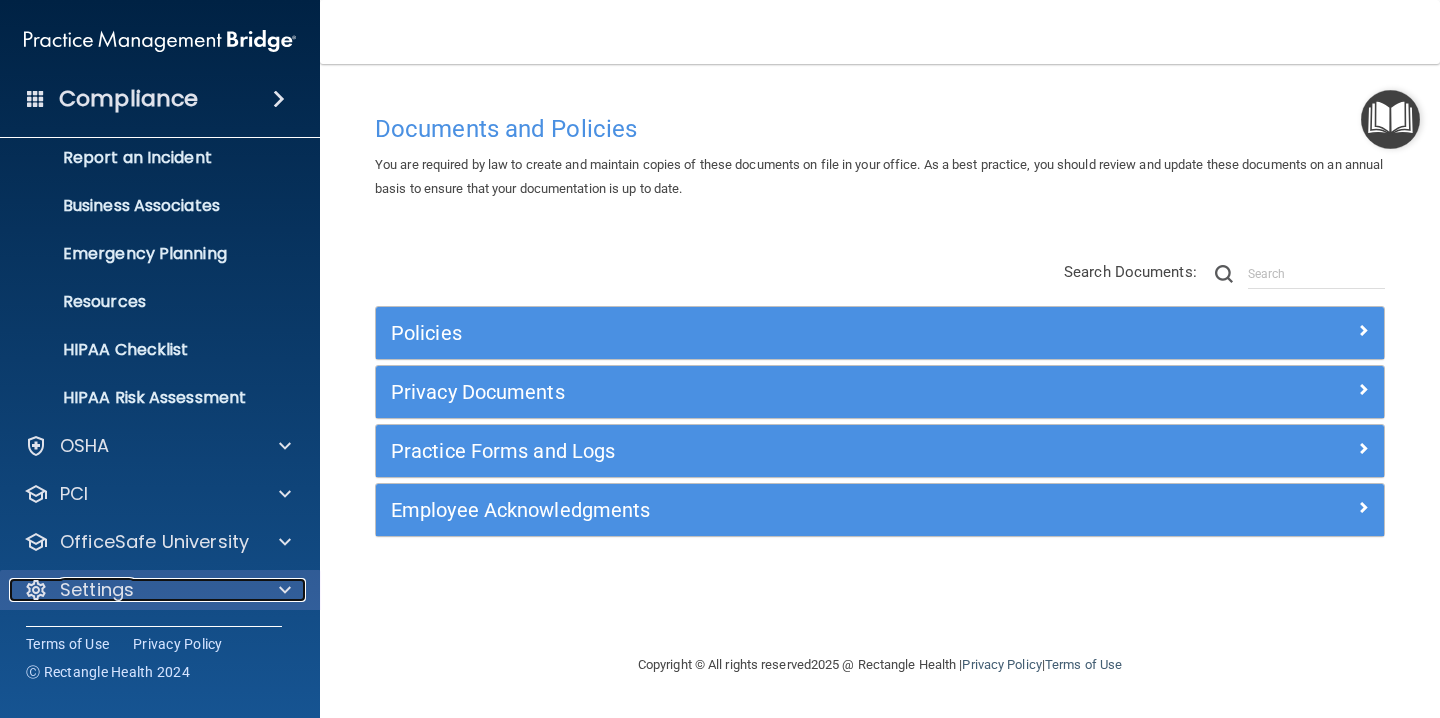 click on "Settings" at bounding box center (133, 590) 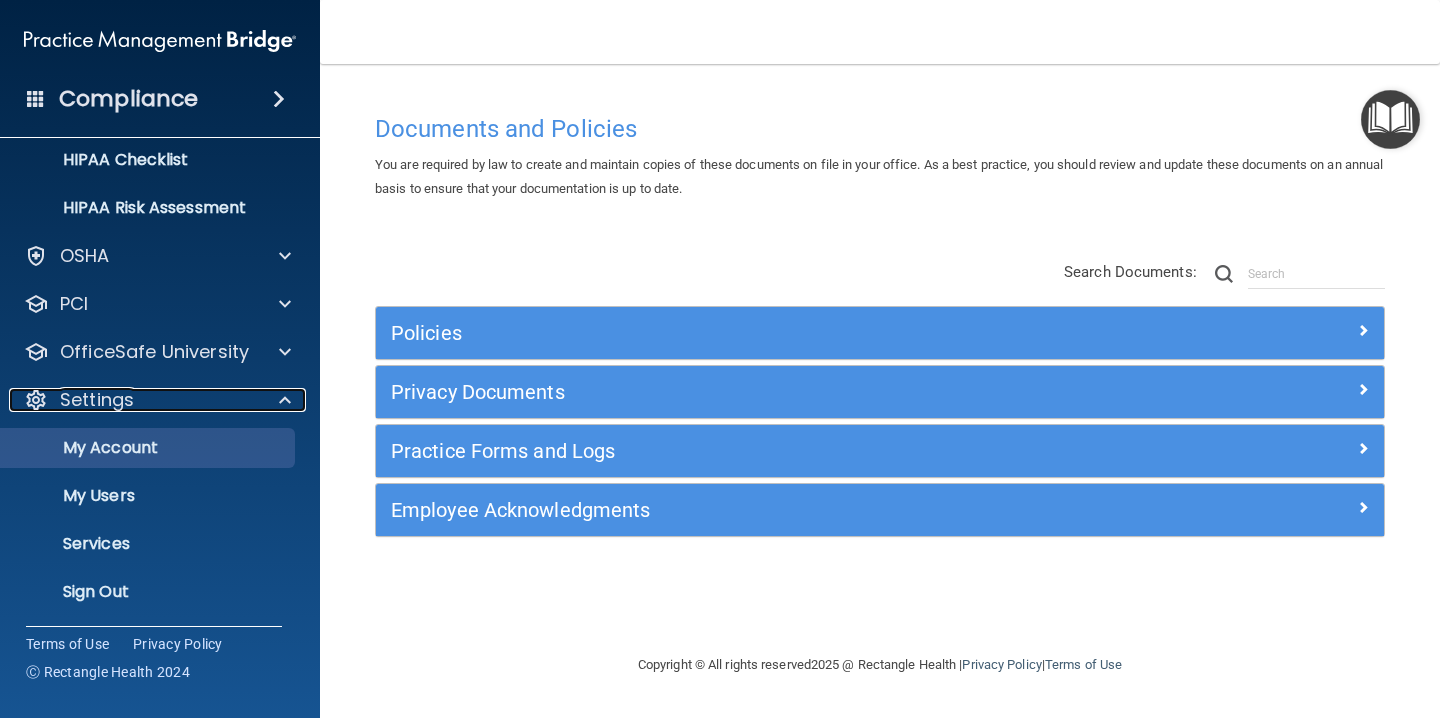 scroll, scrollTop: 303, scrollLeft: 0, axis: vertical 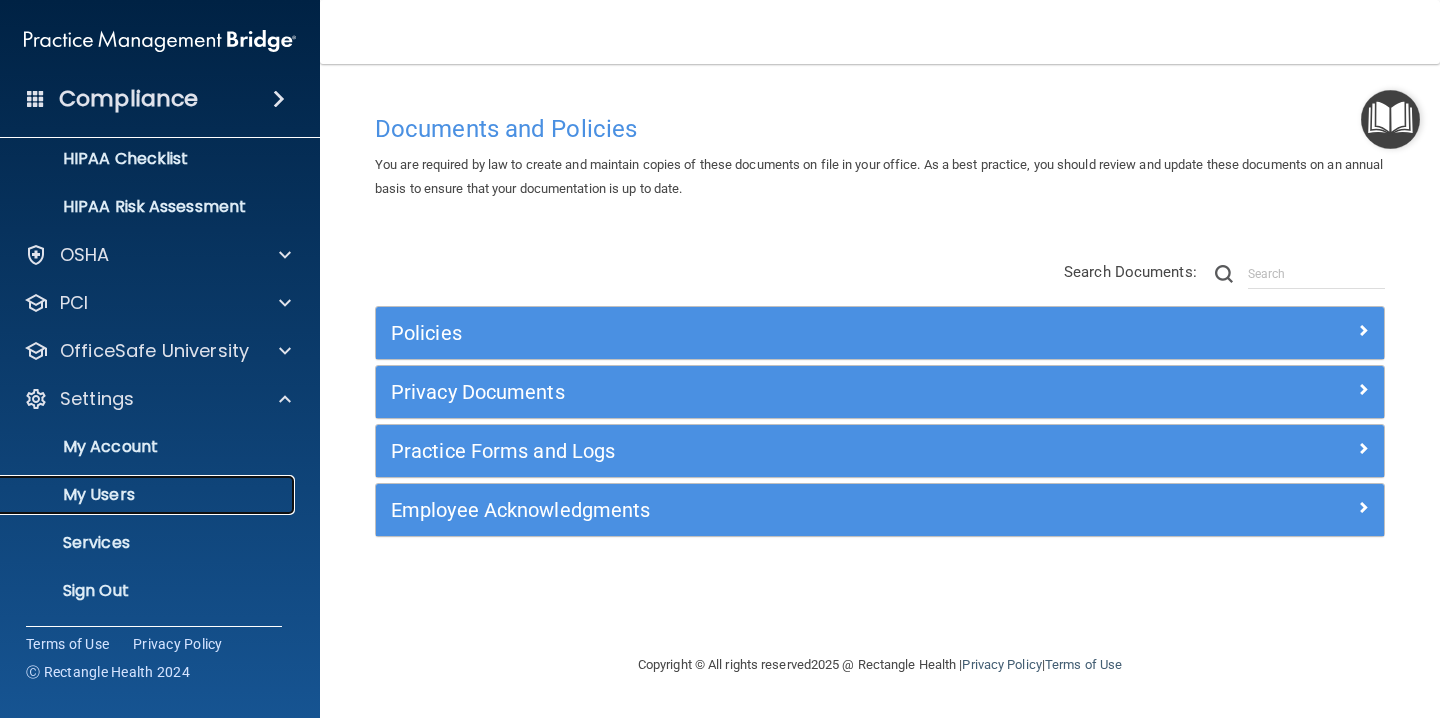 click on "My Users" at bounding box center [149, 495] 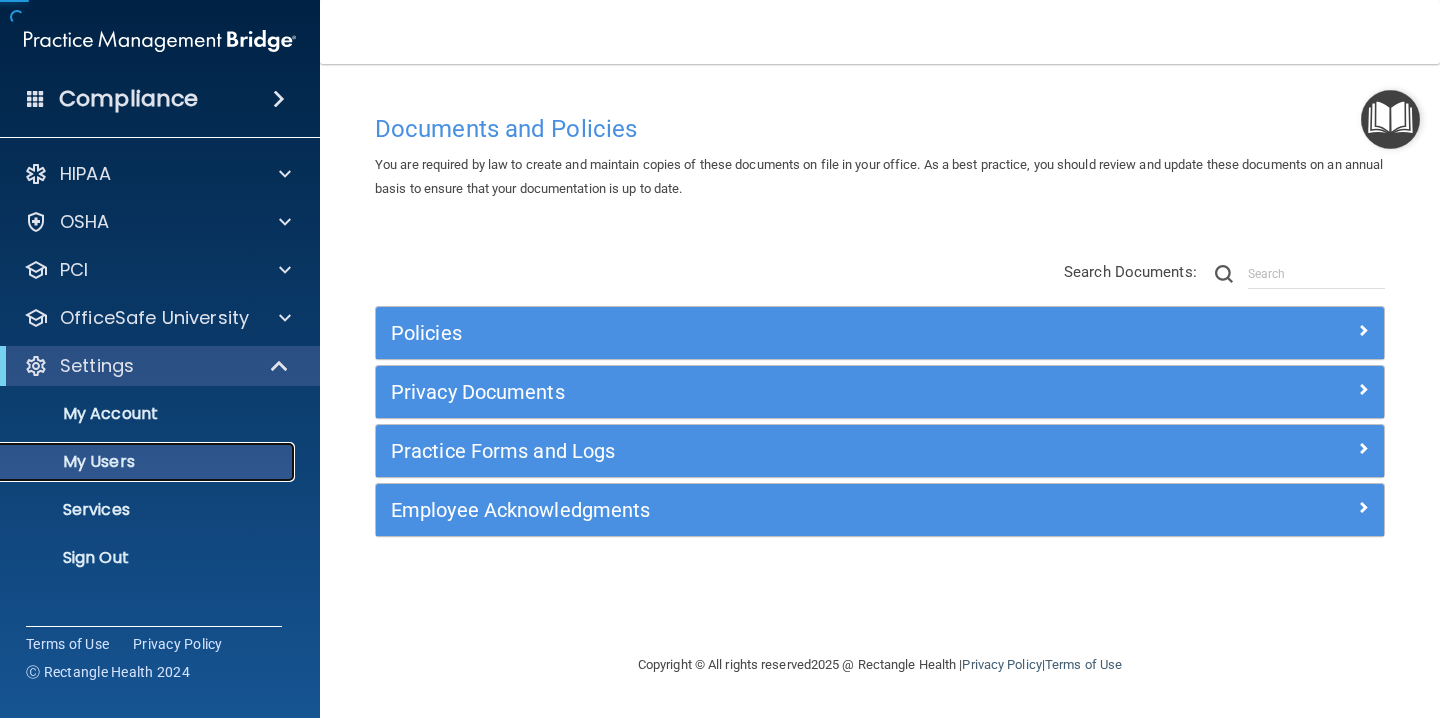 scroll, scrollTop: 0, scrollLeft: 0, axis: both 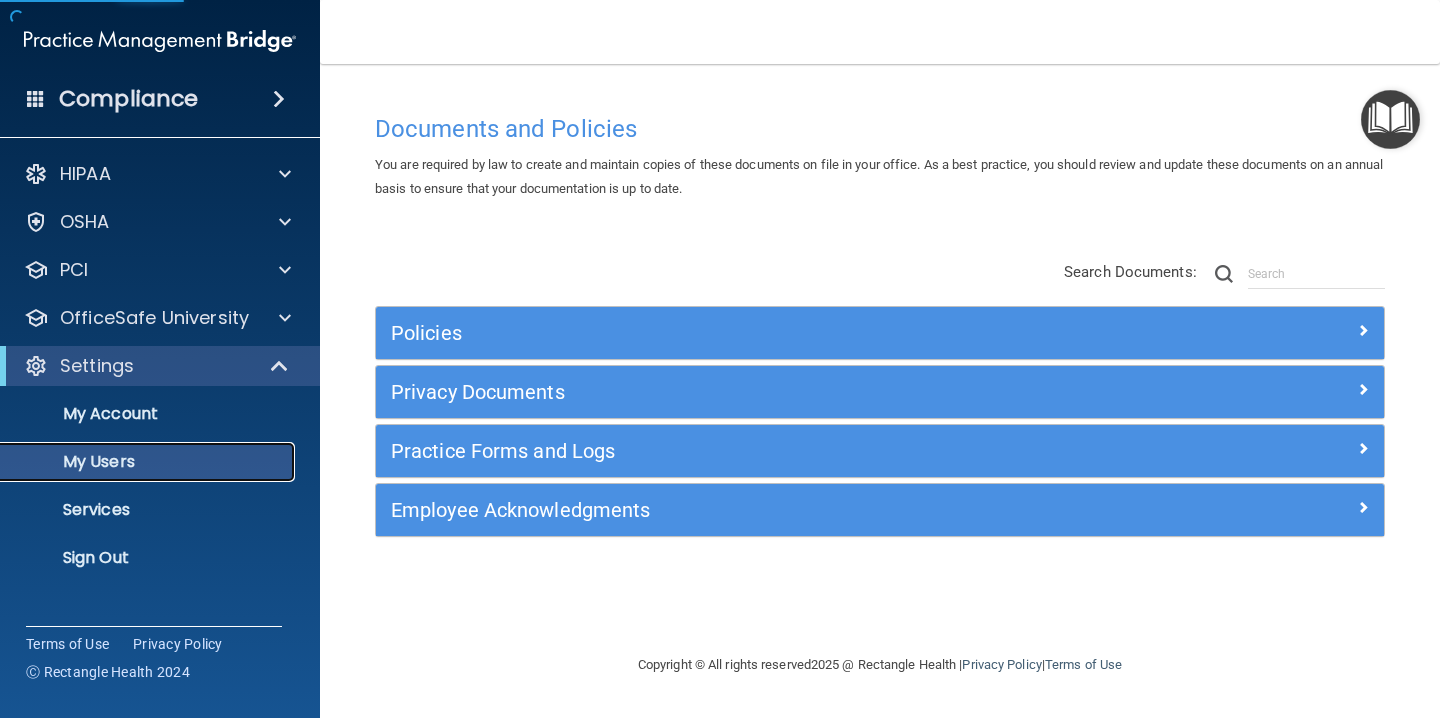 select on "20" 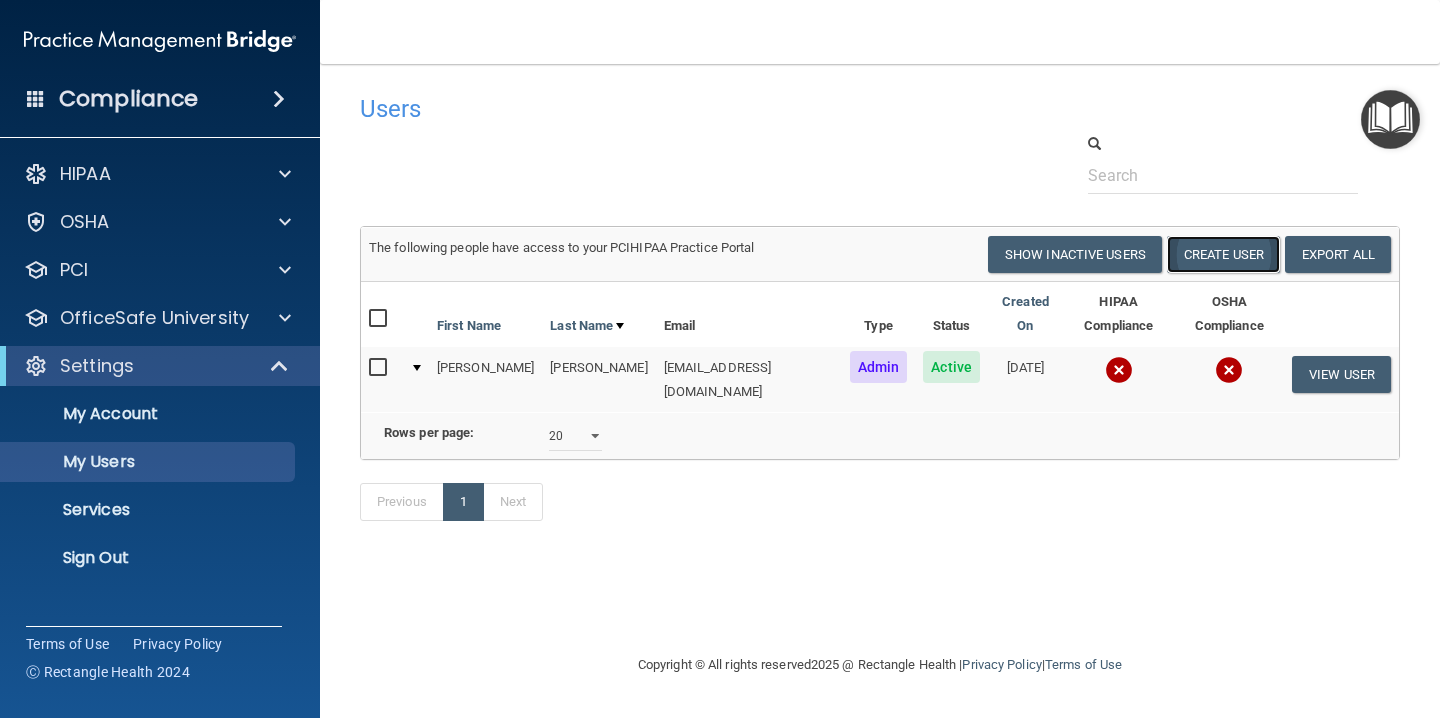 click on "Create User" at bounding box center (1223, 254) 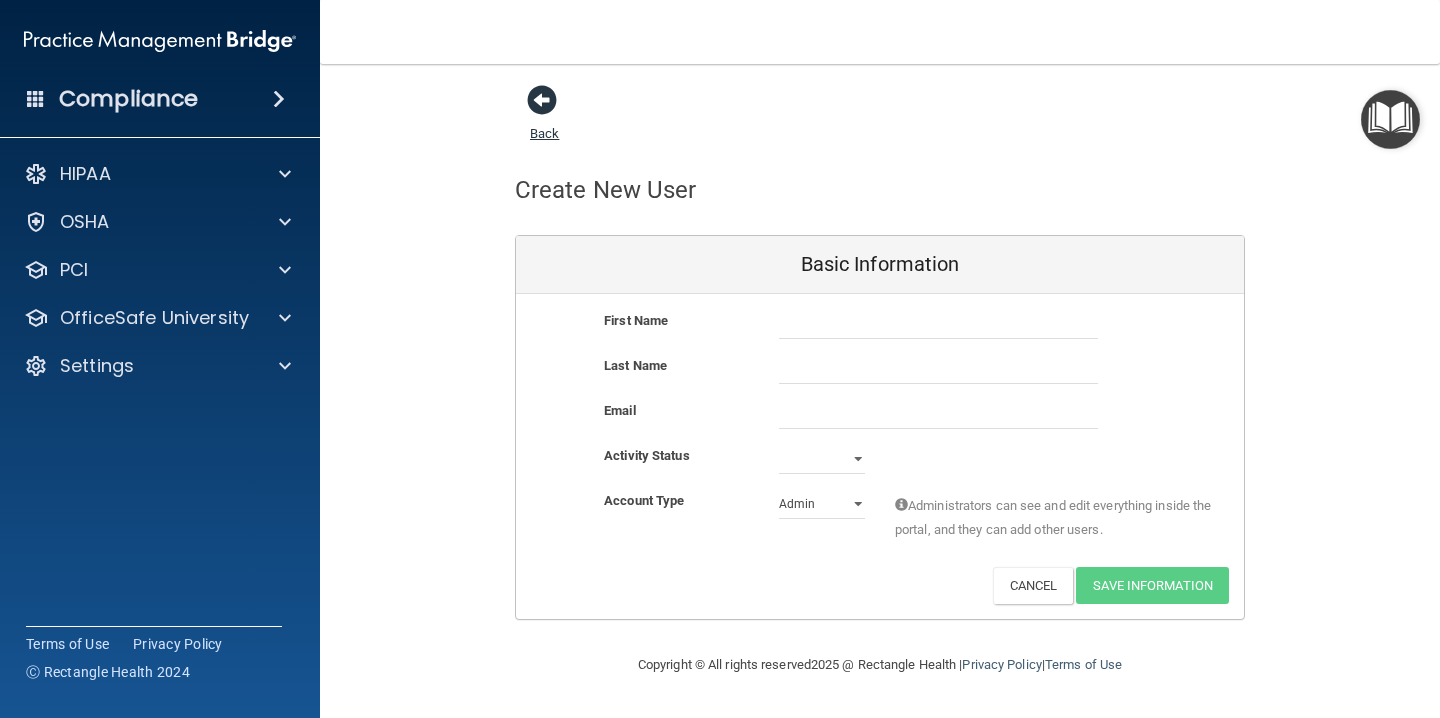 click at bounding box center (542, 100) 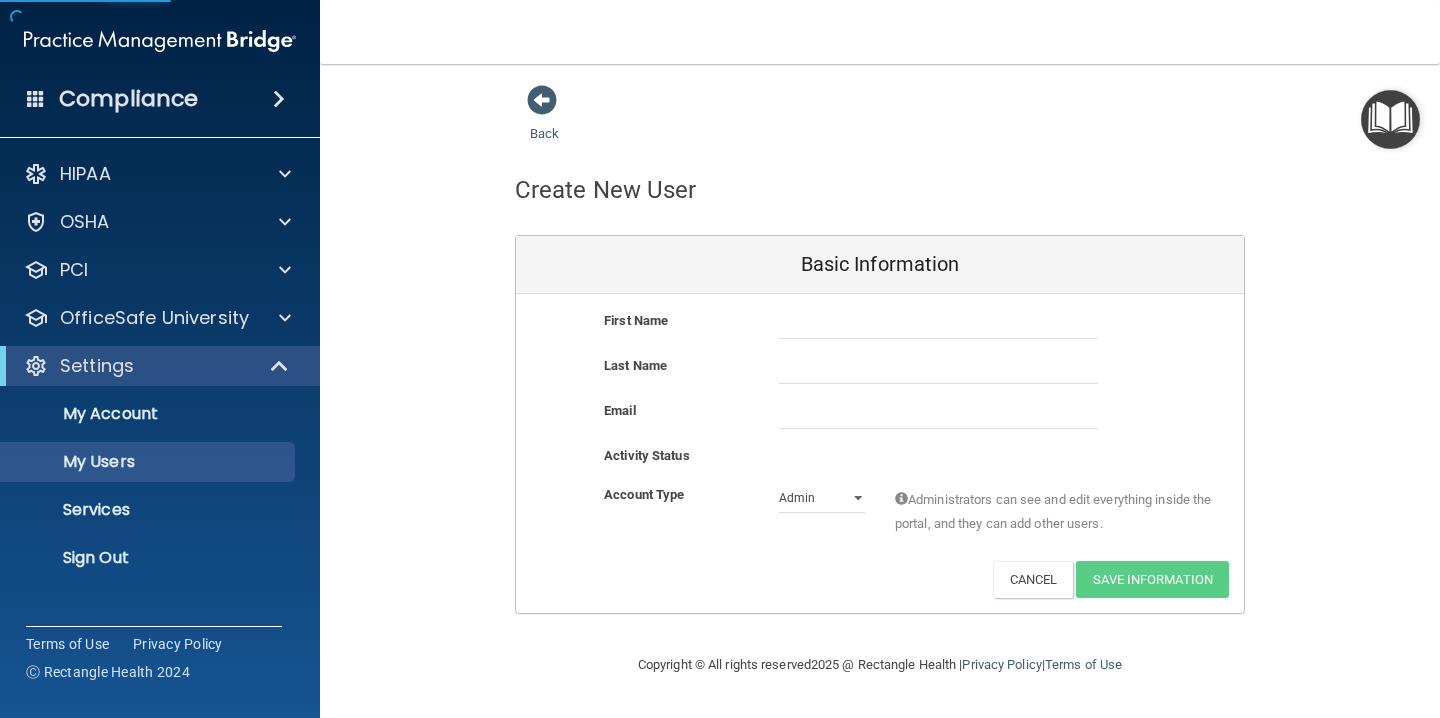 select on "20" 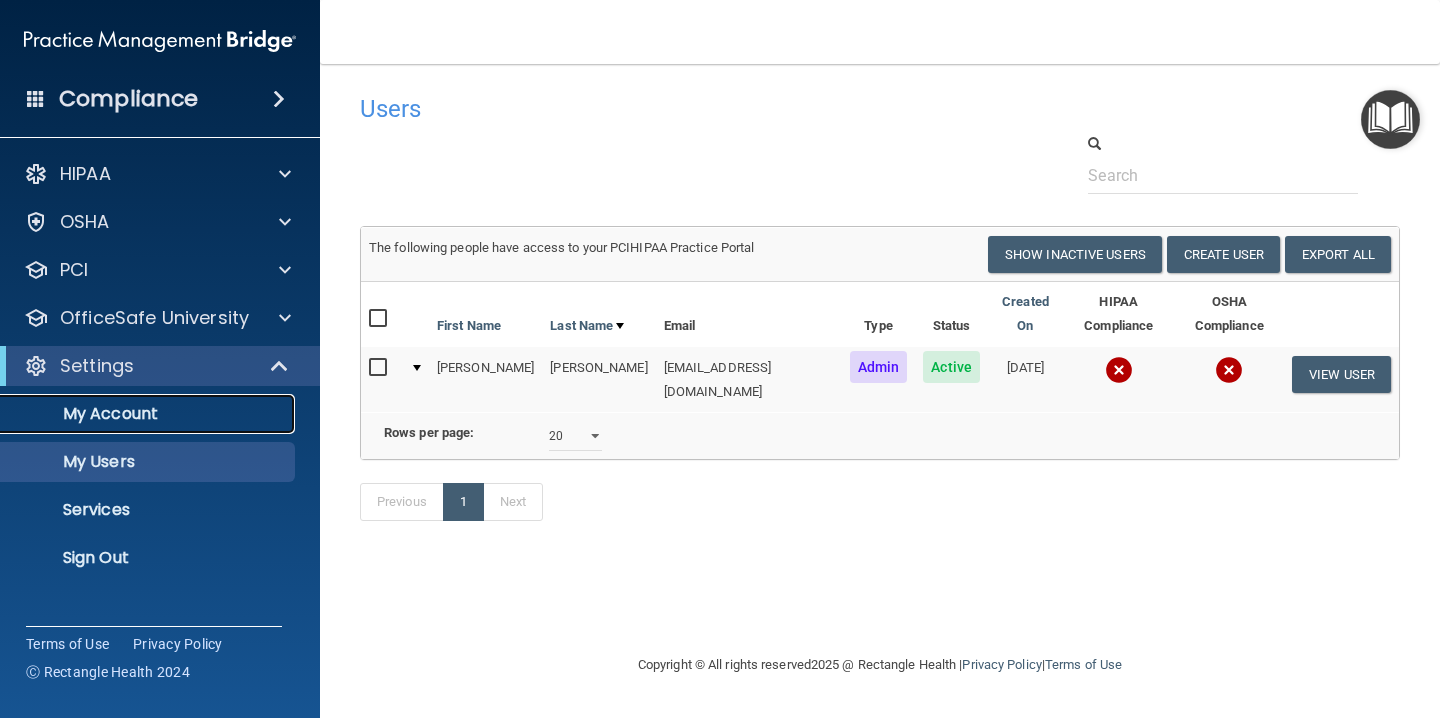 click on "My Account" at bounding box center (149, 414) 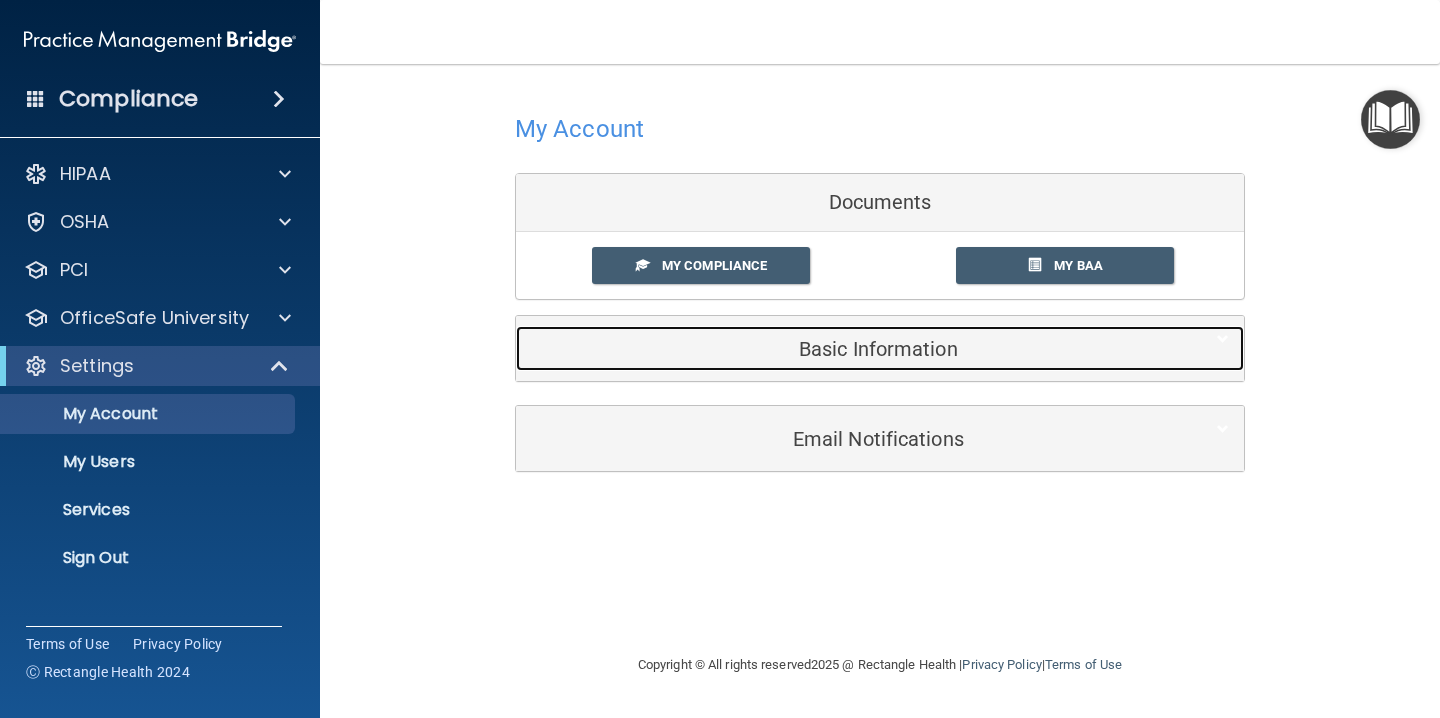 click on "Basic Information" at bounding box center (849, 349) 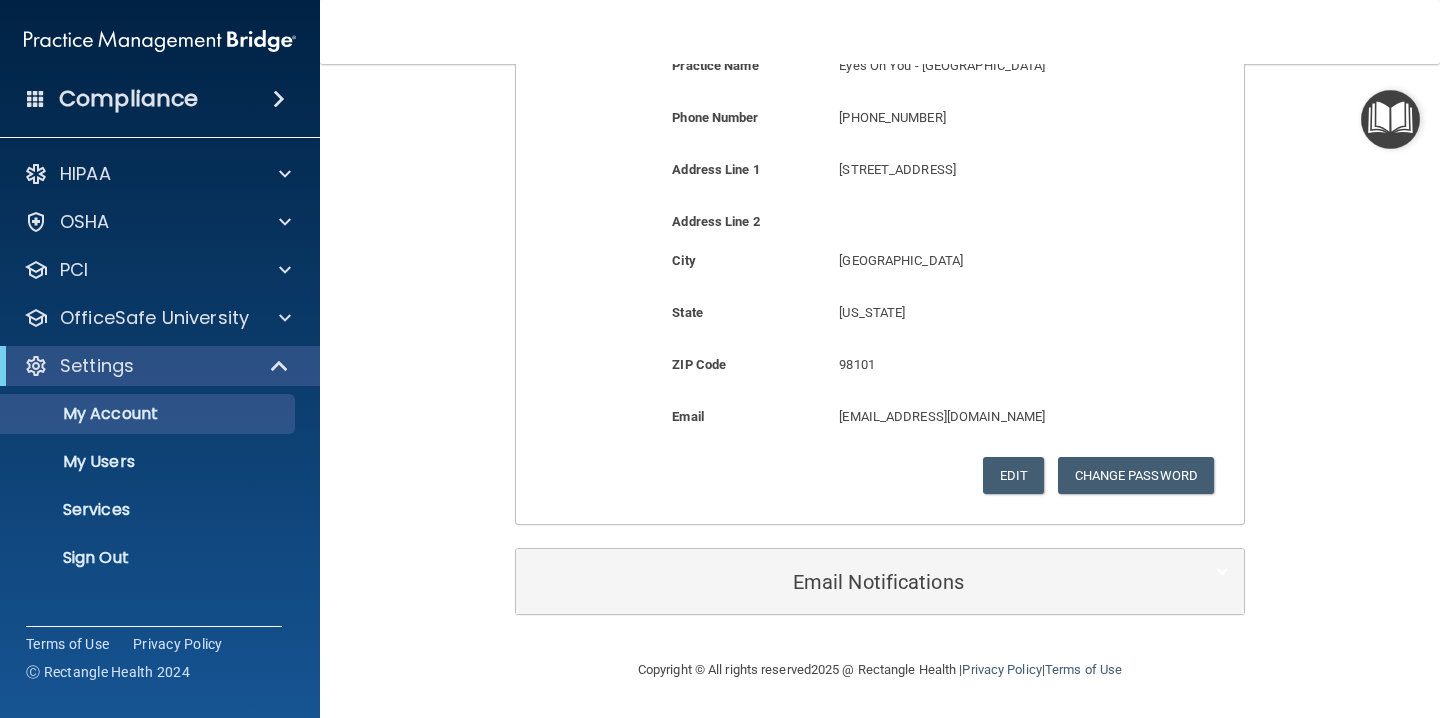scroll, scrollTop: 61, scrollLeft: 0, axis: vertical 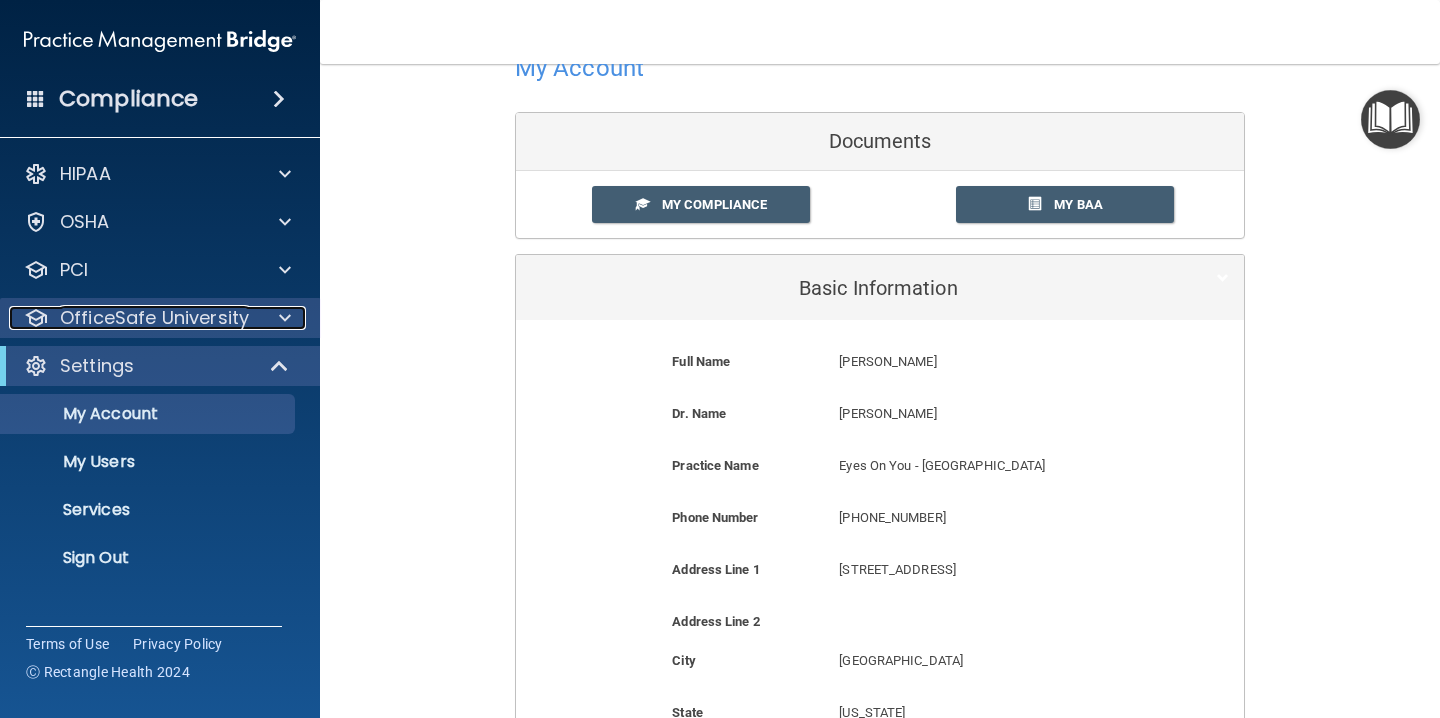 click on "OfficeSafe University" at bounding box center [154, 318] 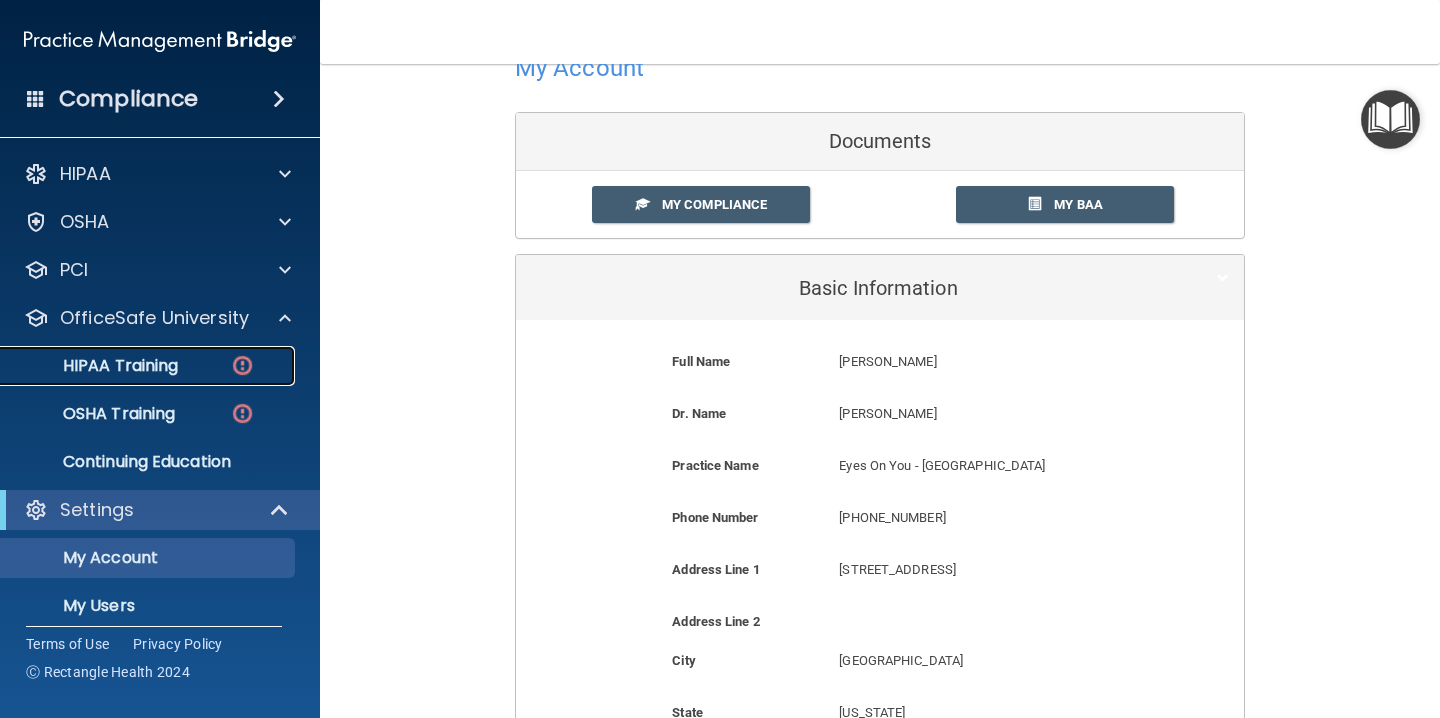 click on "HIPAA Training" at bounding box center [95, 366] 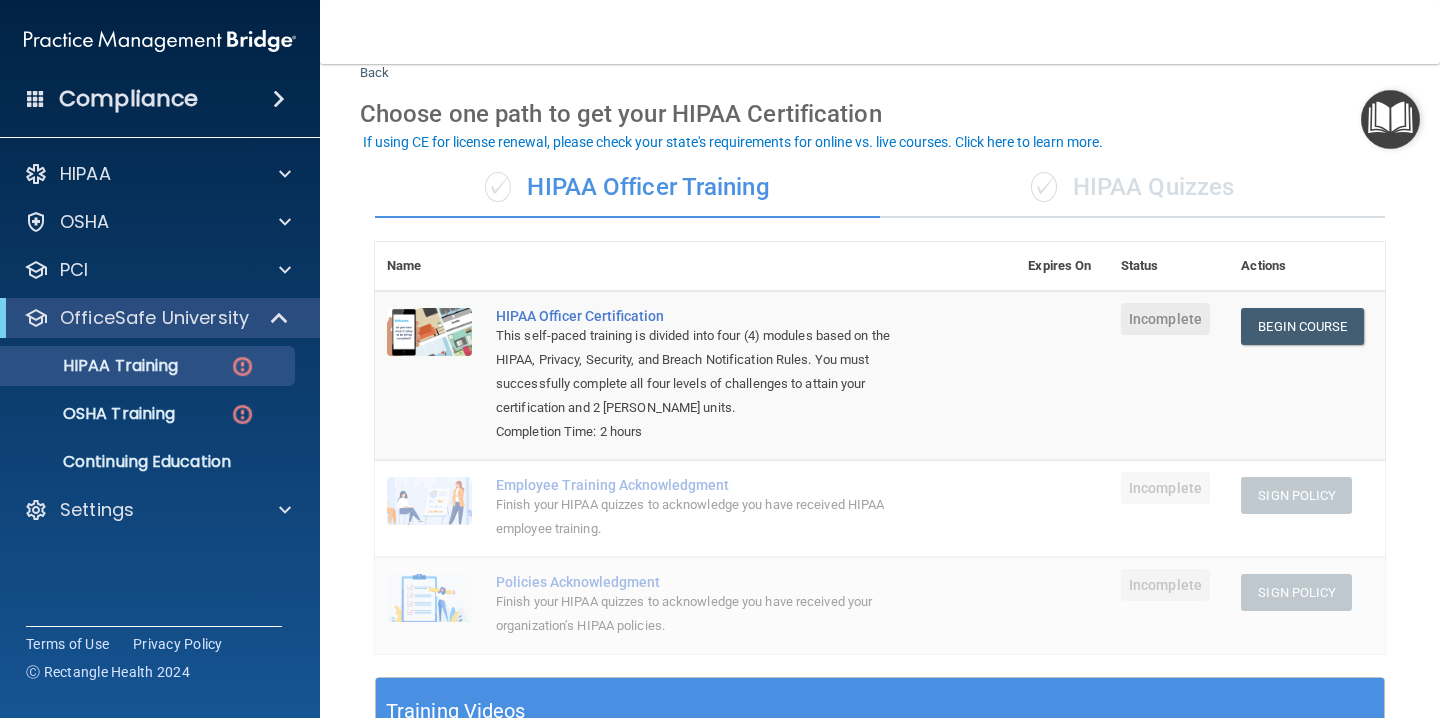 click on "✓   HIPAA Quizzes" at bounding box center [1132, 188] 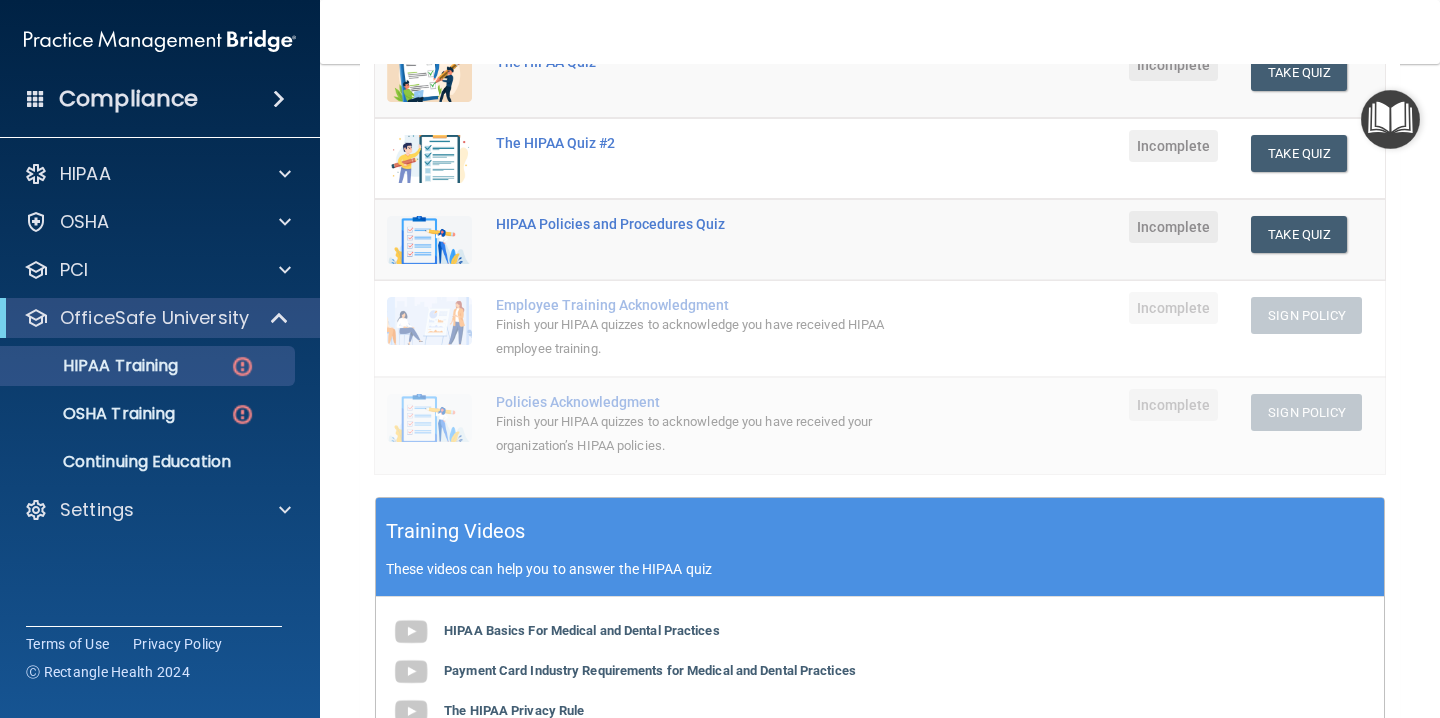 scroll, scrollTop: 0, scrollLeft: 0, axis: both 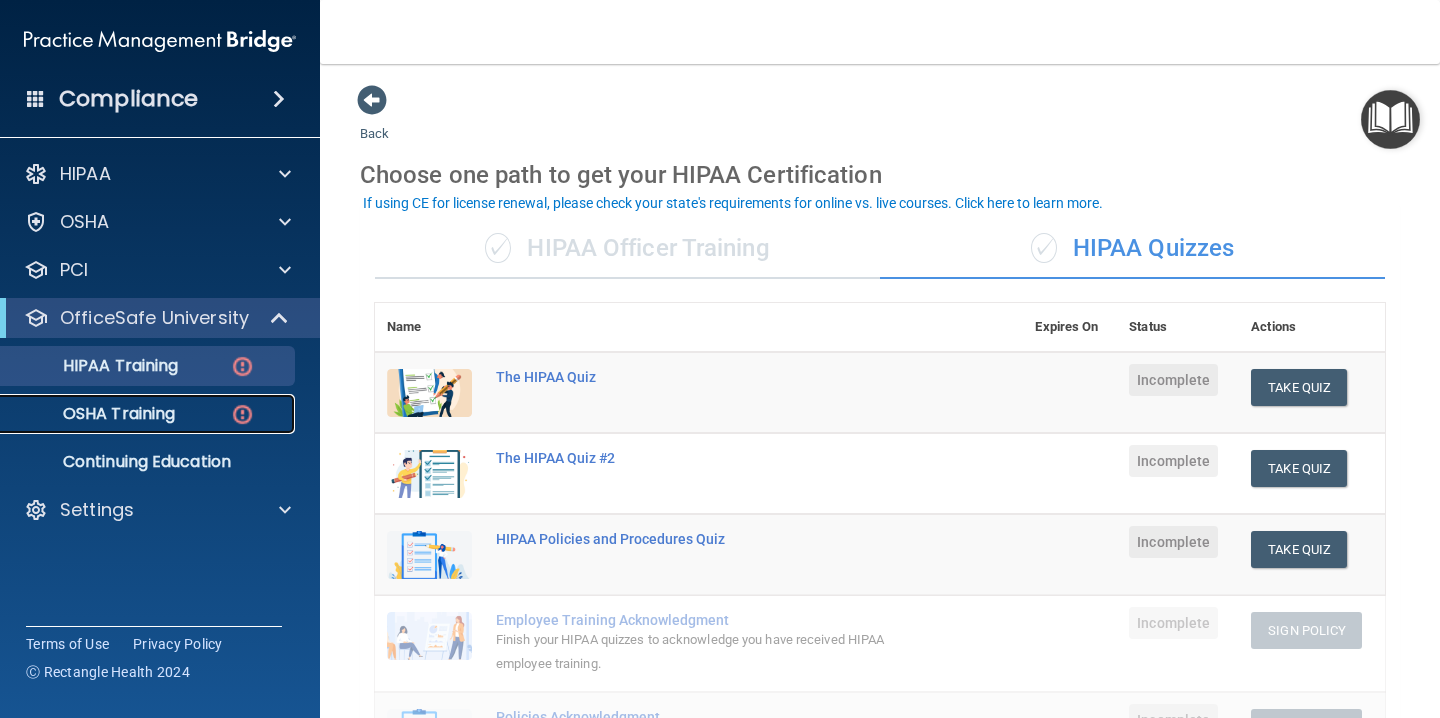 click on "OSHA Training" at bounding box center (137, 414) 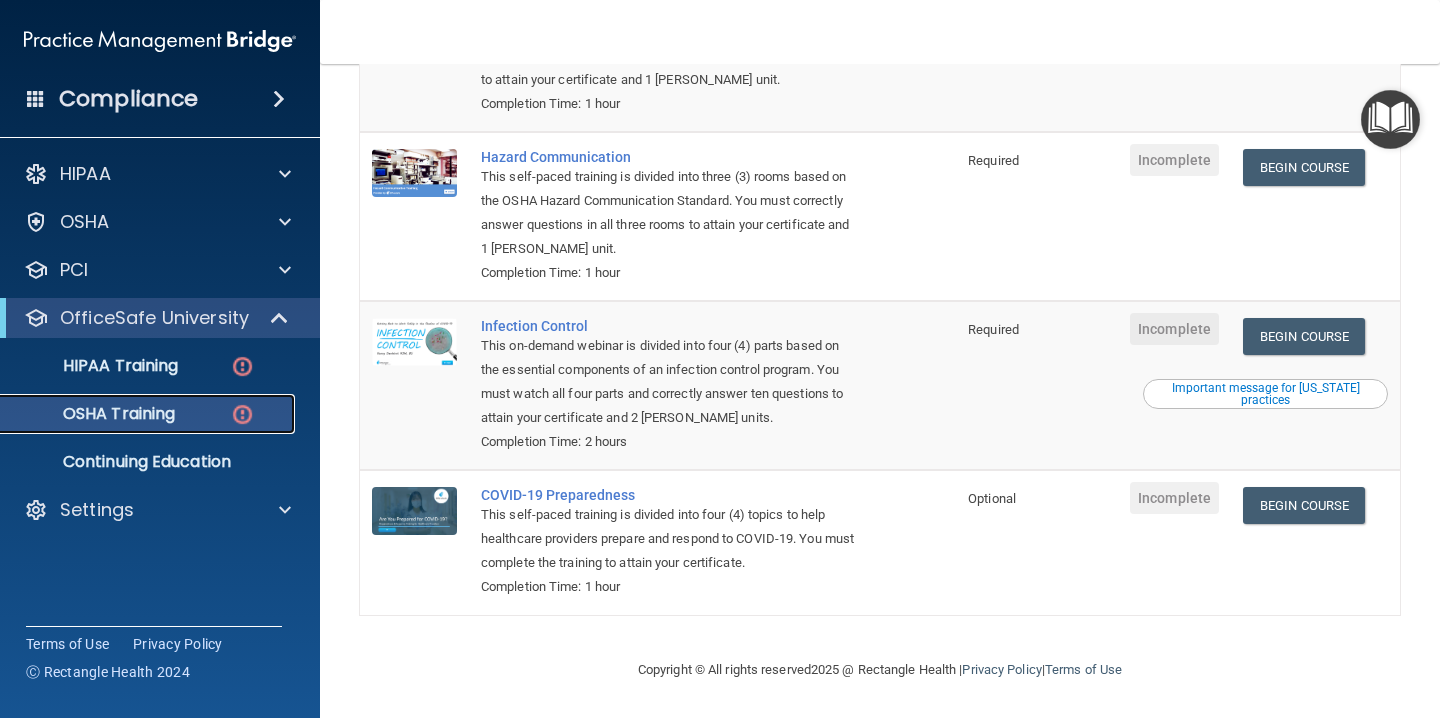 scroll, scrollTop: 0, scrollLeft: 0, axis: both 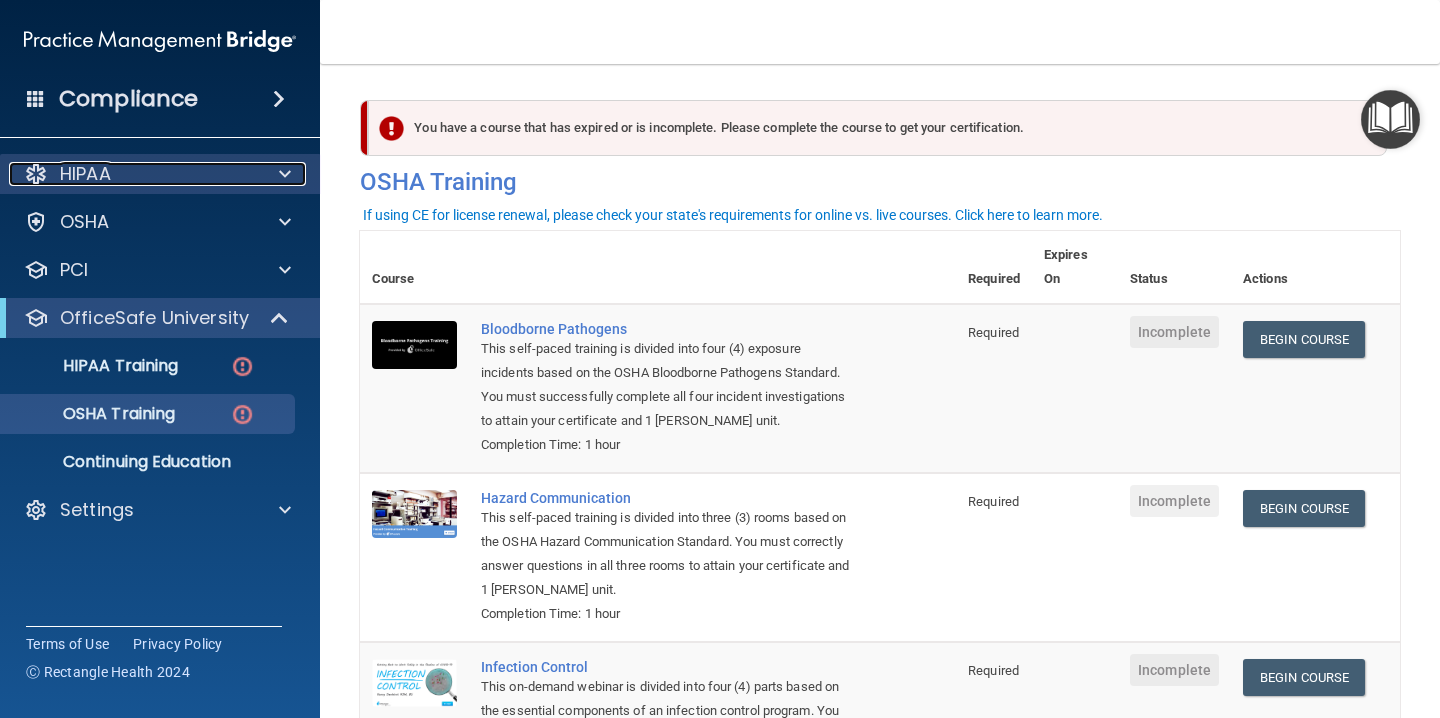 click at bounding box center (282, 174) 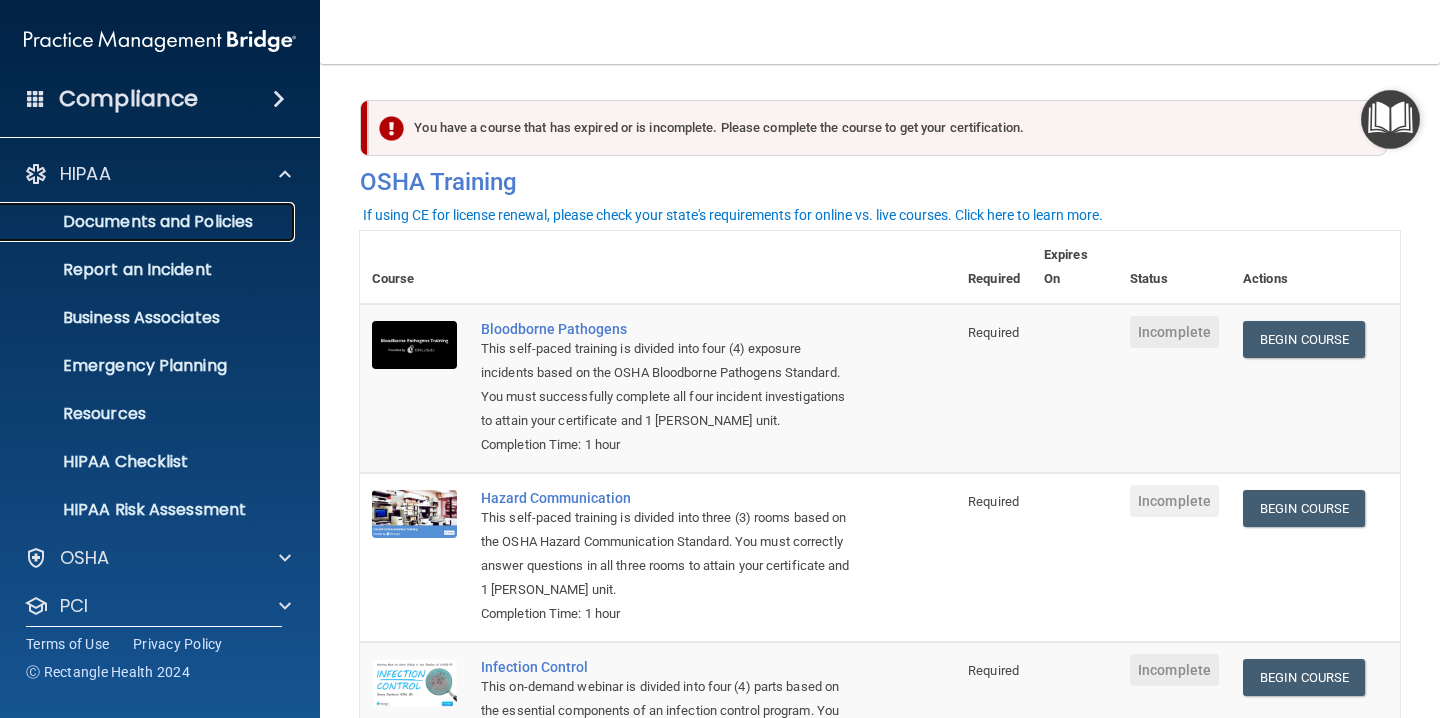 click on "Documents and Policies" at bounding box center [149, 222] 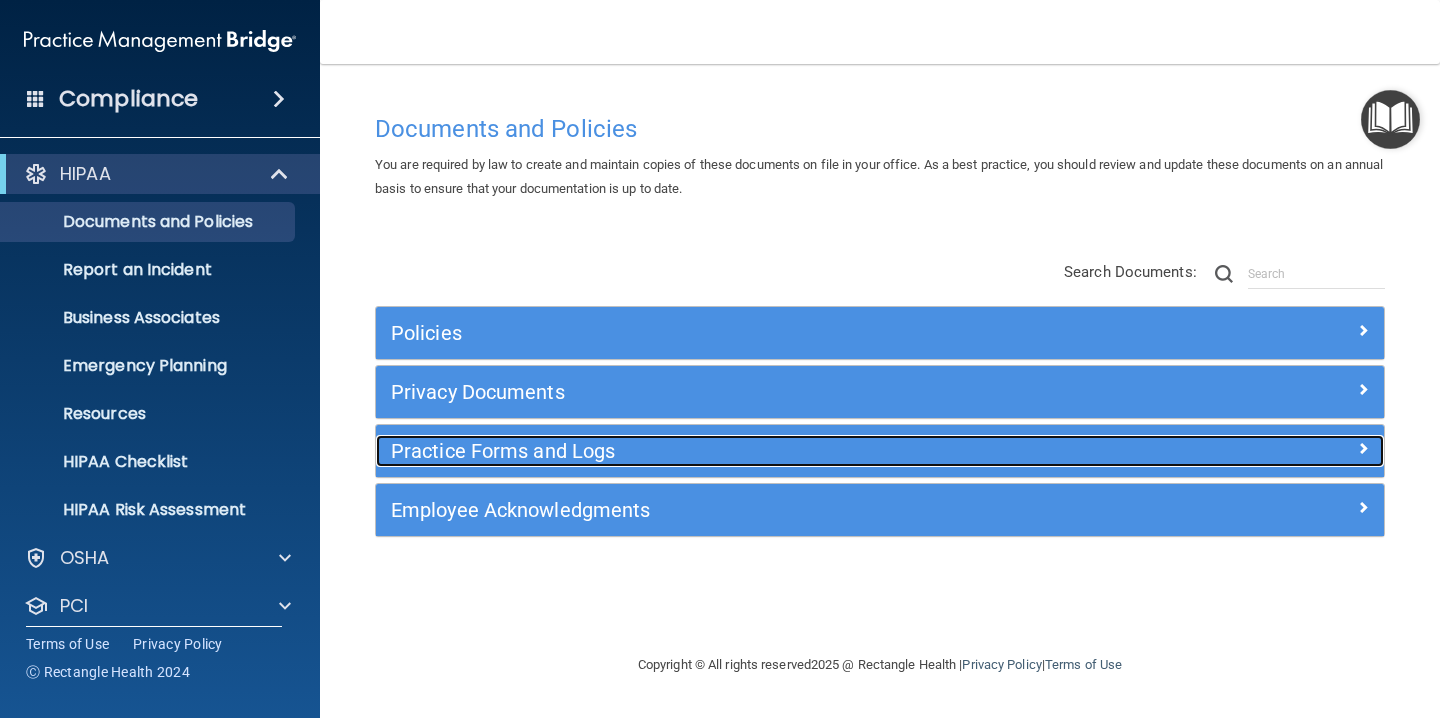 click on "Practice Forms and Logs" at bounding box center [754, 451] 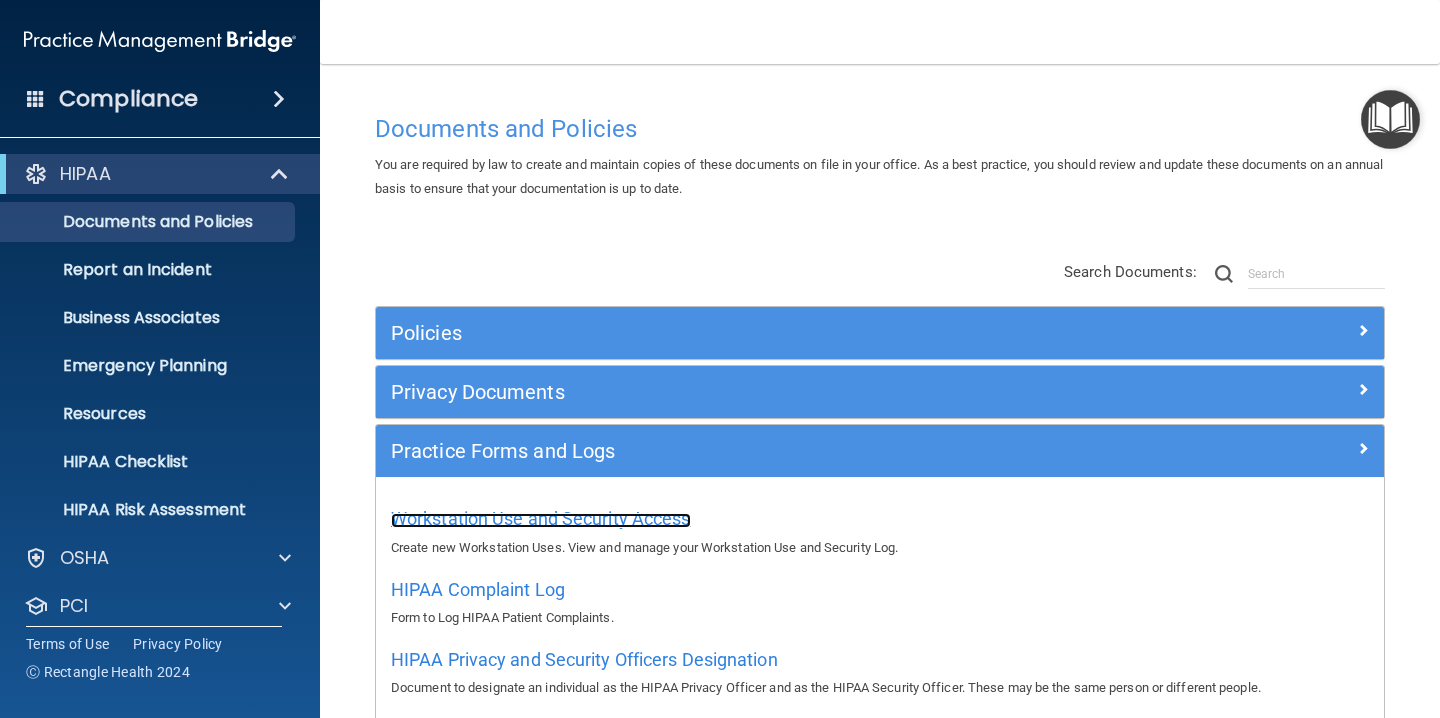 click on "Workstation Use and Security Access" at bounding box center (541, 518) 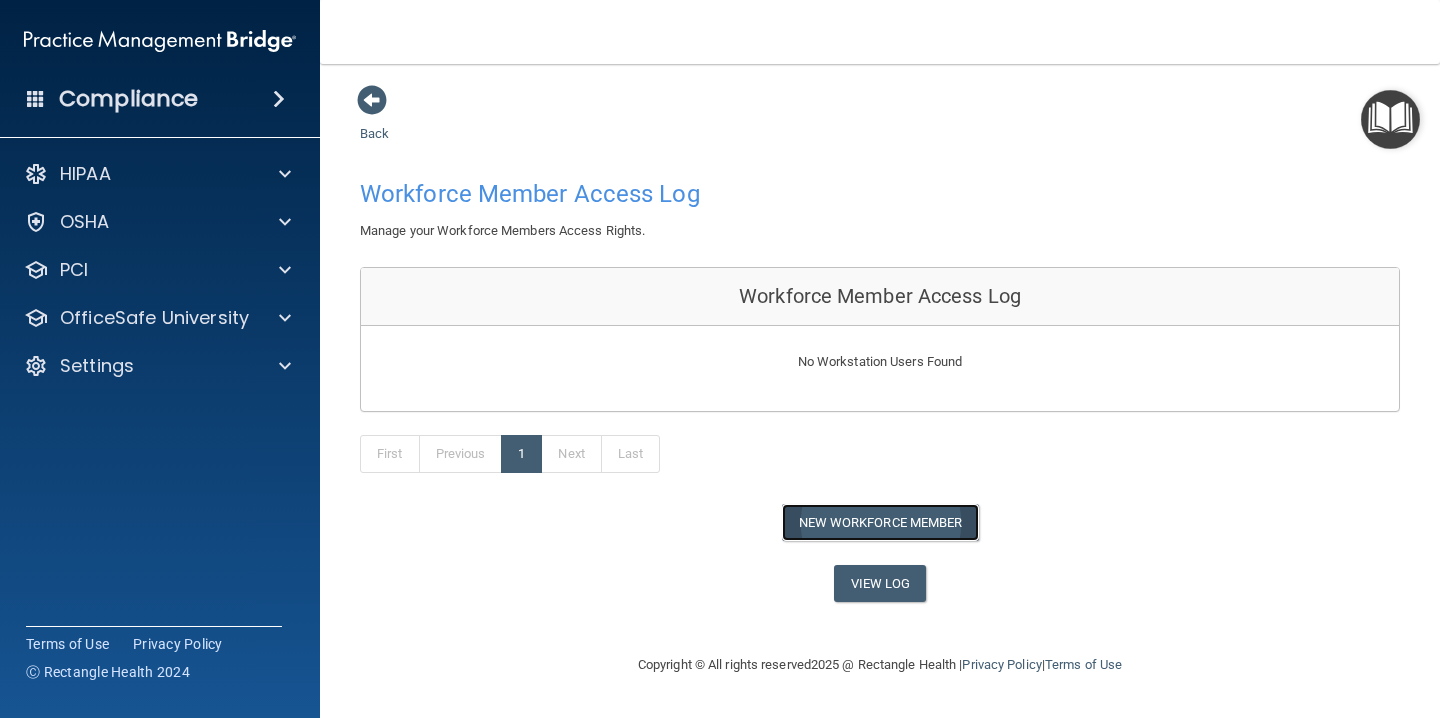 click on "New Workforce Member" at bounding box center (880, 522) 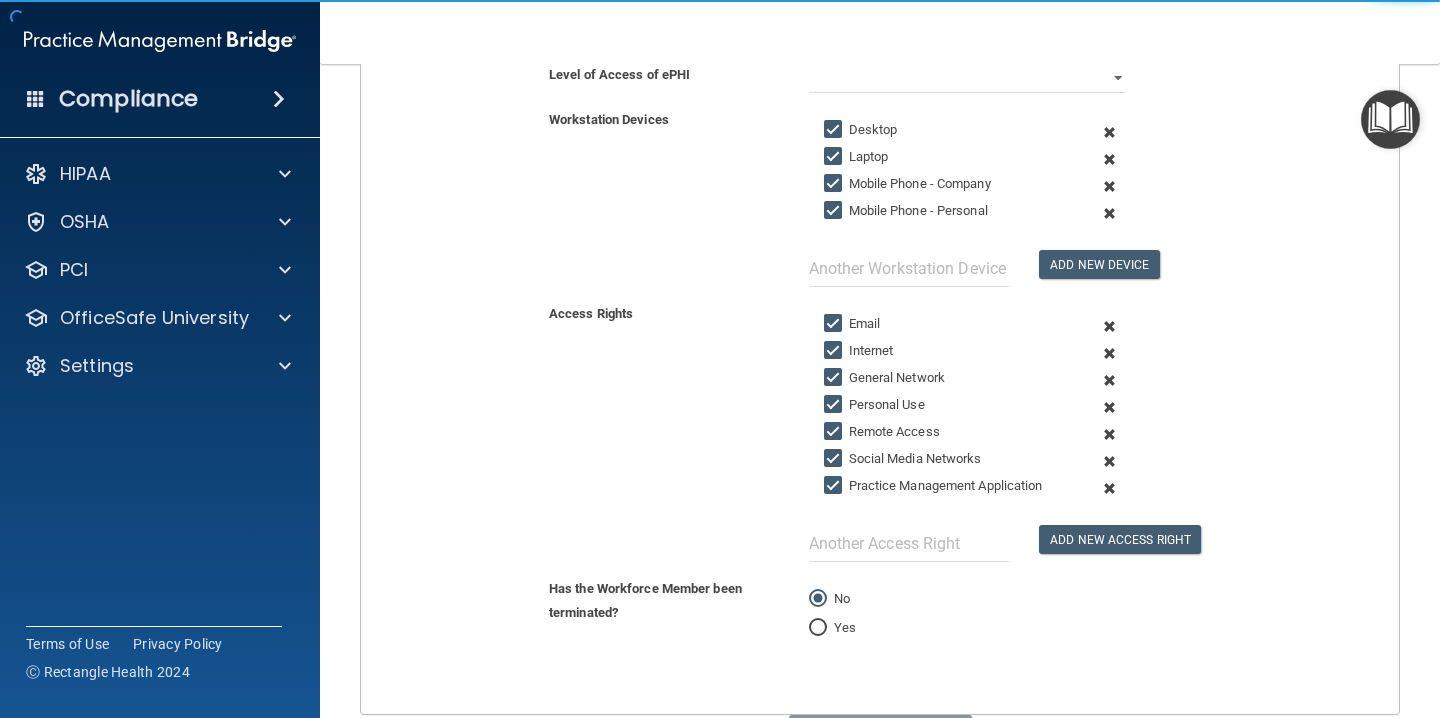 scroll, scrollTop: 0, scrollLeft: 0, axis: both 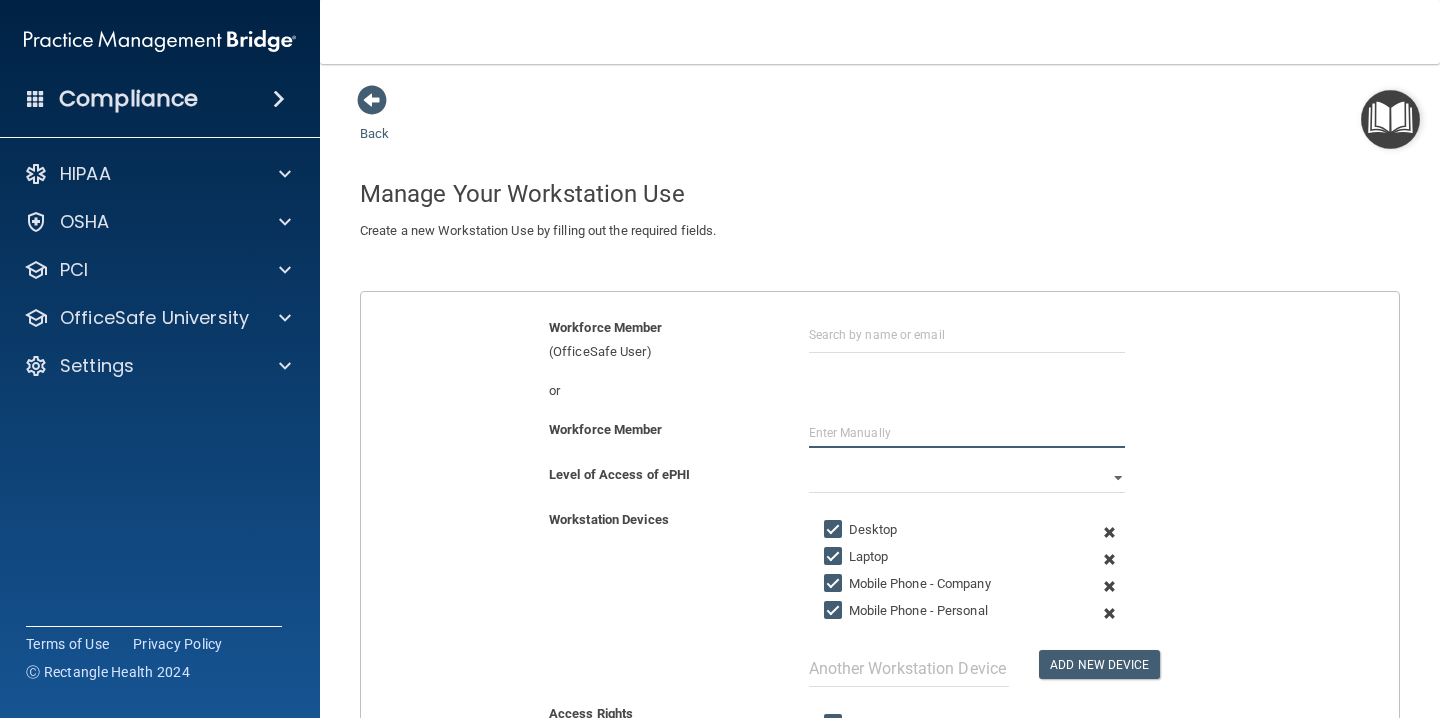click at bounding box center [967, 433] 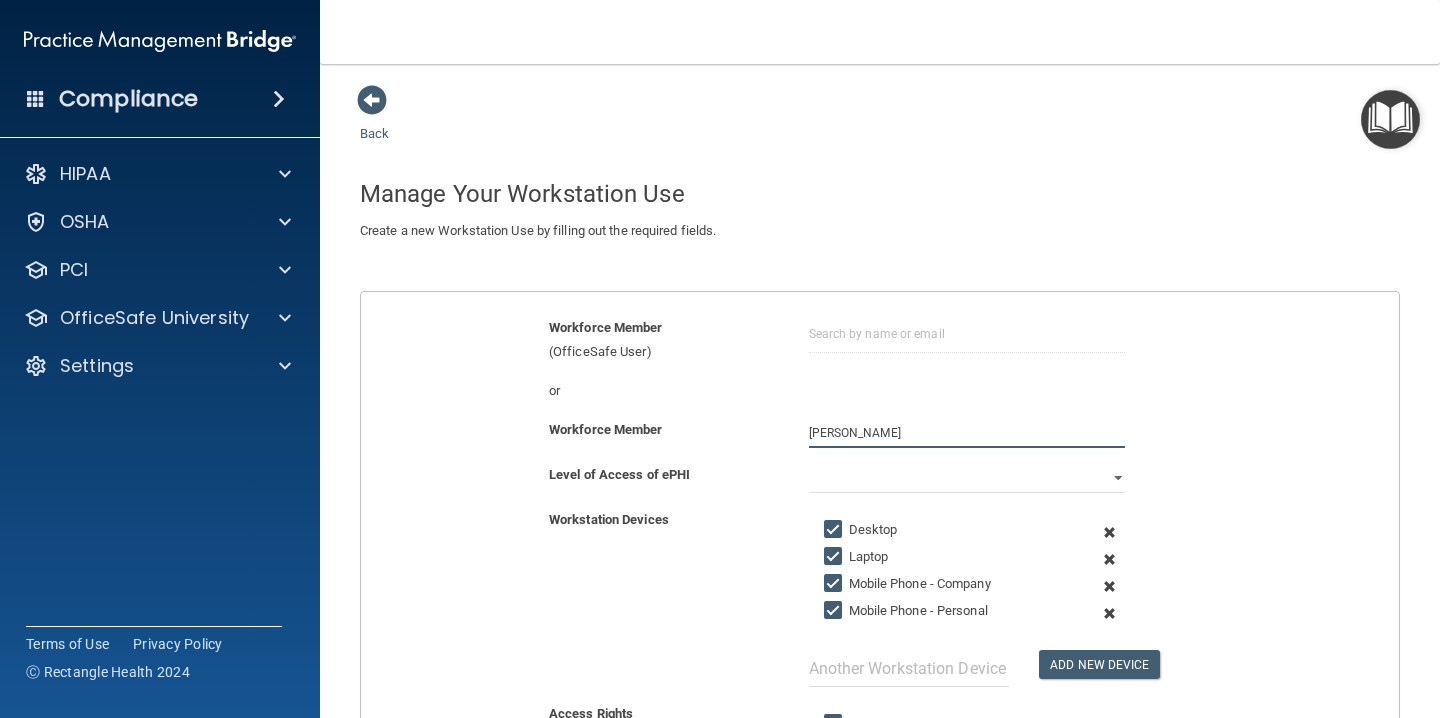 type on "[PERSON_NAME]" 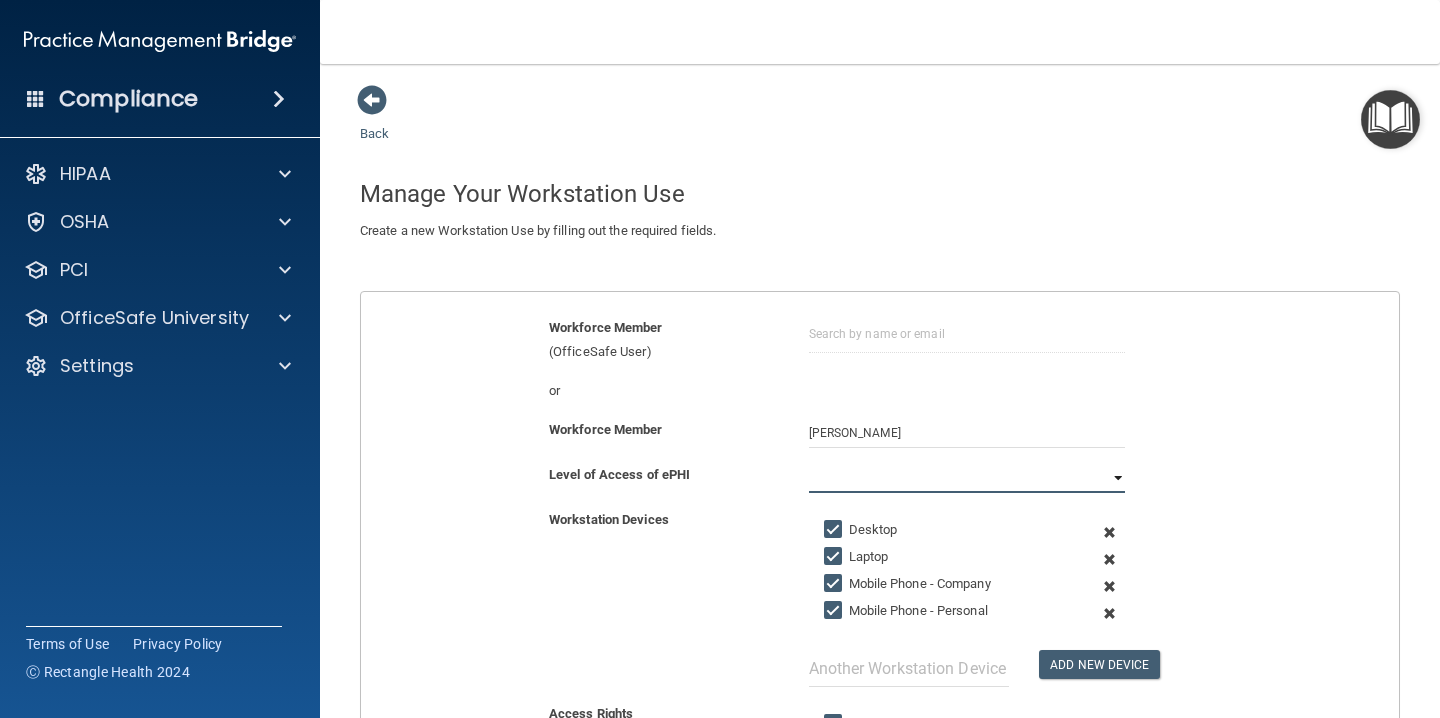 click on "Full Limited None" at bounding box center (967, 478) 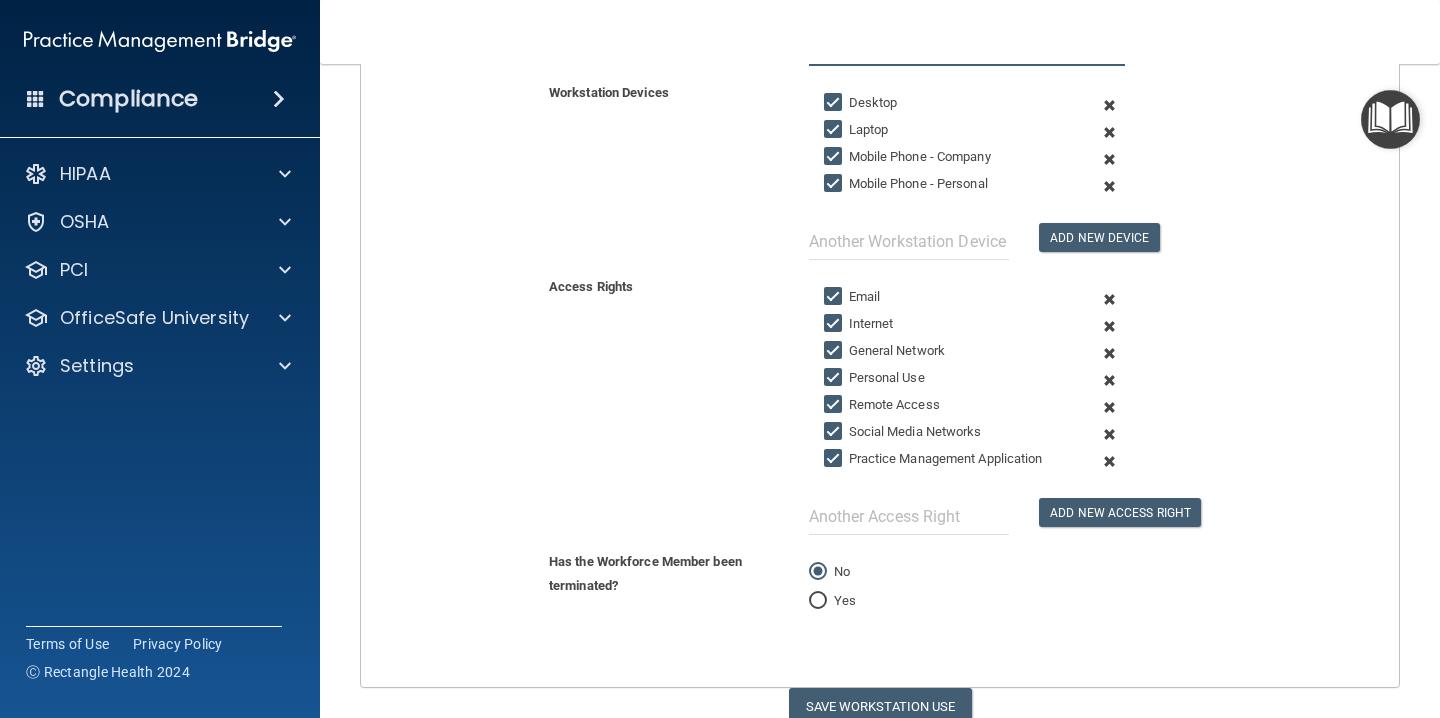 scroll, scrollTop: 403, scrollLeft: 0, axis: vertical 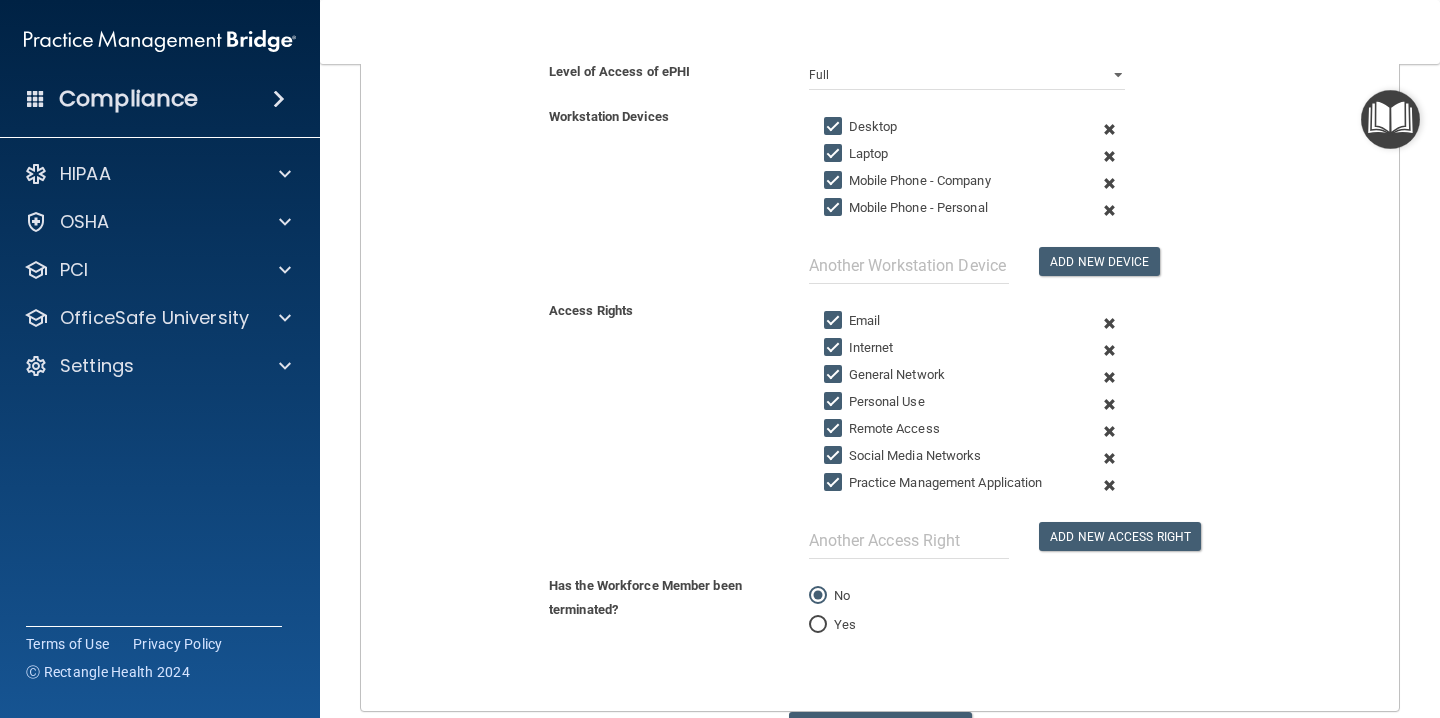 click on "Mobile Phone - Company" at bounding box center (835, 181) 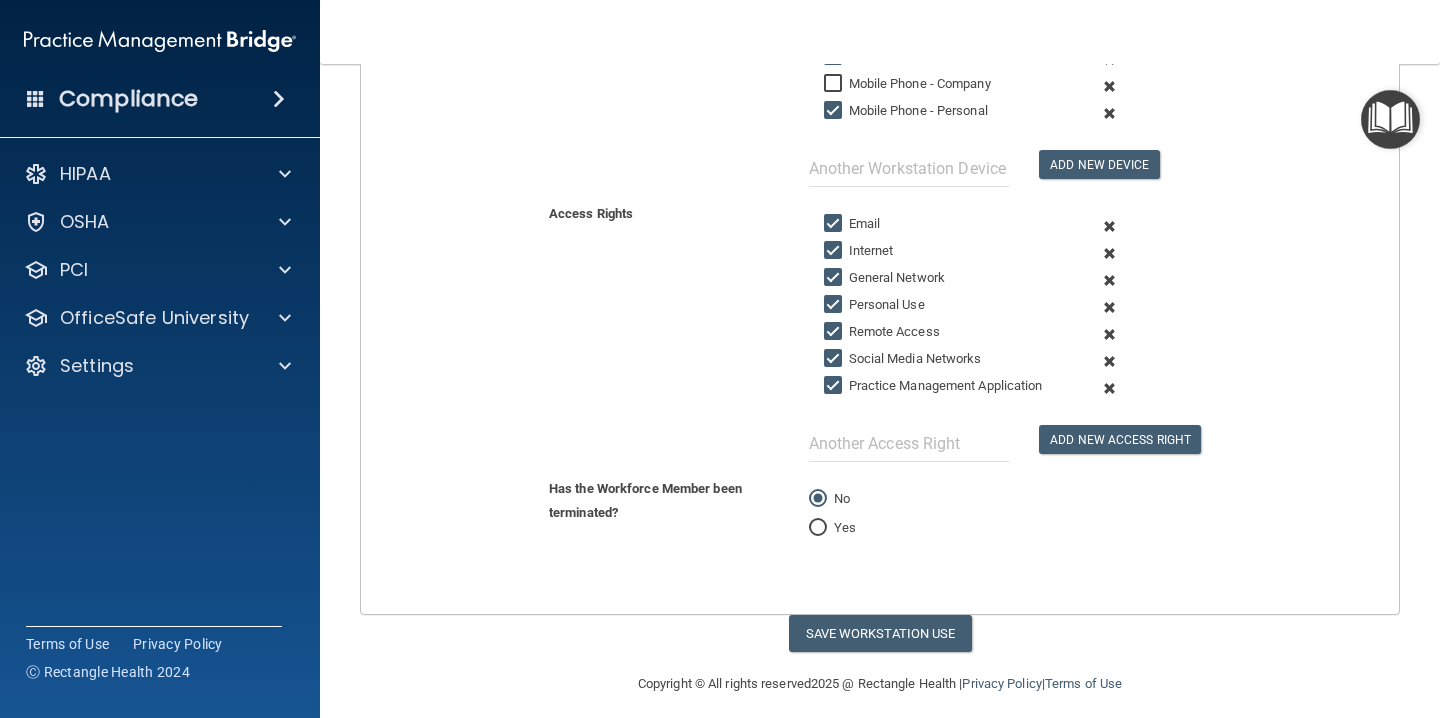 scroll, scrollTop: 502, scrollLeft: 0, axis: vertical 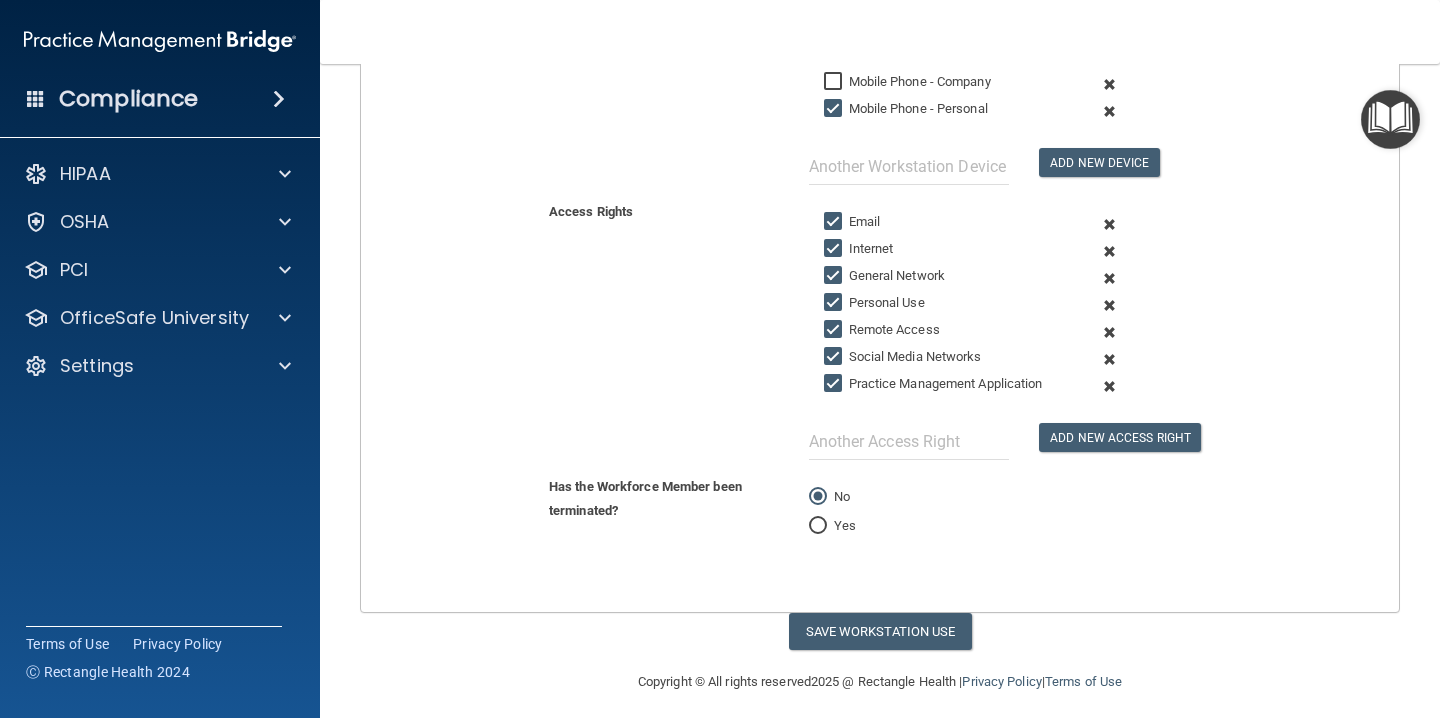 click on "Personal Use" at bounding box center (835, 303) 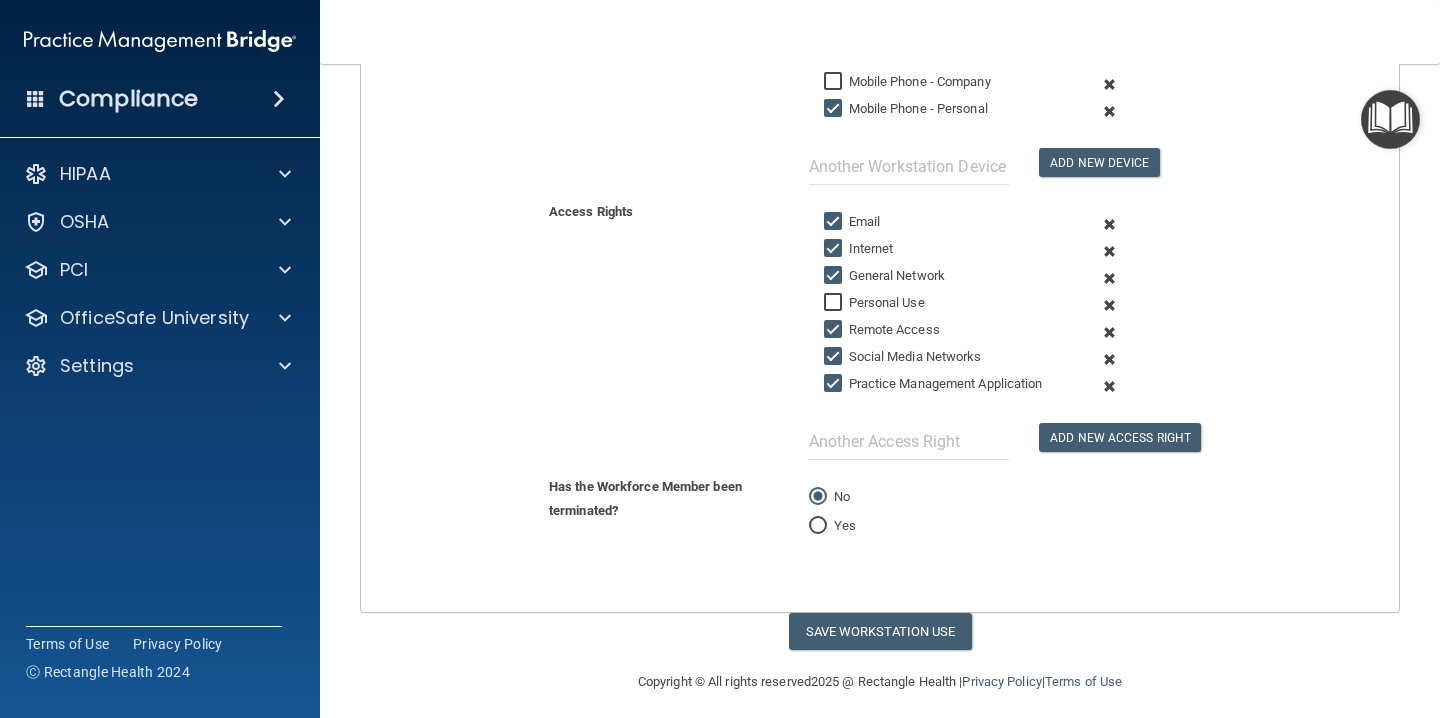 click on "Remote Access" at bounding box center [835, 330] 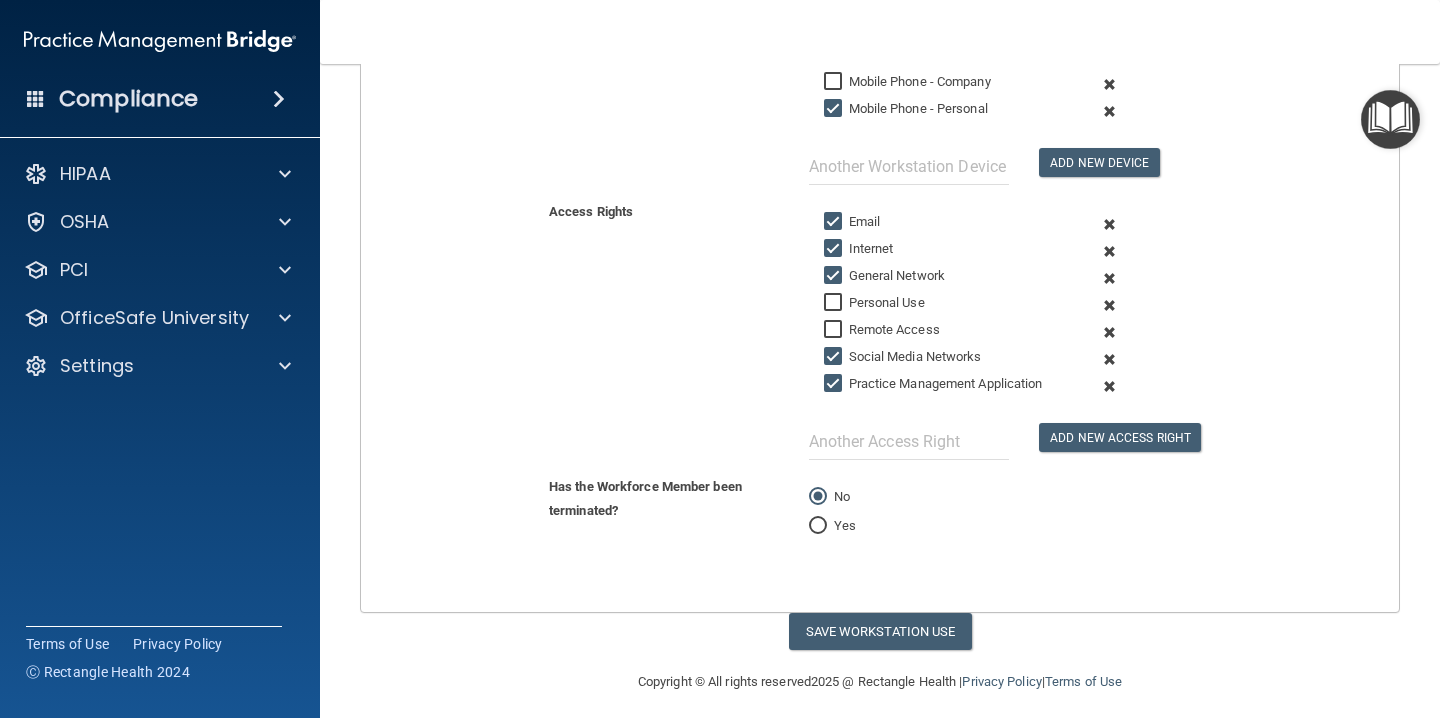click on "Social Media Networks" at bounding box center (835, 357) 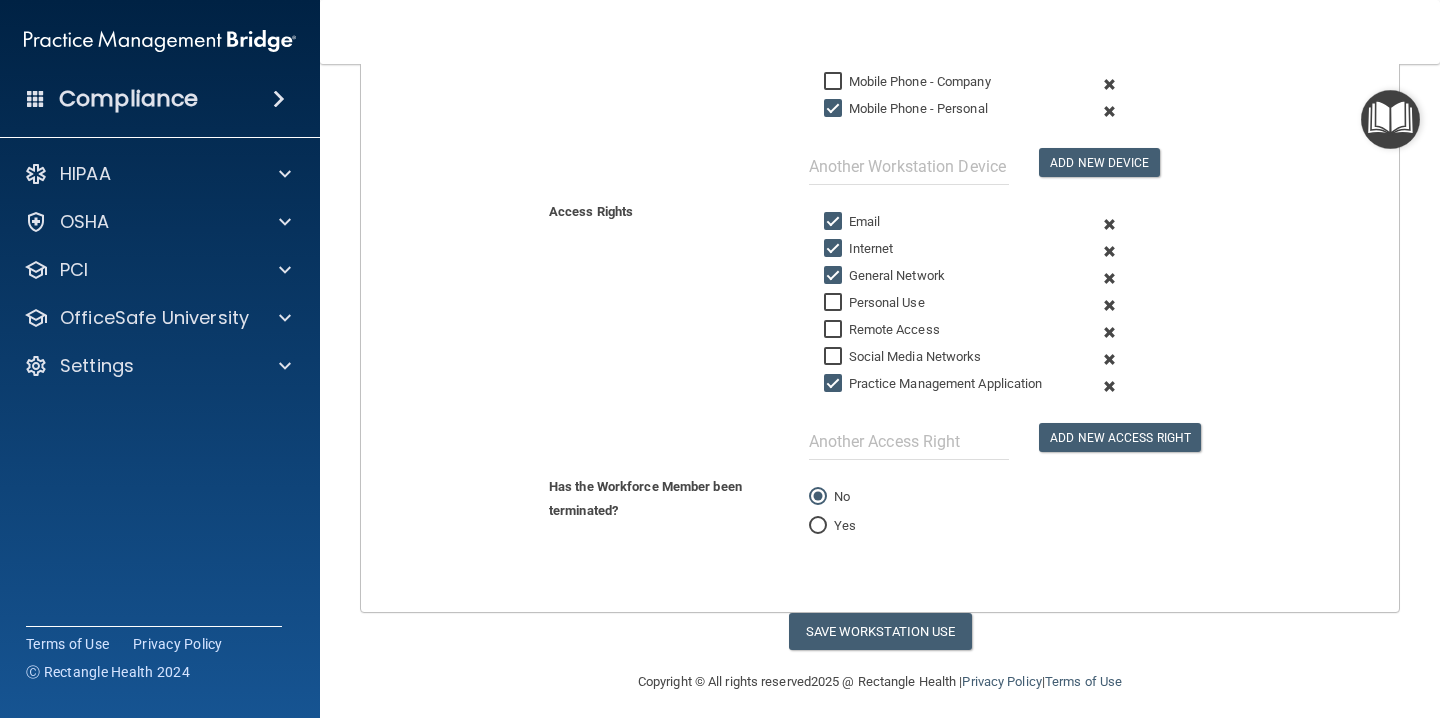 scroll, scrollTop: 514, scrollLeft: 0, axis: vertical 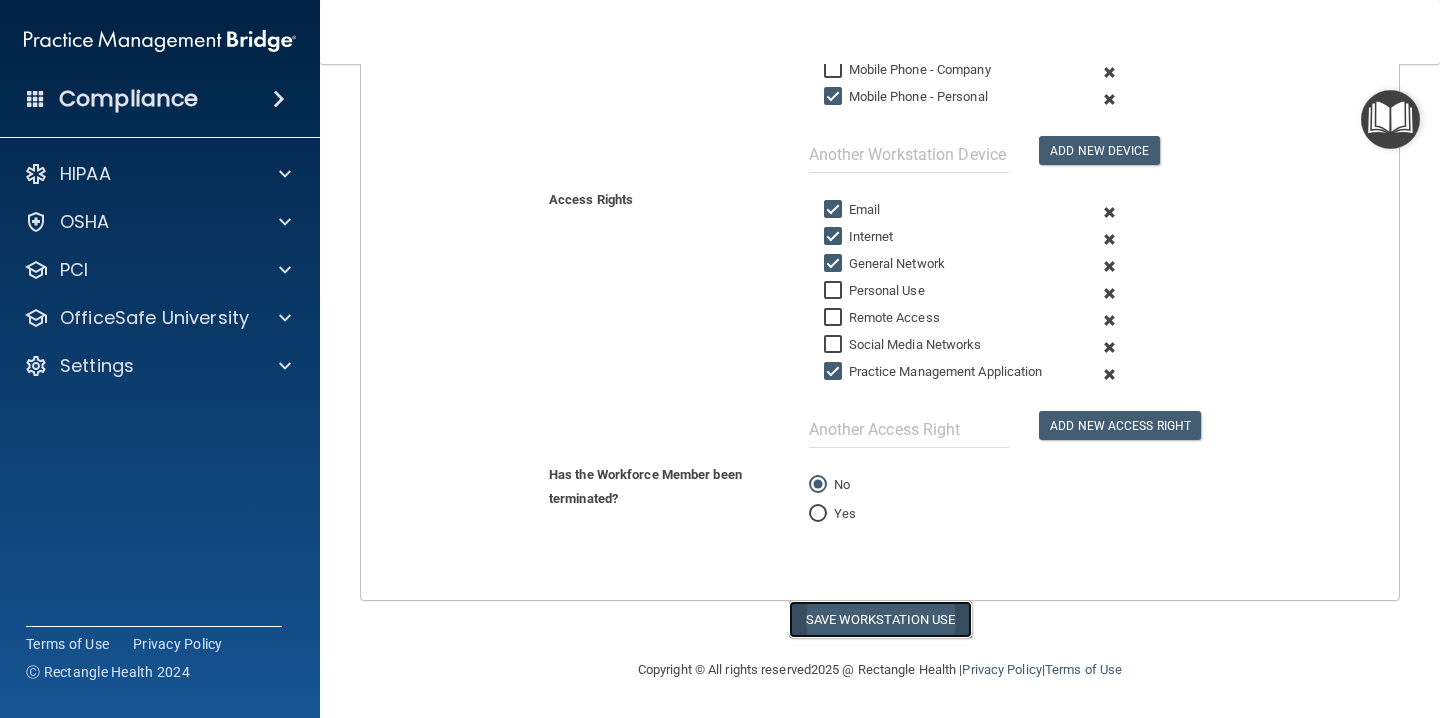 click on "Save Workstation Use" at bounding box center [880, 619] 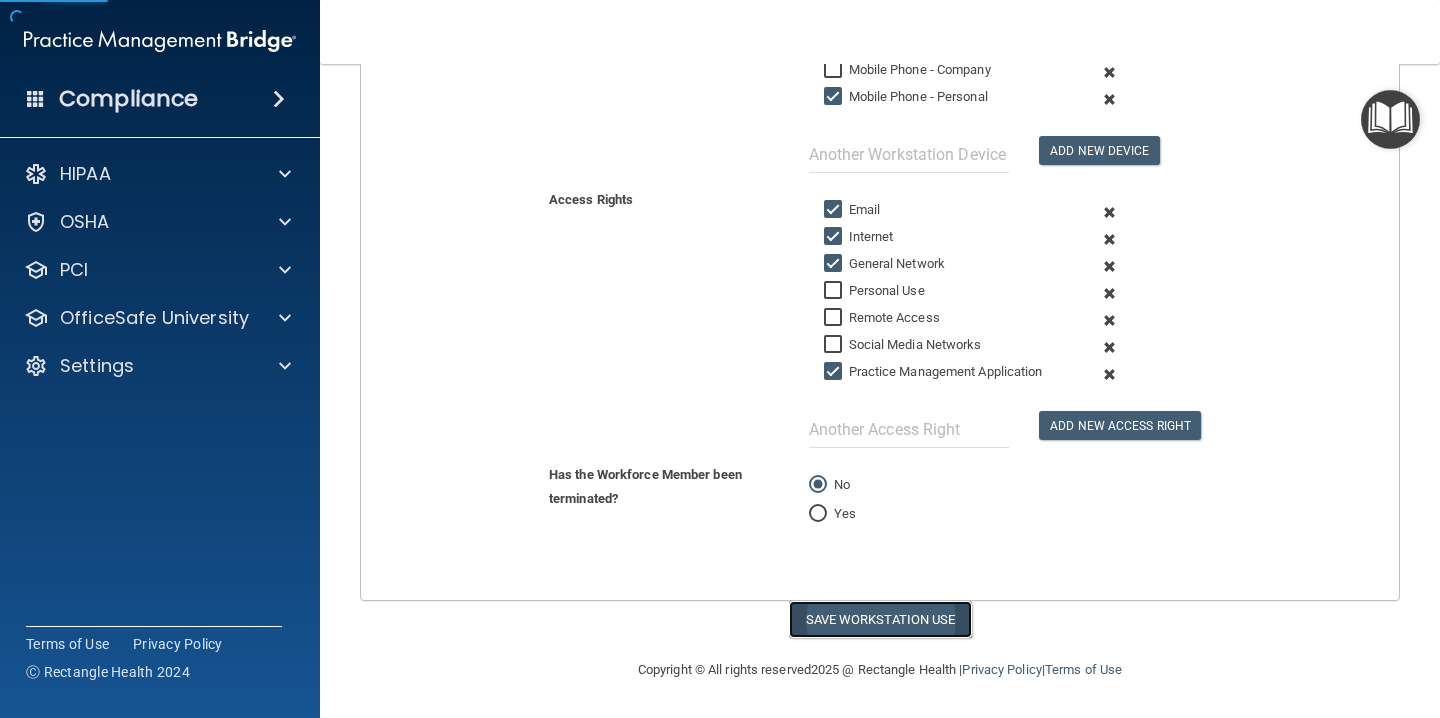 select on "? string:Full ?" 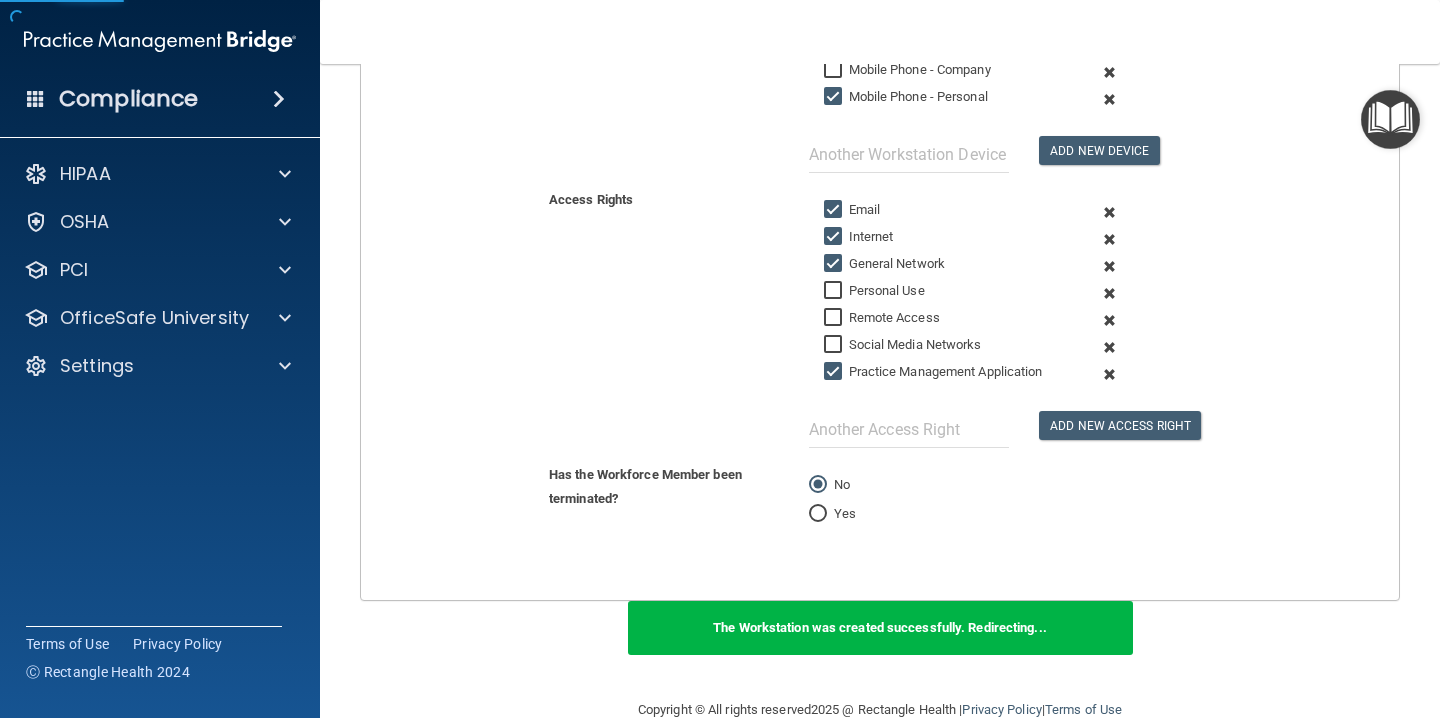 scroll, scrollTop: 27, scrollLeft: 0, axis: vertical 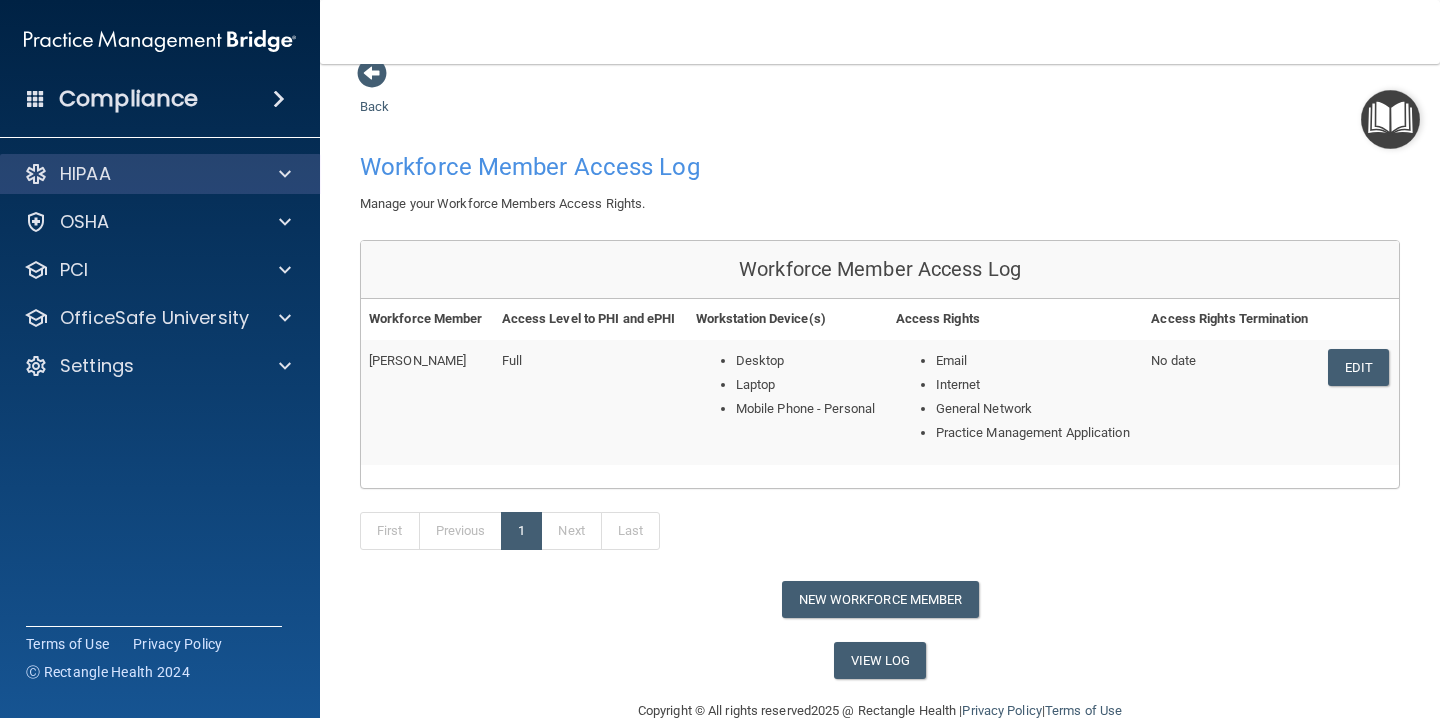 click on "HIPAA" at bounding box center [160, 174] 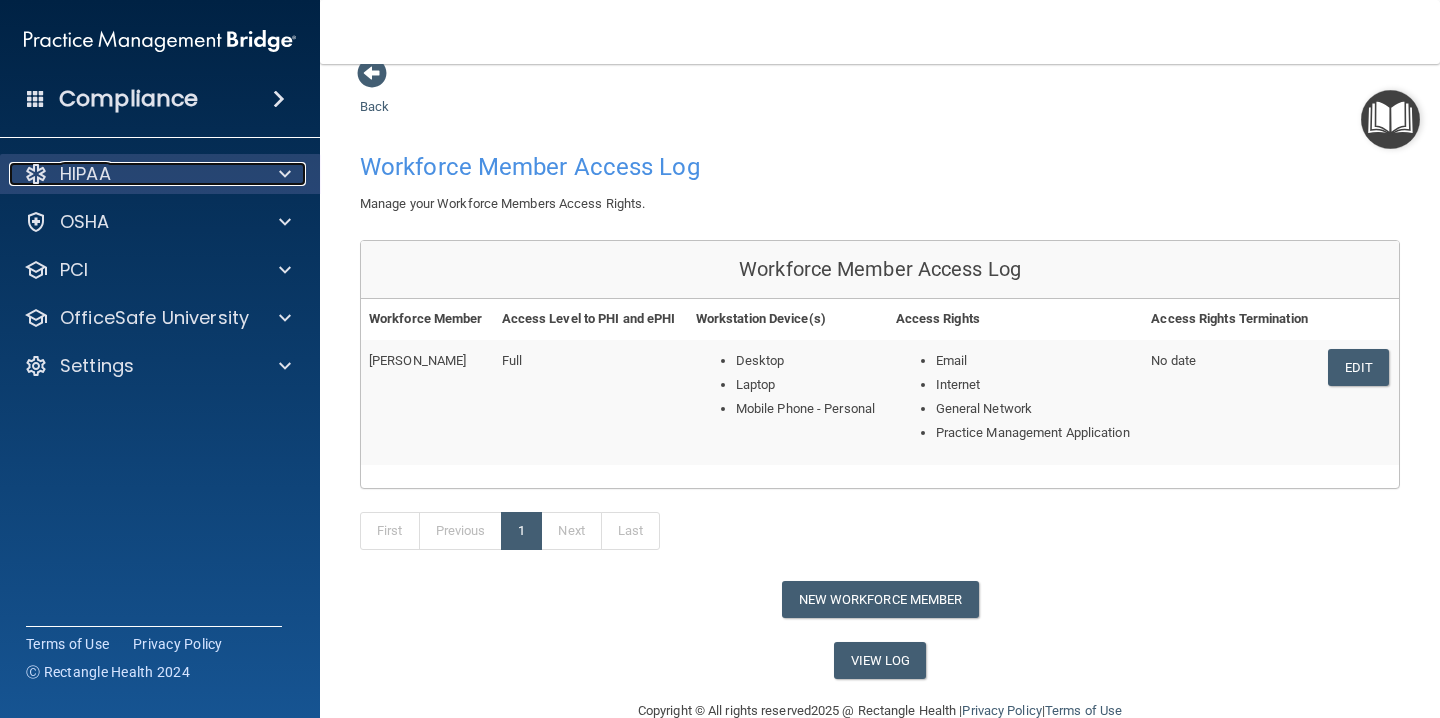 click on "HIPAA" at bounding box center (133, 174) 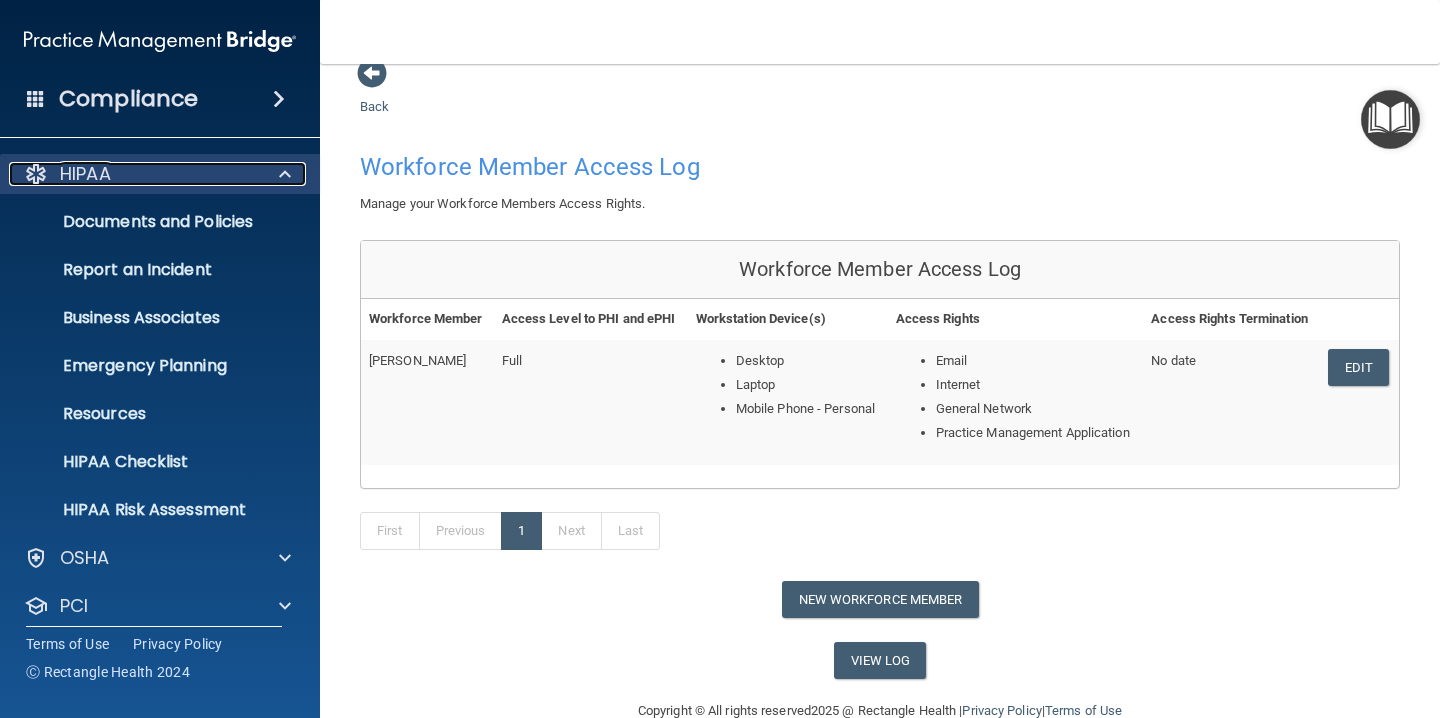 click on "HIPAA" at bounding box center [133, 174] 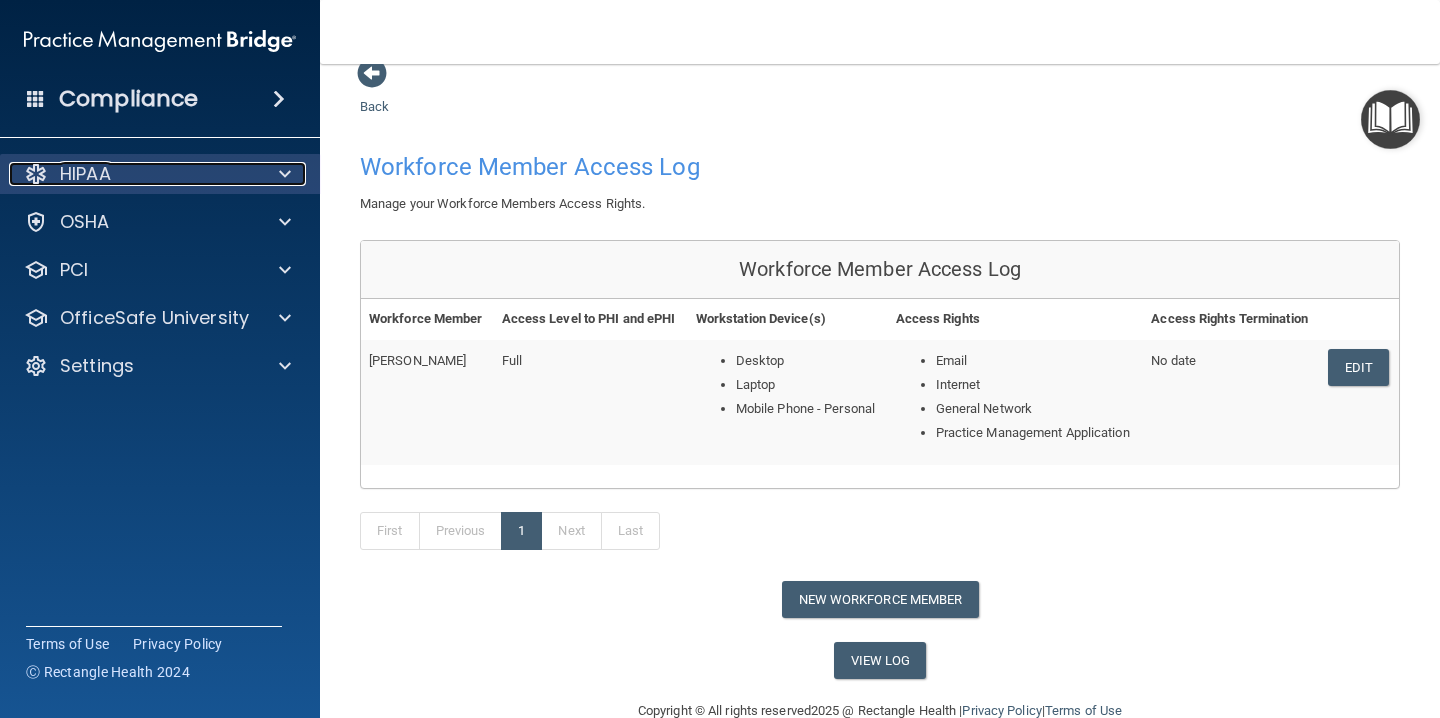 click on "HIPAA" at bounding box center (133, 174) 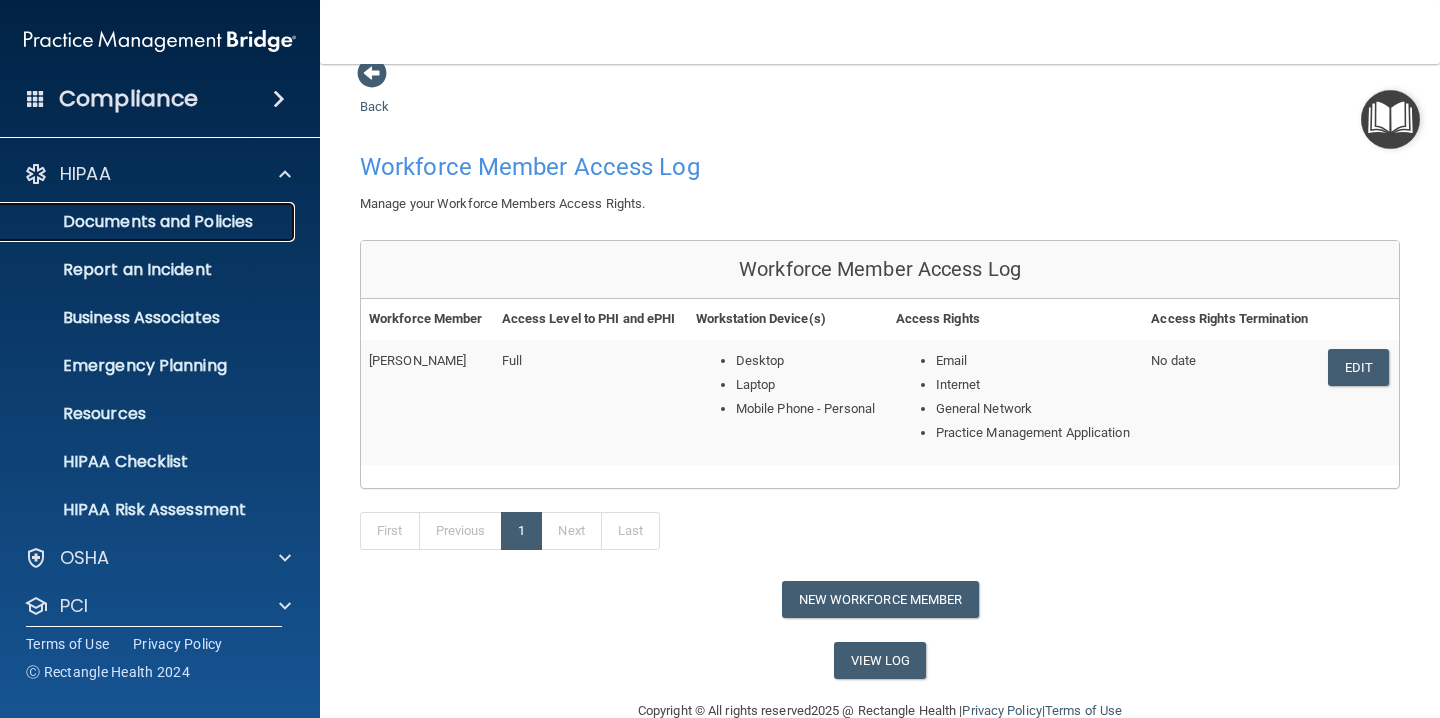 click on "Documents and Policies" at bounding box center (149, 222) 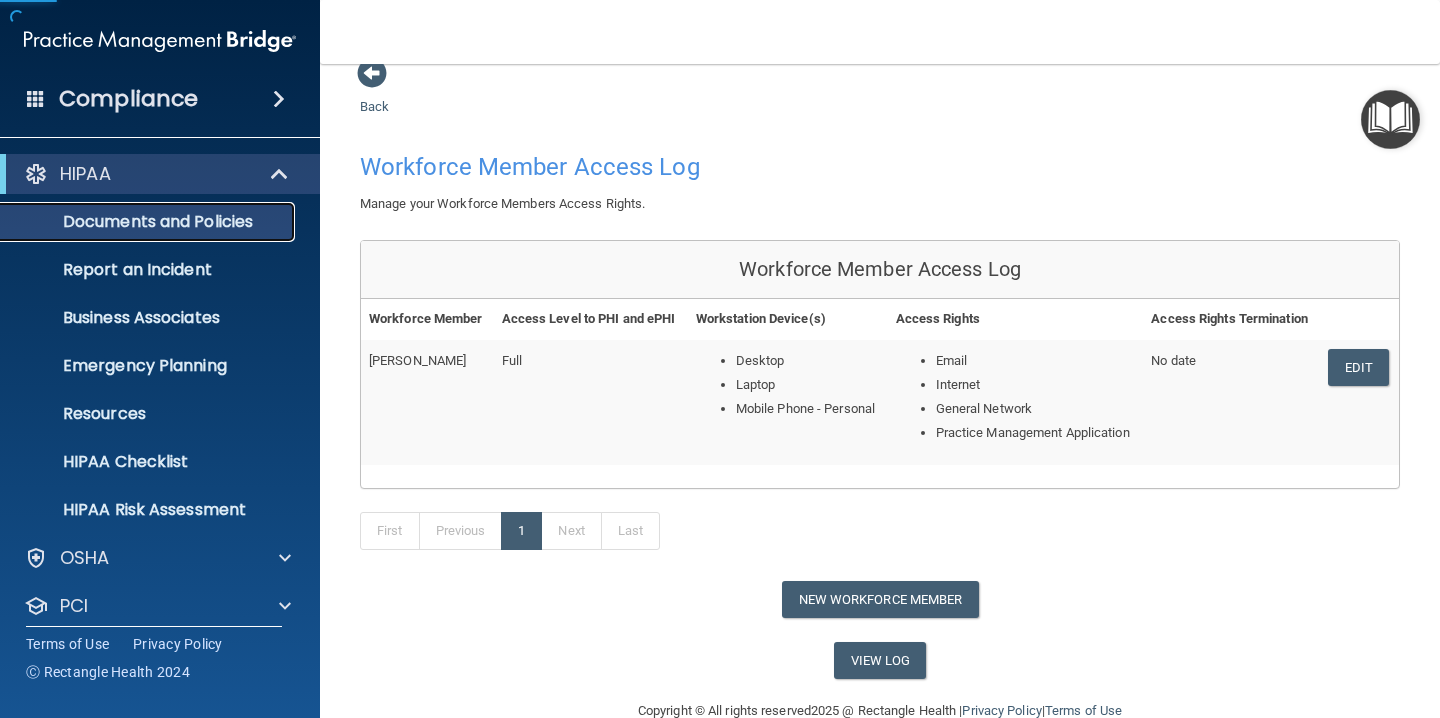 scroll, scrollTop: 0, scrollLeft: 0, axis: both 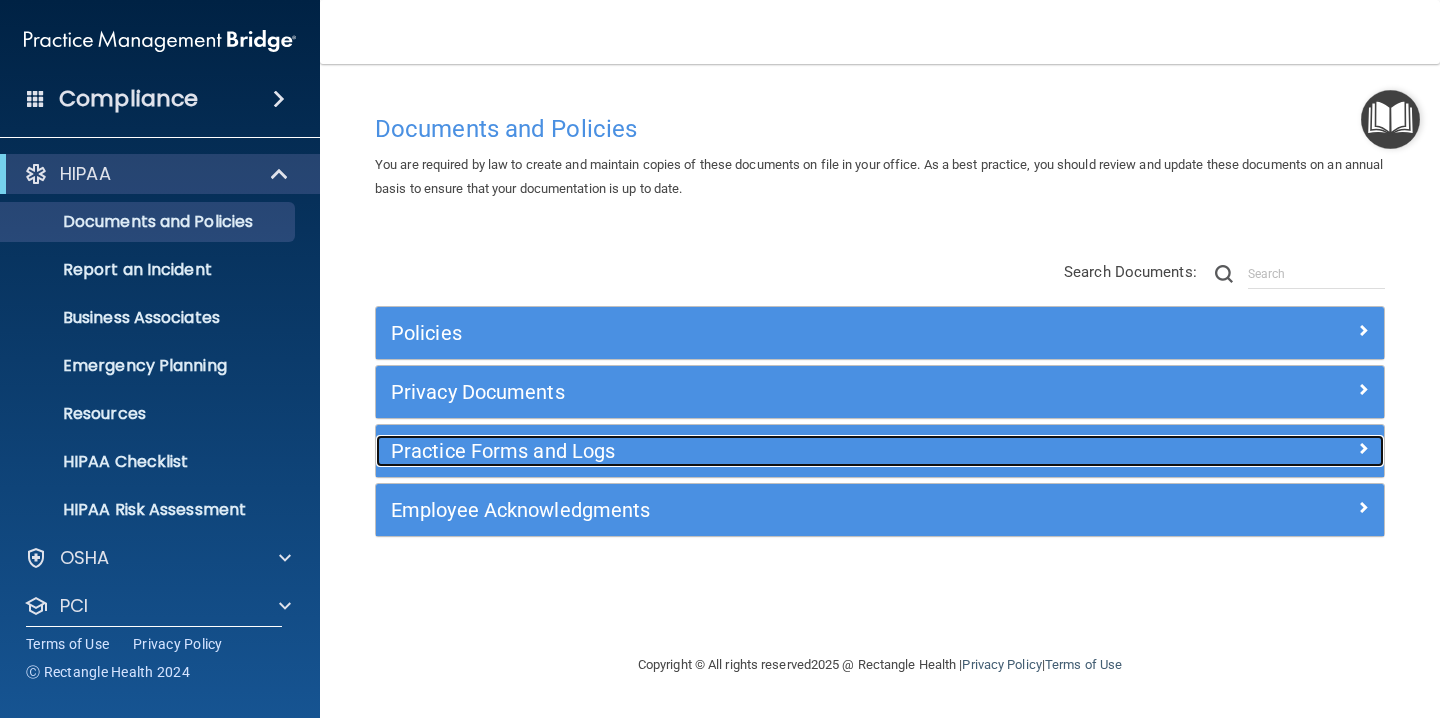 click on "Practice Forms and Logs" at bounding box center (754, 451) 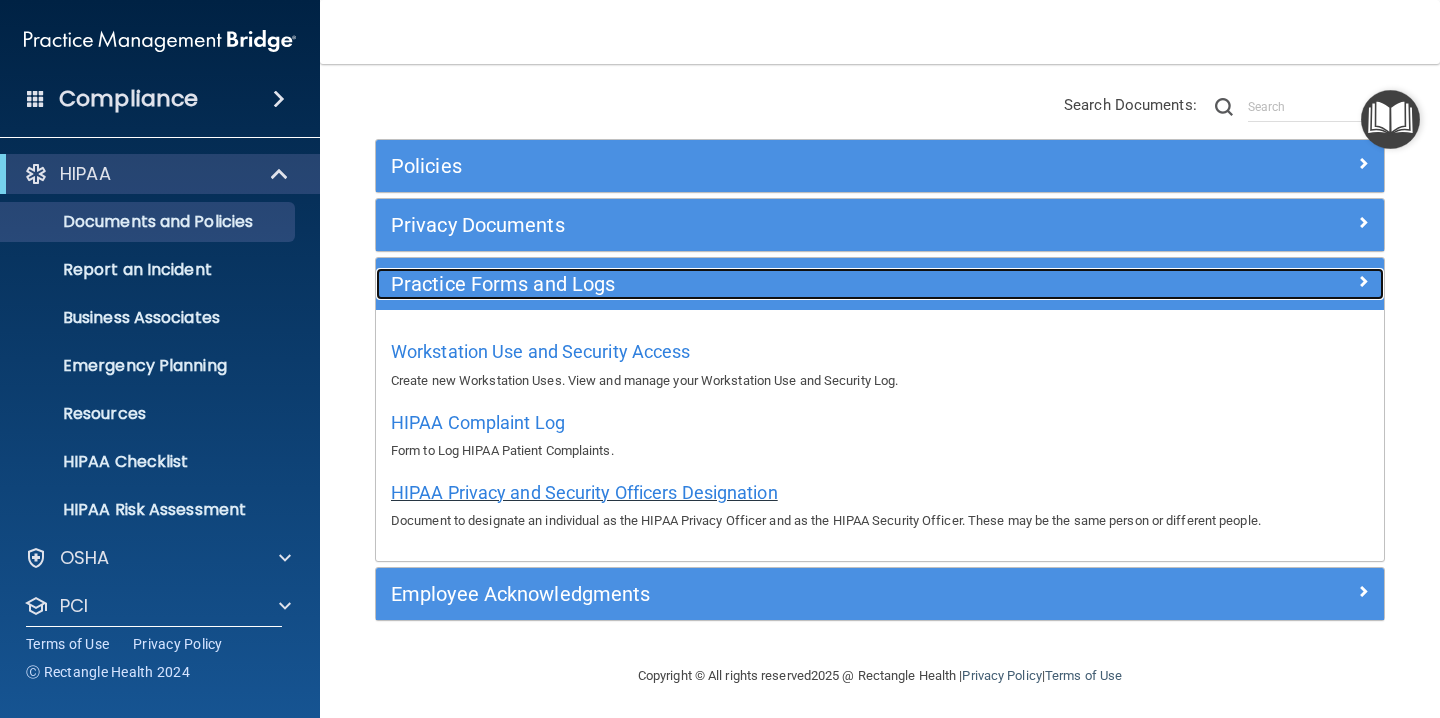 scroll, scrollTop: 173, scrollLeft: 0, axis: vertical 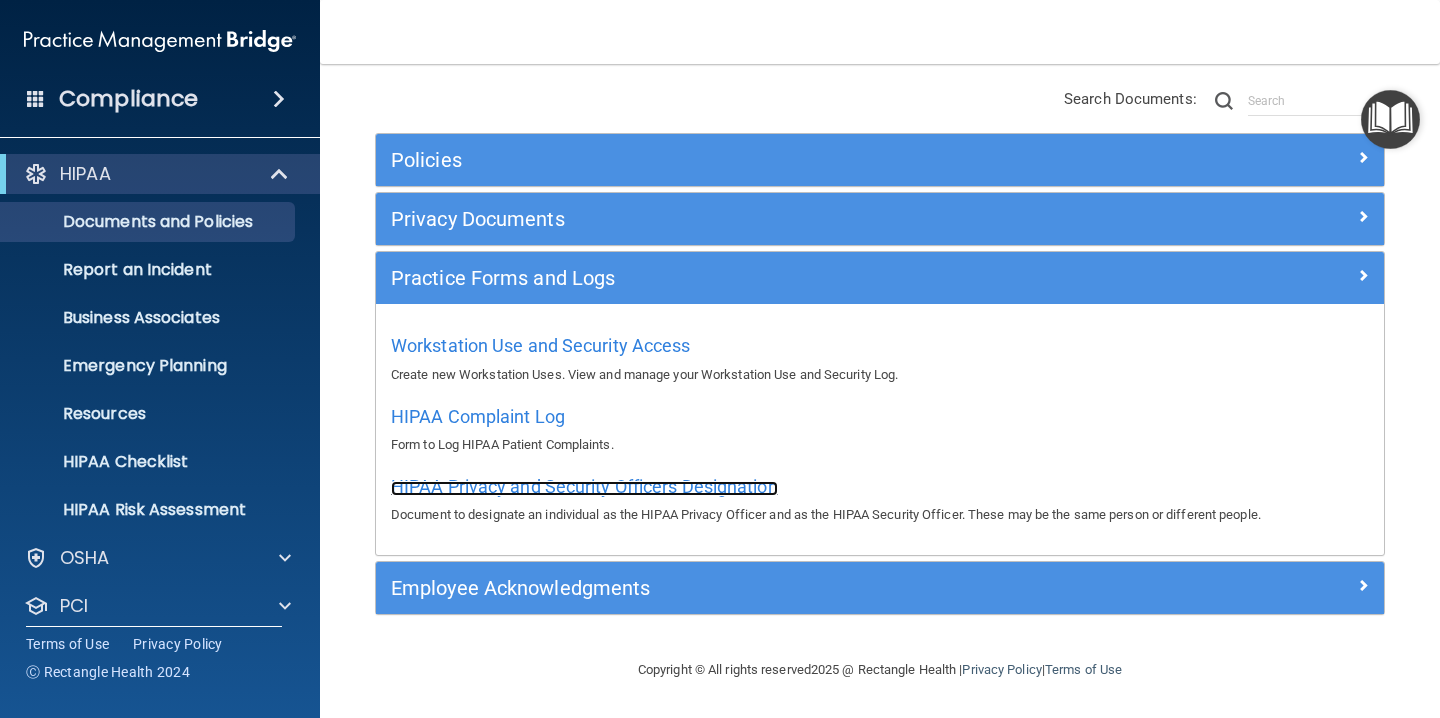 click on "HIPAA Privacy and Security Officers Designation" at bounding box center [584, 486] 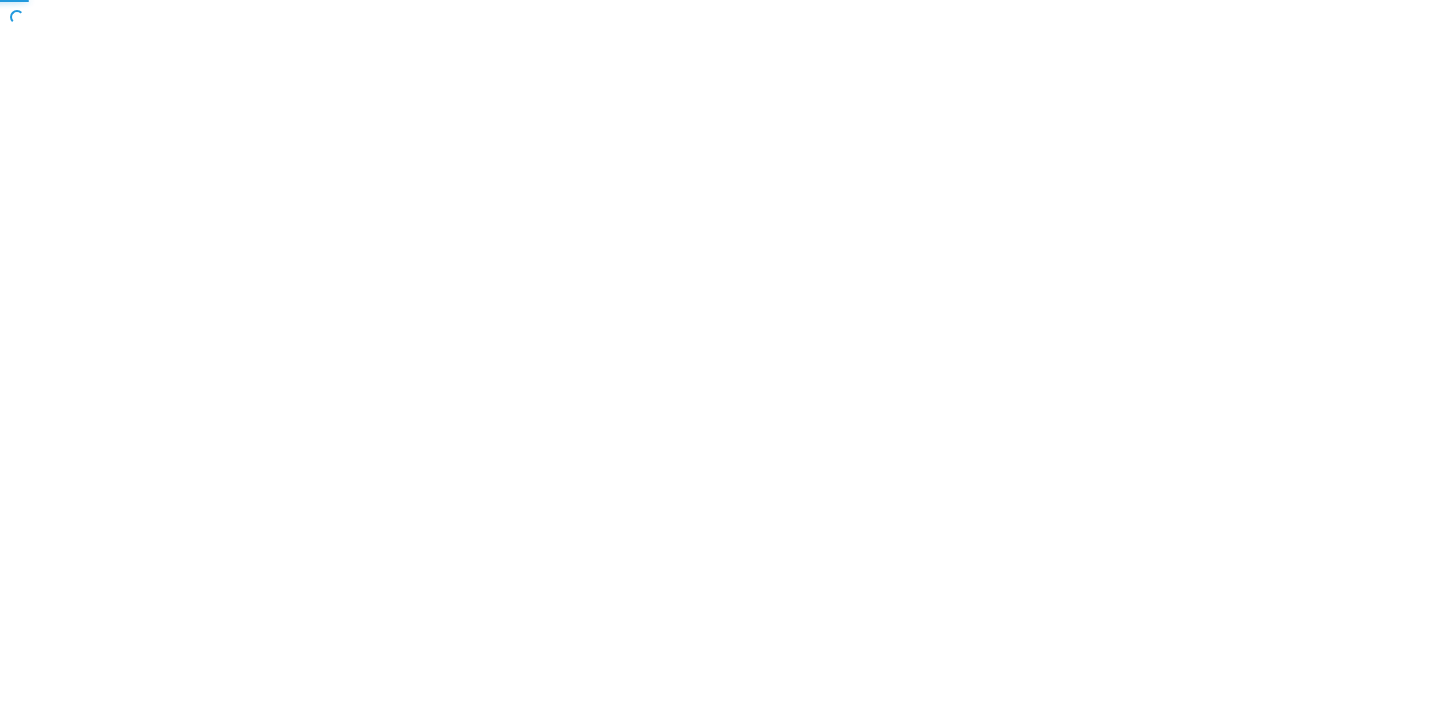 scroll, scrollTop: 0, scrollLeft: 0, axis: both 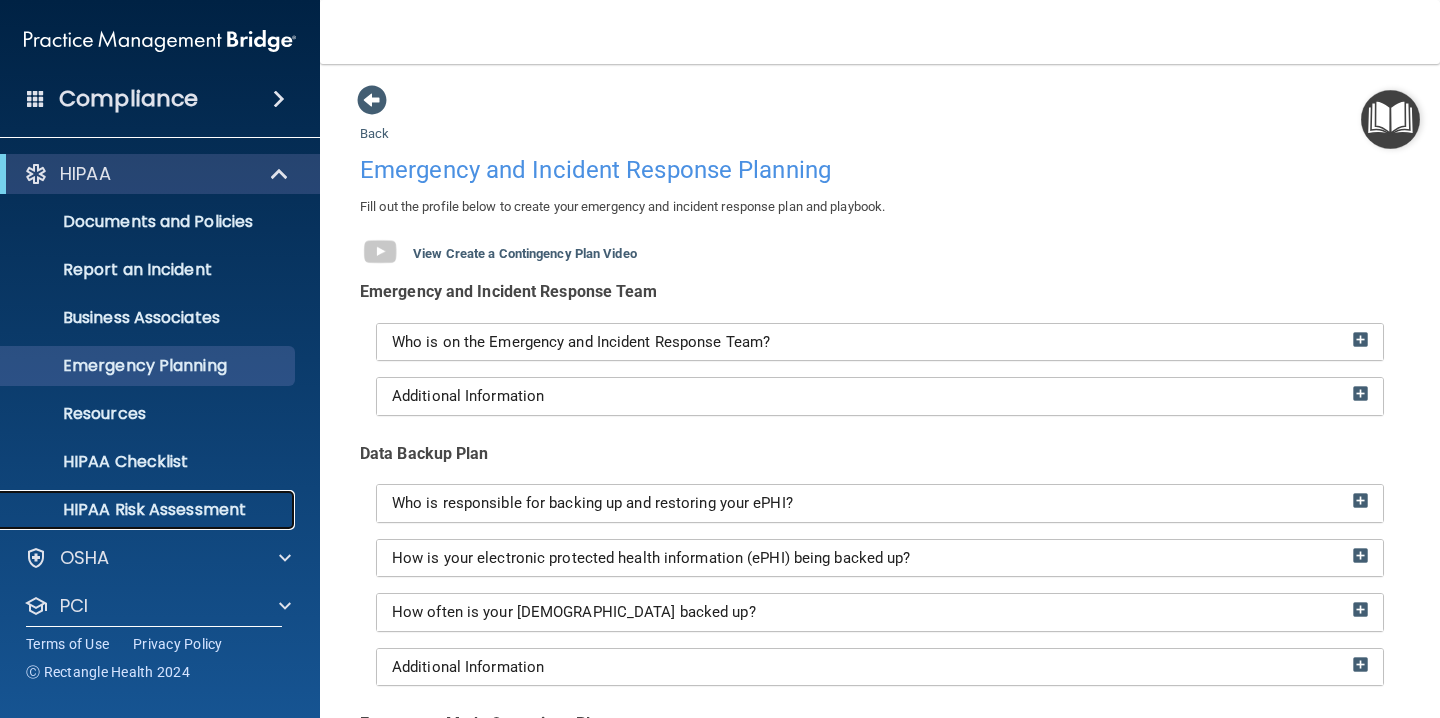 click on "HIPAA Risk Assessment" at bounding box center [137, 510] 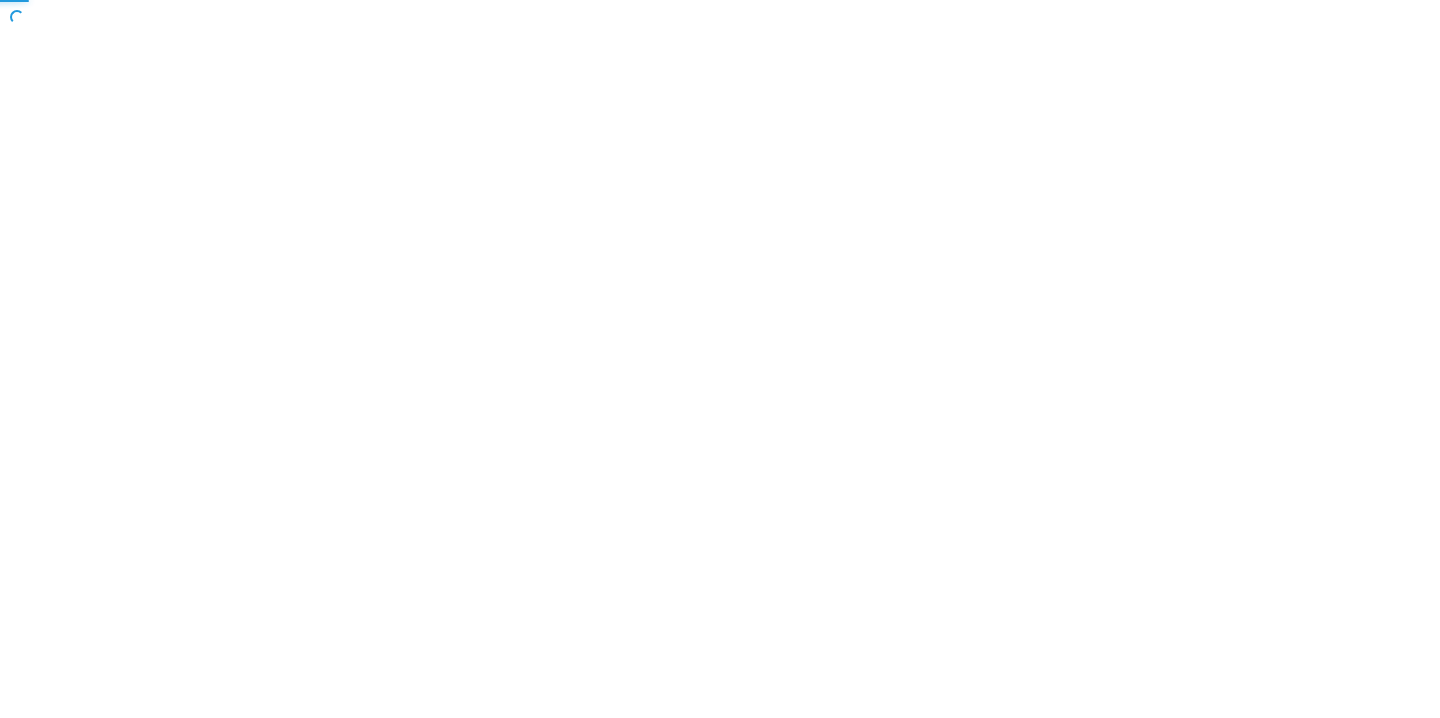 scroll, scrollTop: 0, scrollLeft: 0, axis: both 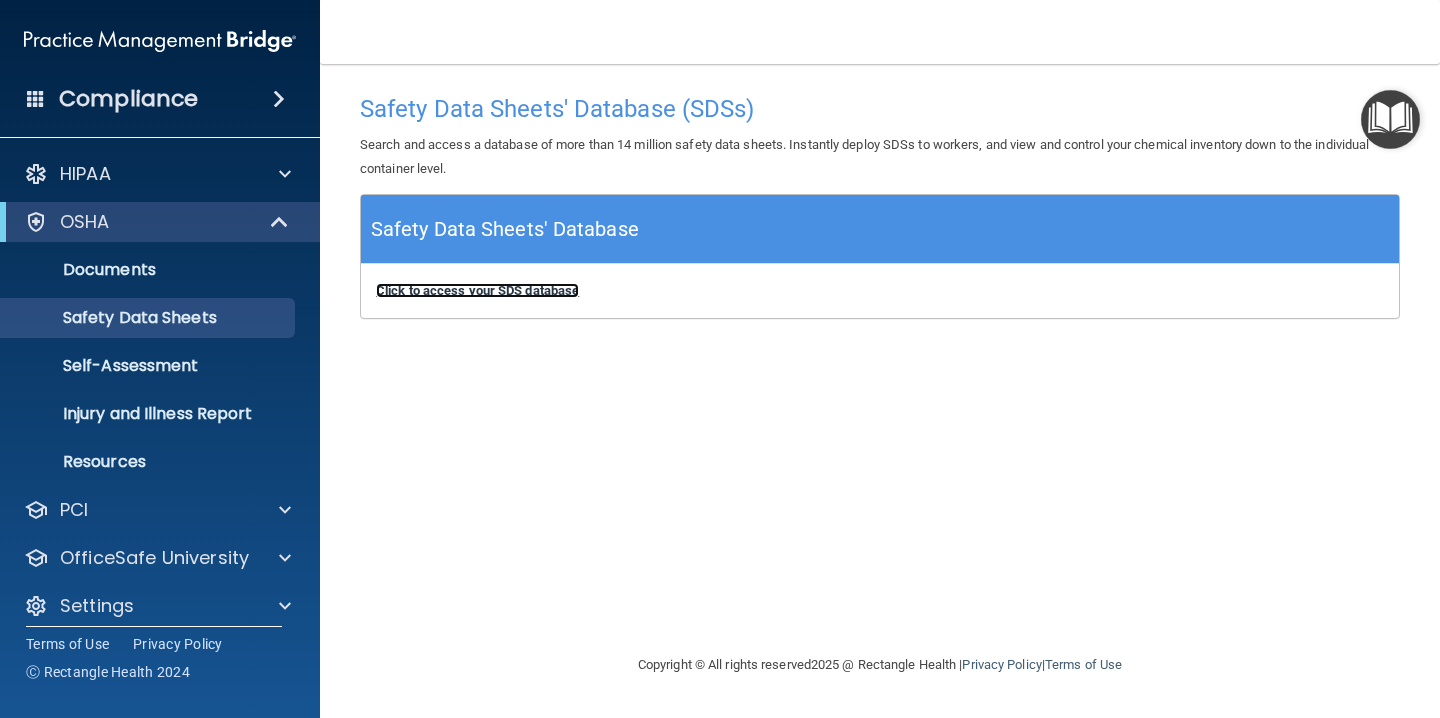 click on "Click to access your SDS database" at bounding box center (477, 290) 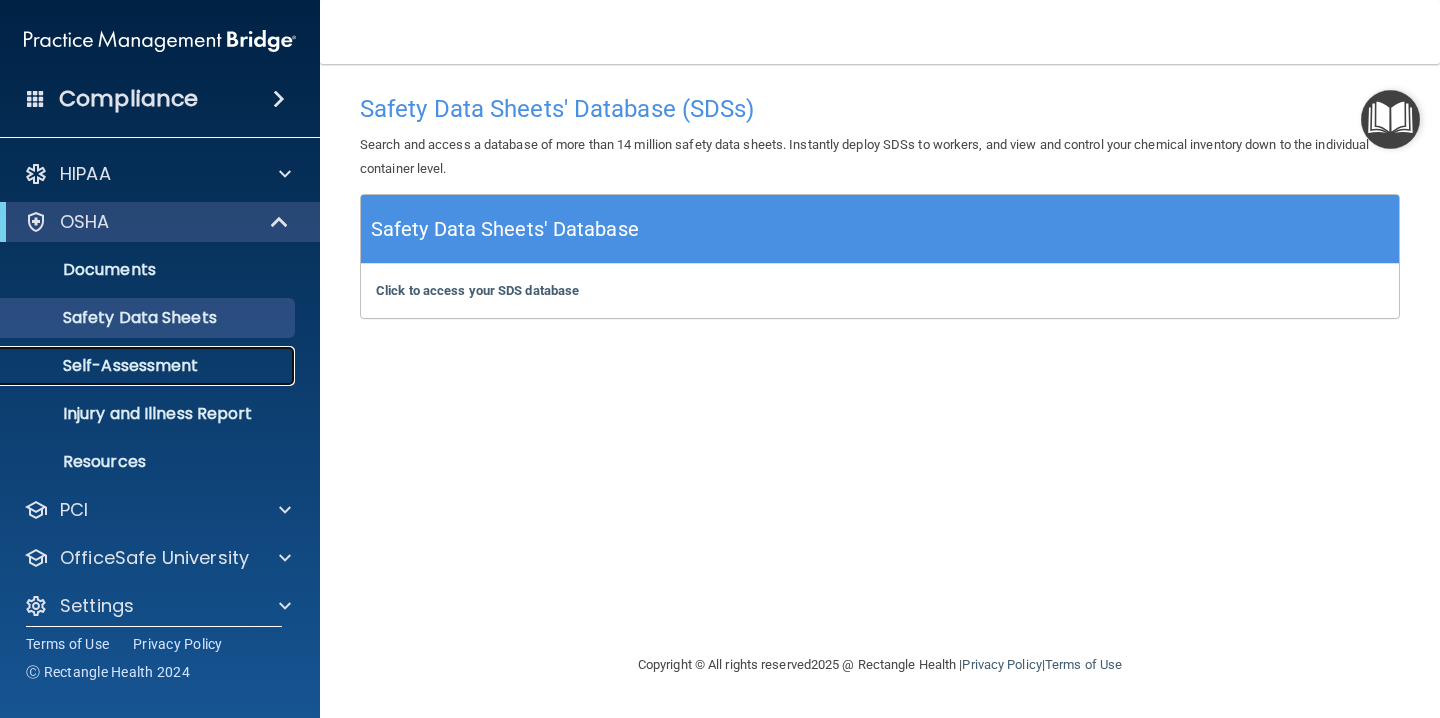 click on "Self-Assessment" at bounding box center (137, 366) 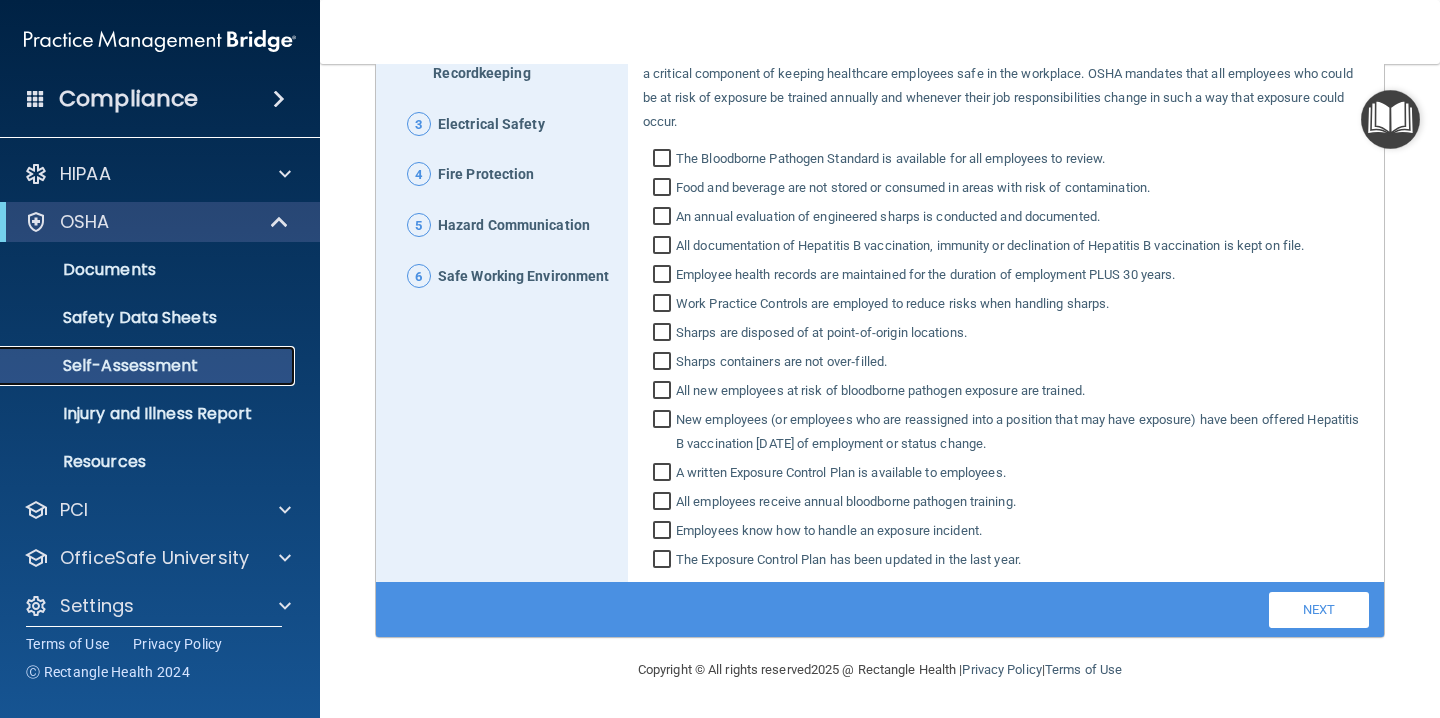scroll, scrollTop: 0, scrollLeft: 0, axis: both 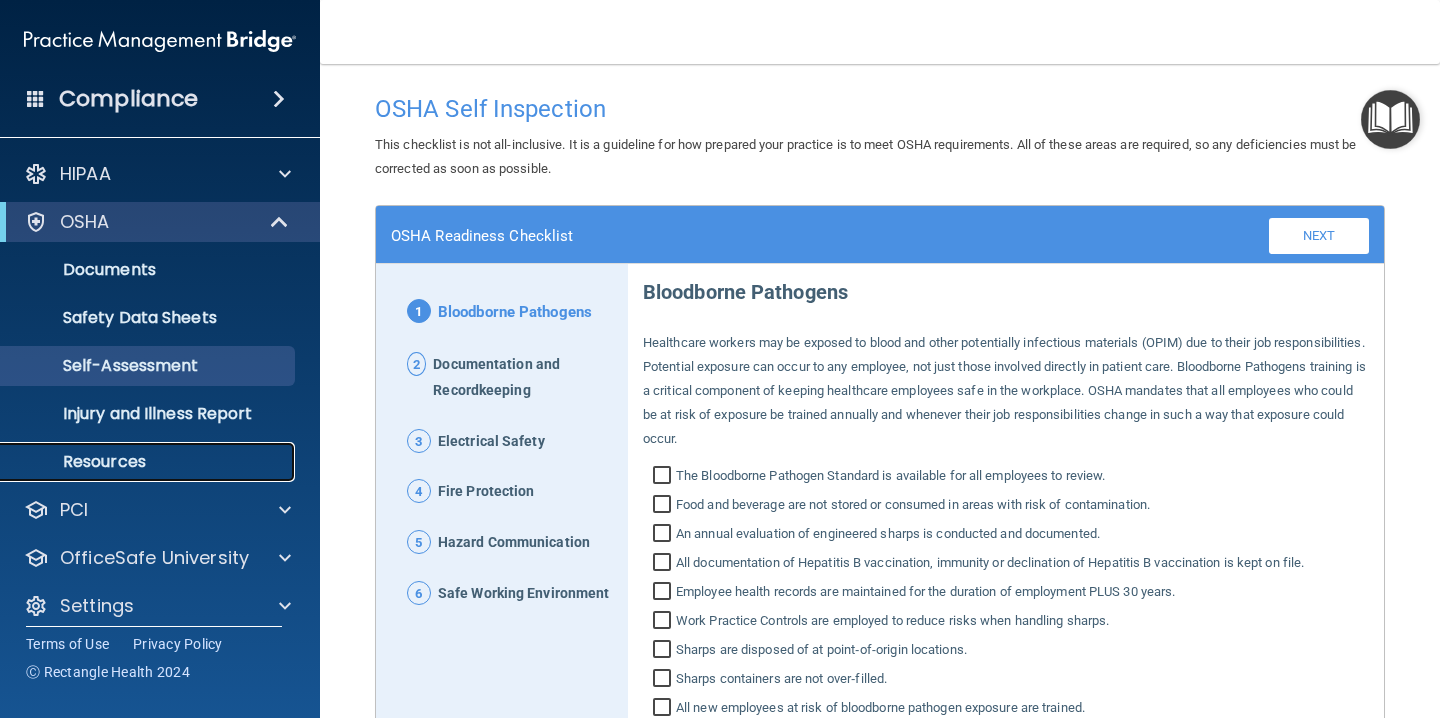 click on "Resources" at bounding box center (149, 462) 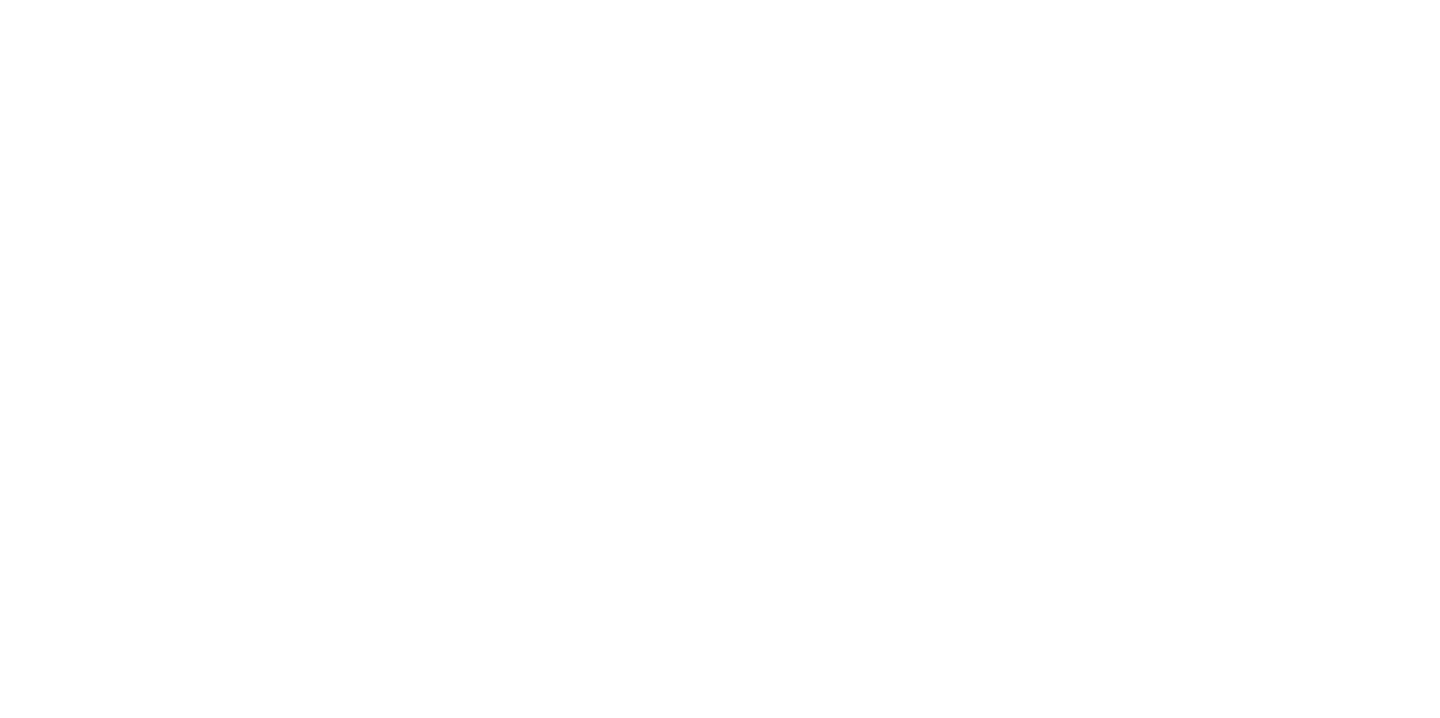scroll, scrollTop: 0, scrollLeft: 0, axis: both 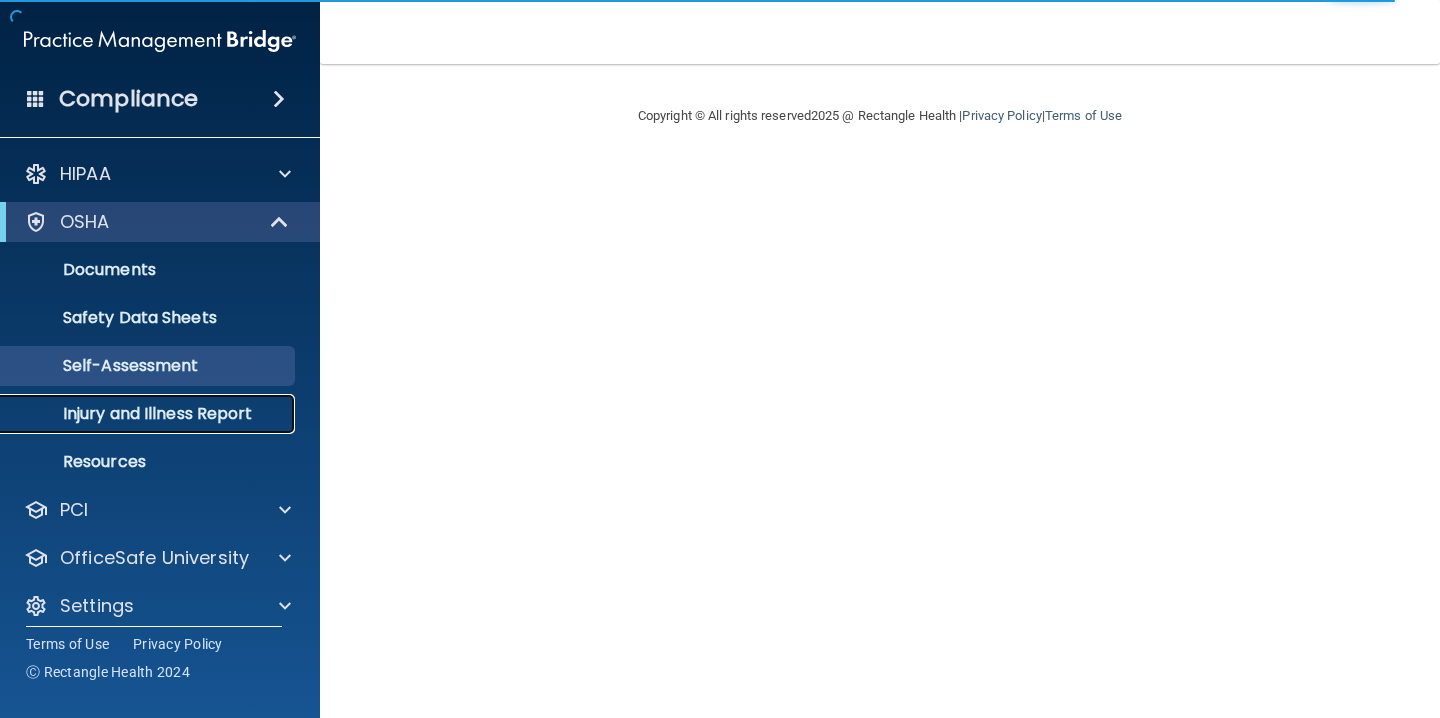 click on "Injury and Illness Report" at bounding box center [149, 414] 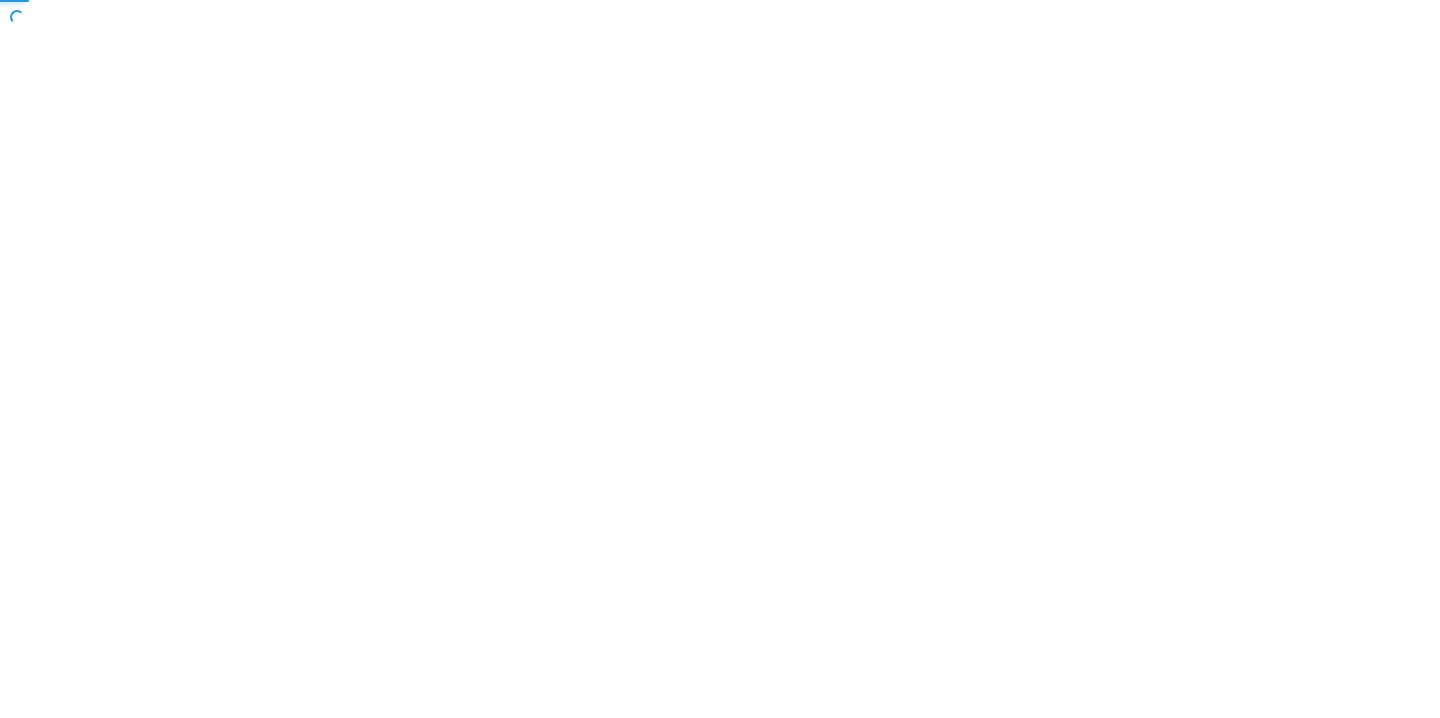 scroll, scrollTop: 0, scrollLeft: 0, axis: both 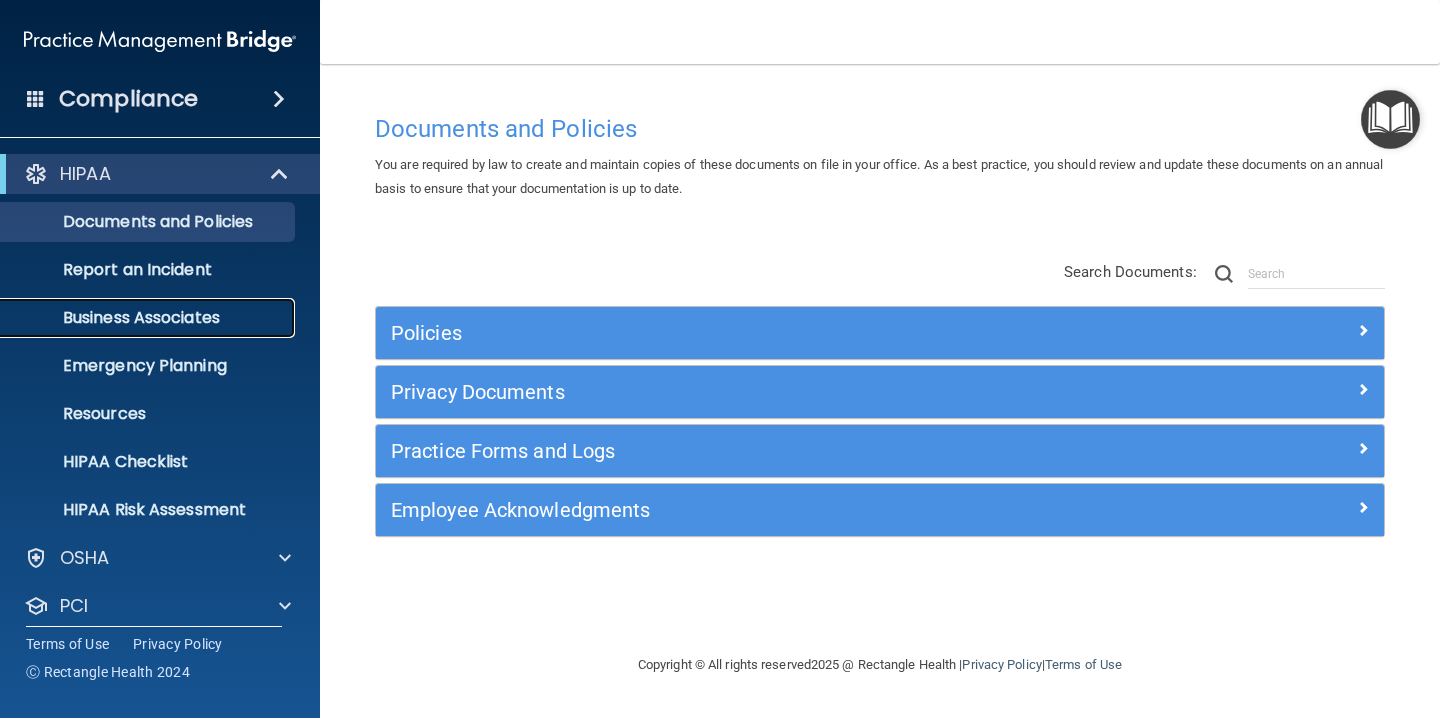 click on "Business Associates" at bounding box center (149, 318) 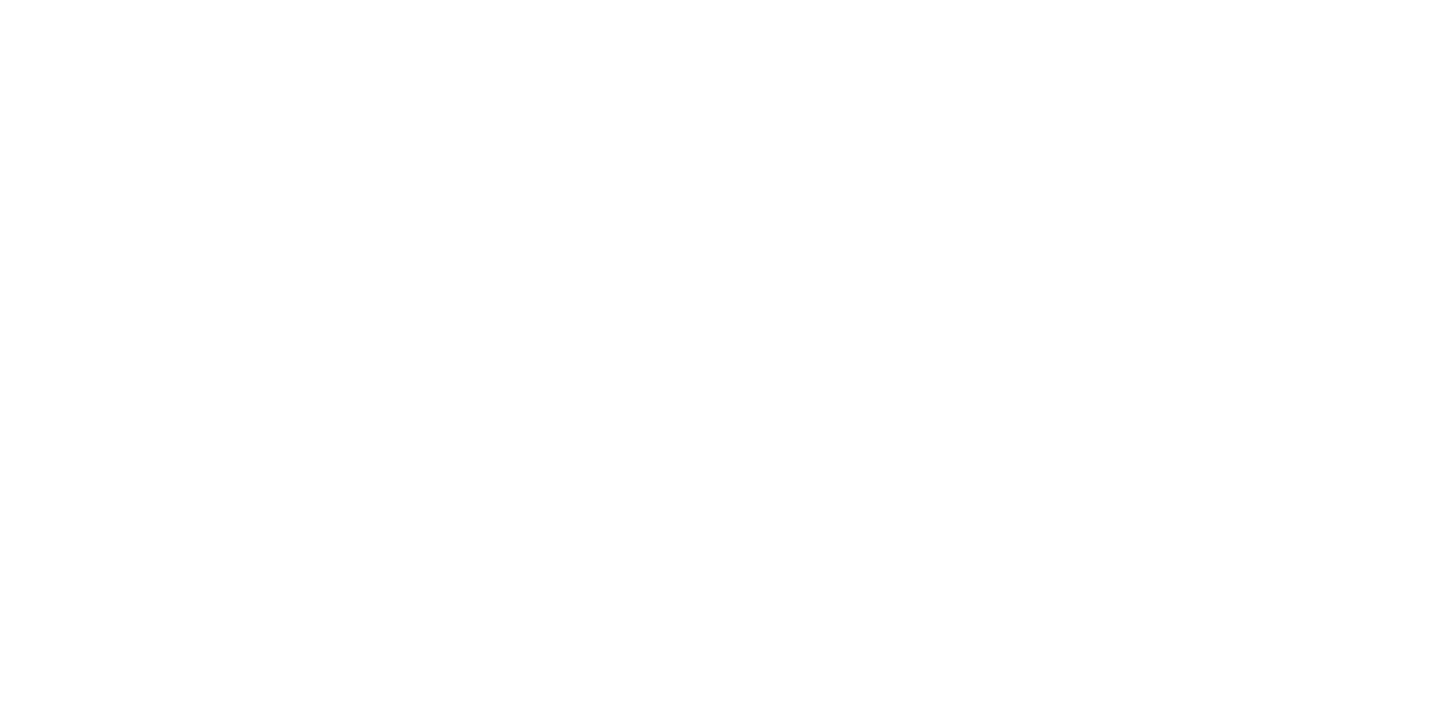 scroll, scrollTop: 0, scrollLeft: 0, axis: both 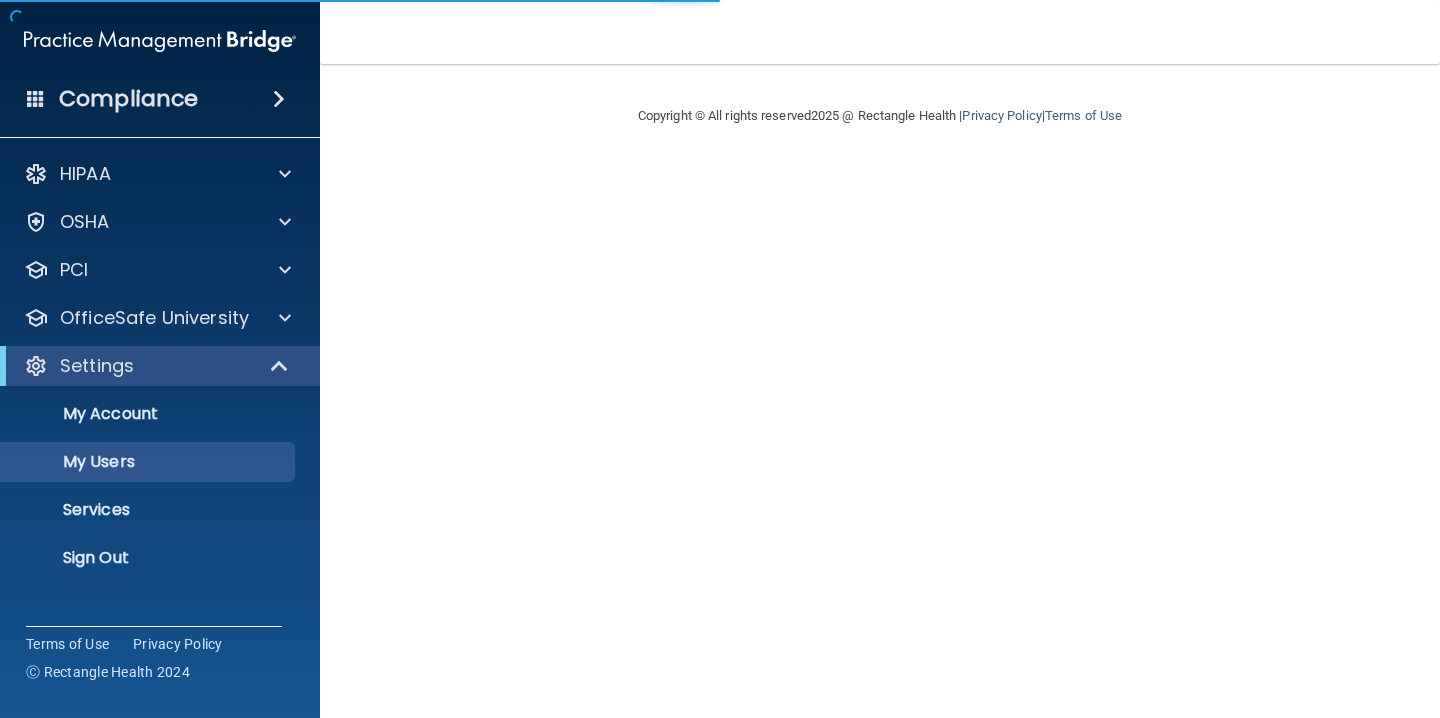 select on "20" 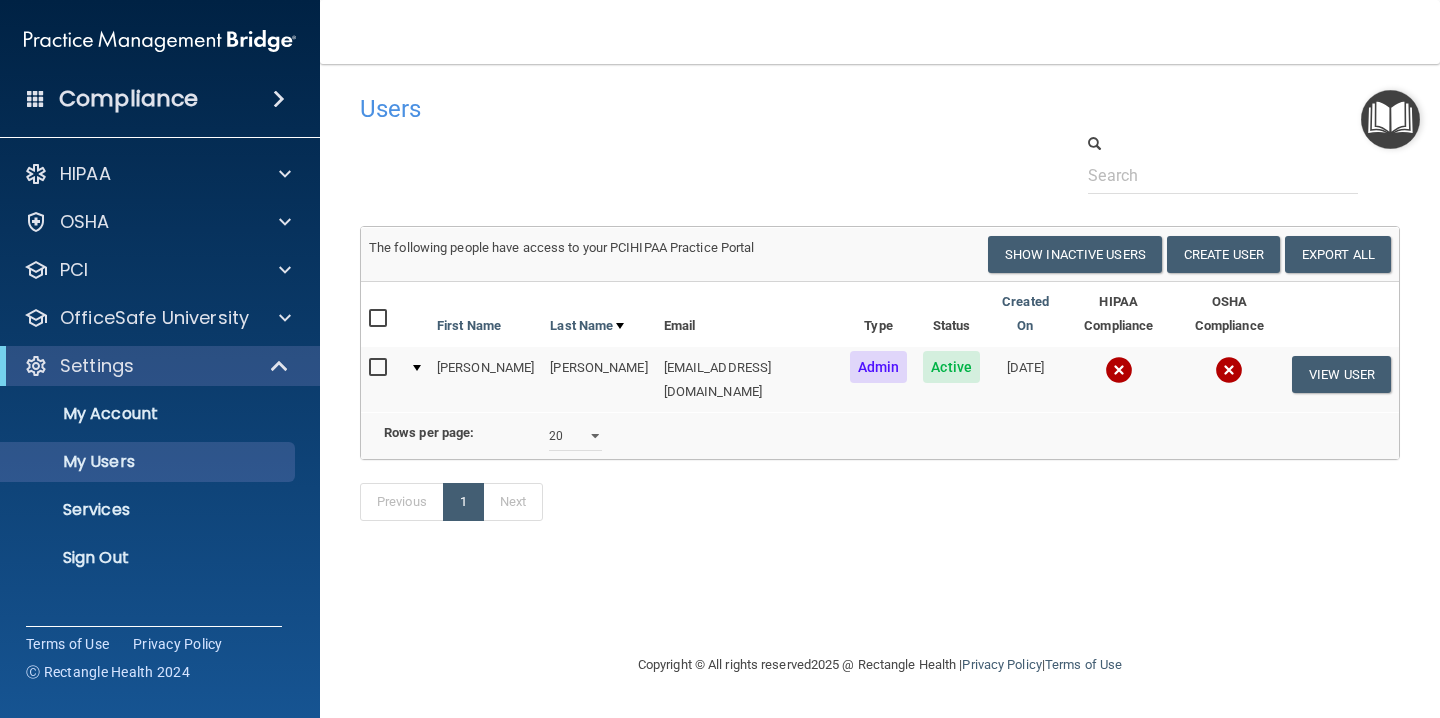 click at bounding box center (380, 368) 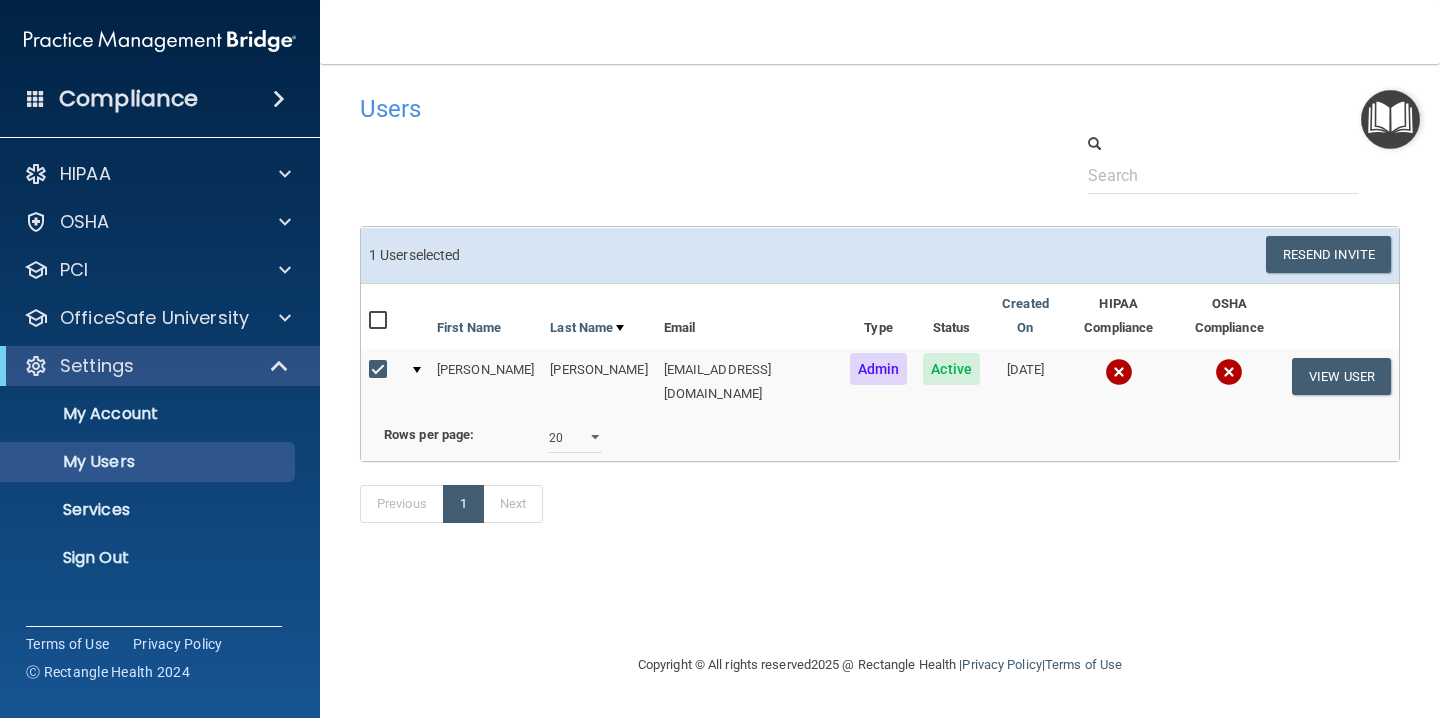 click at bounding box center [380, 370] 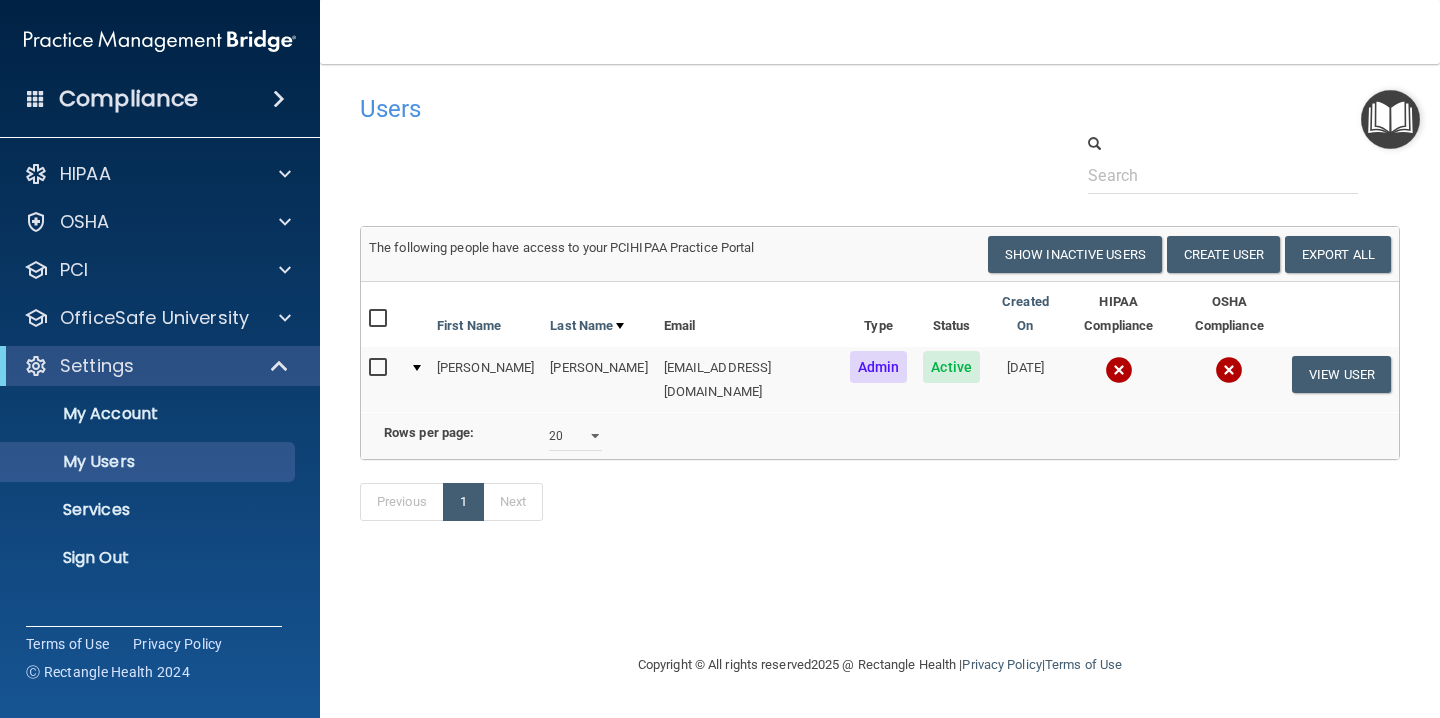 click on "Email" at bounding box center [749, 314] 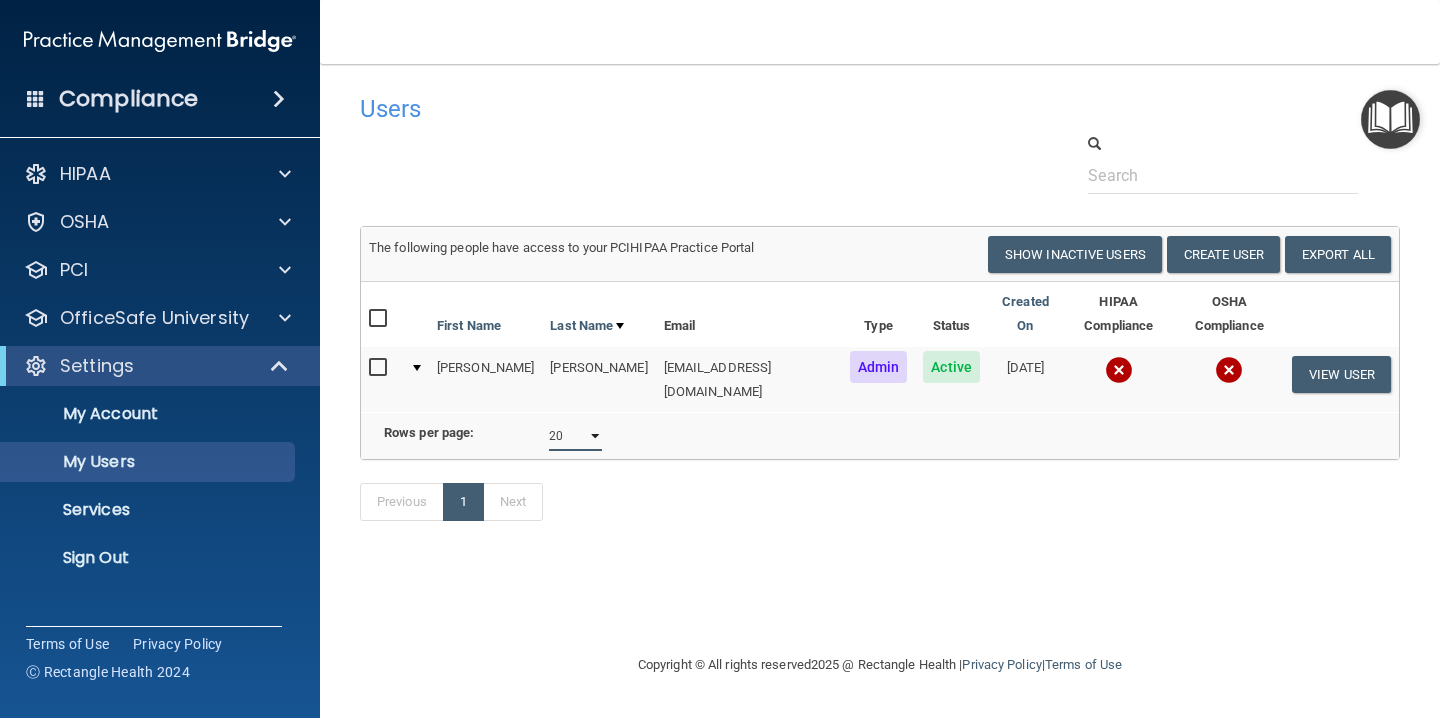 click on "10  20  30  40  all" at bounding box center [575, 436] 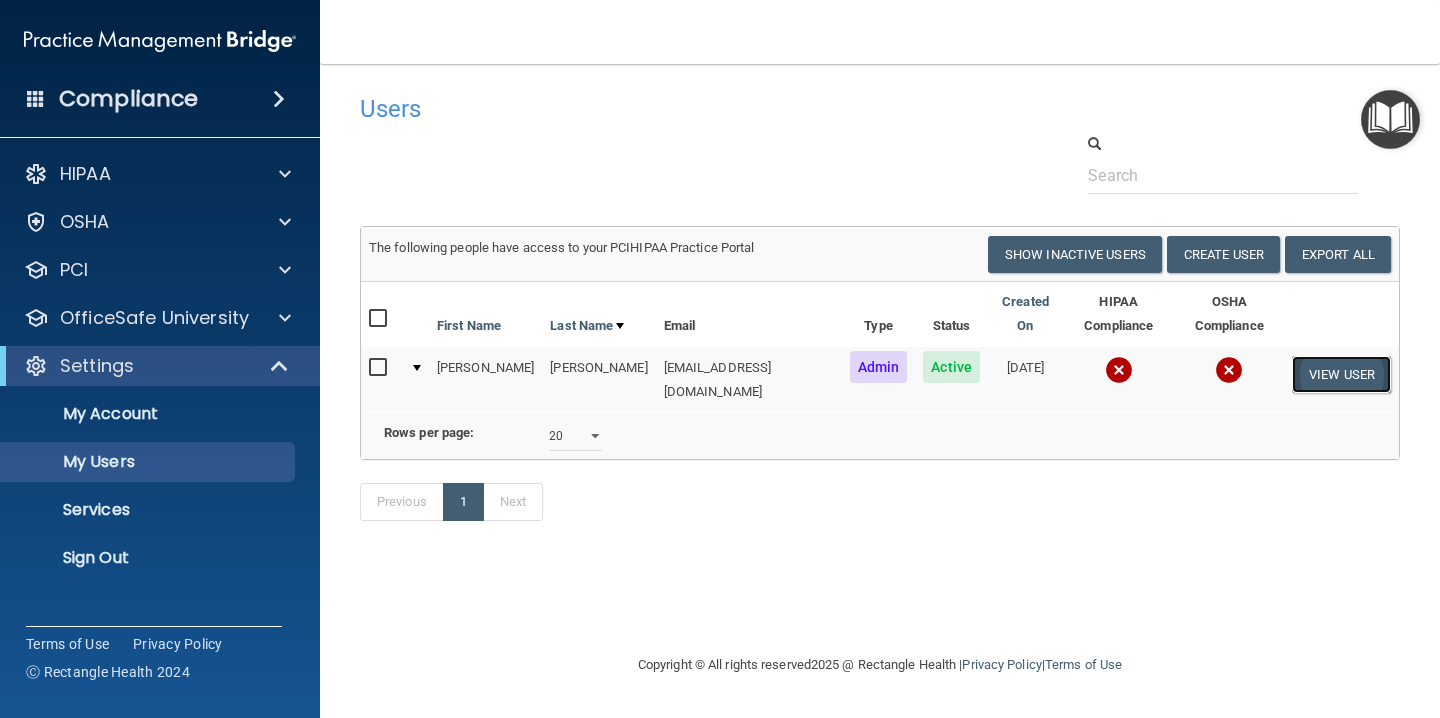 click on "View User" at bounding box center [1341, 374] 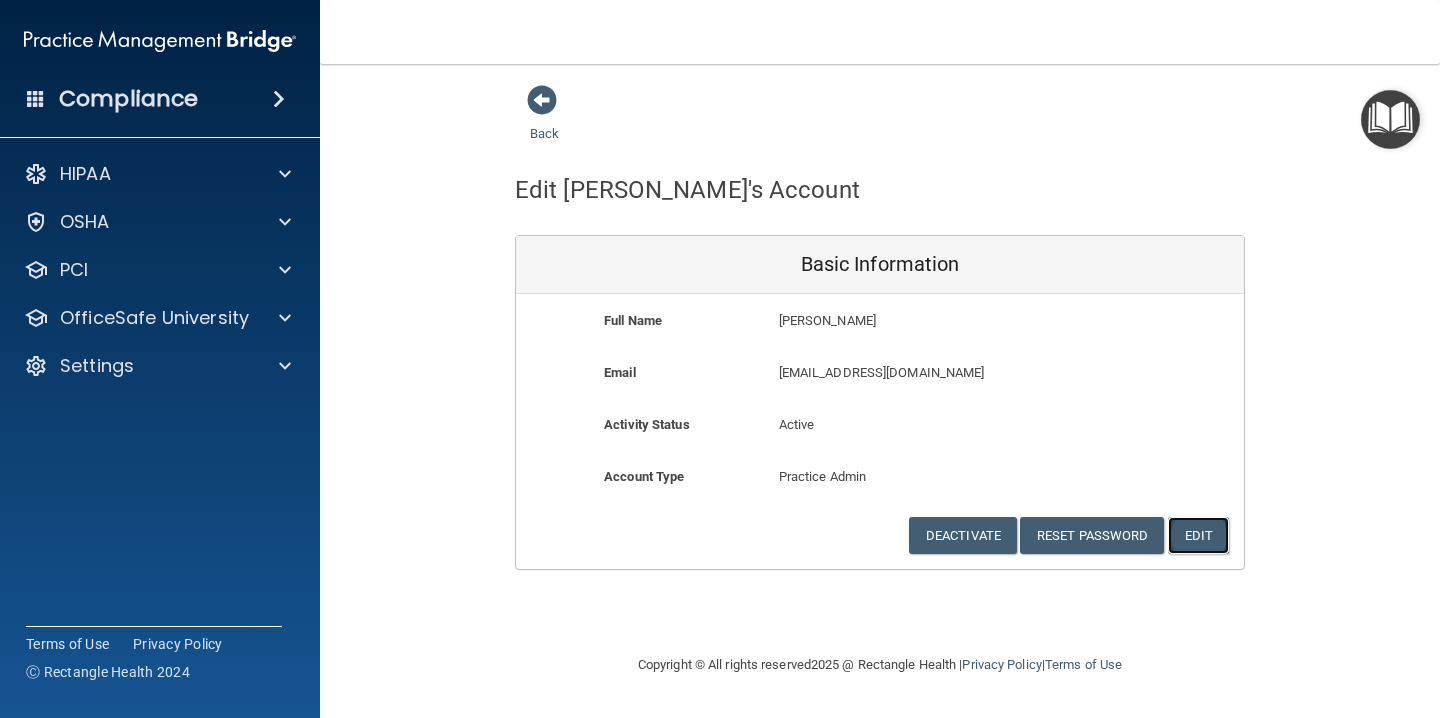 click on "Edit" at bounding box center [1198, 535] 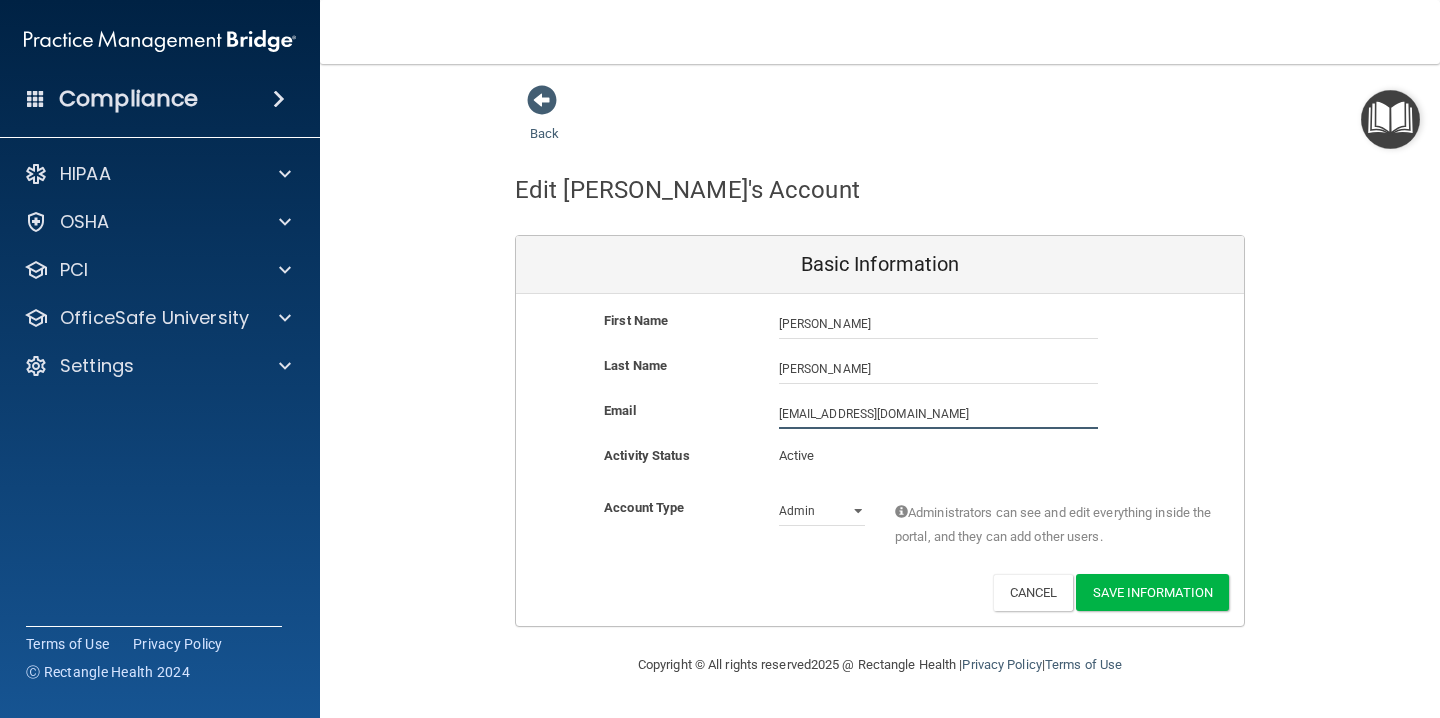 drag, startPoint x: 961, startPoint y: 412, endPoint x: 609, endPoint y: 407, distance: 352.03552 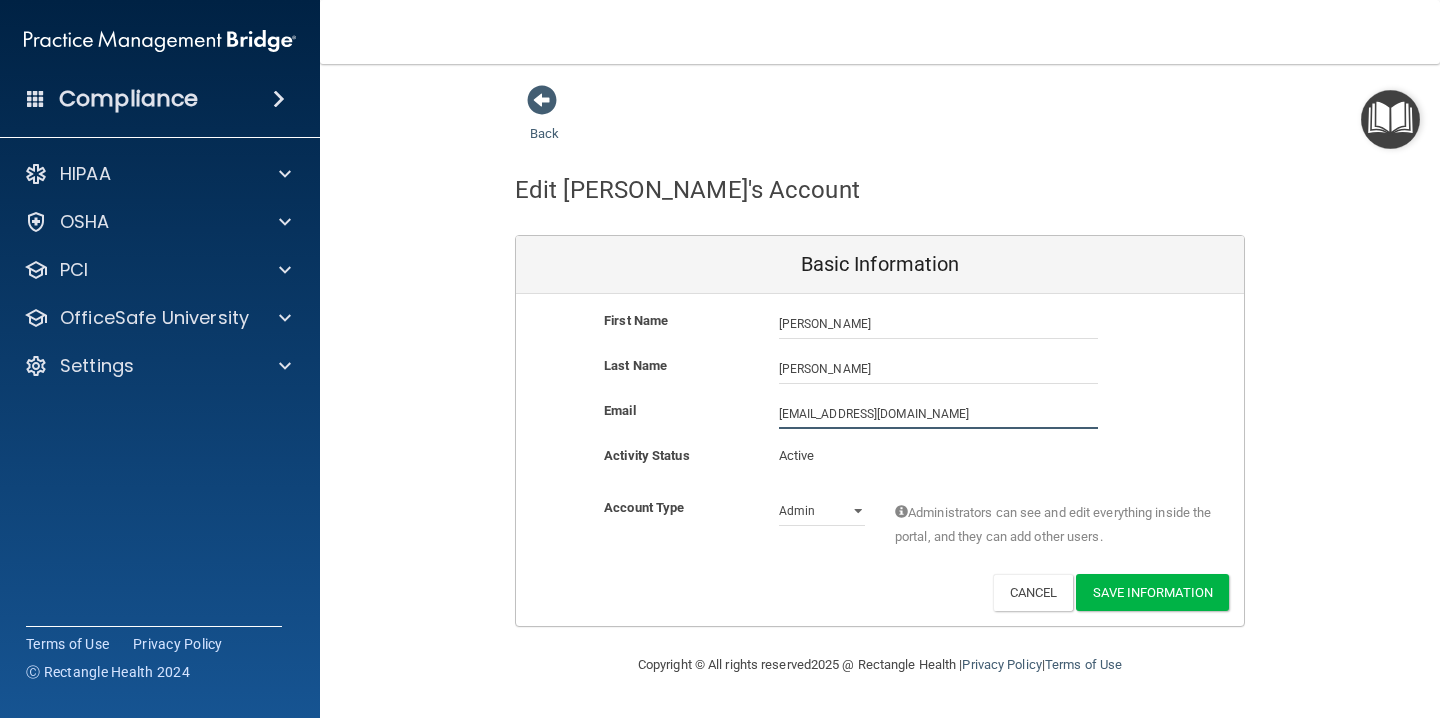 type on "chantelanderson24@gmail.com" 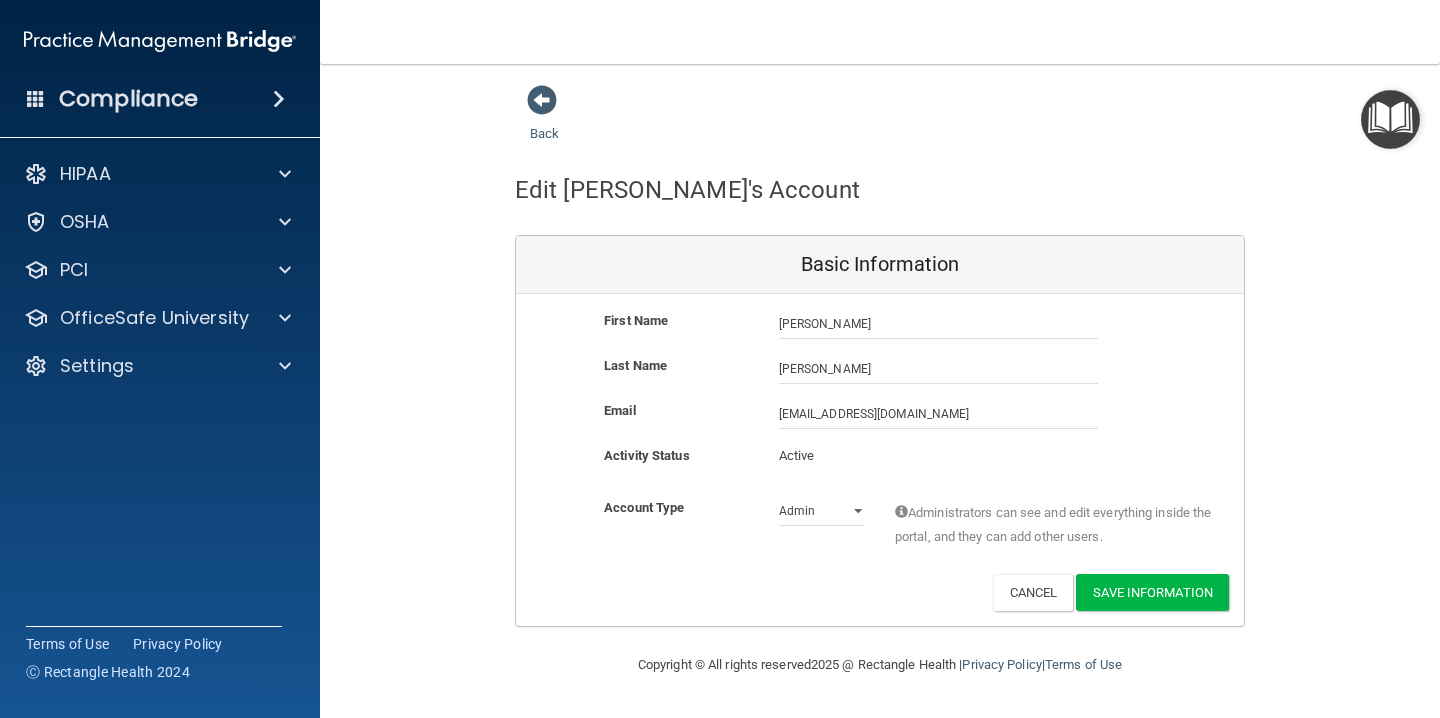 click on "Email           chantelanderson24@gmail.com   chantelanderson24@gmail.com" at bounding box center [880, 414] 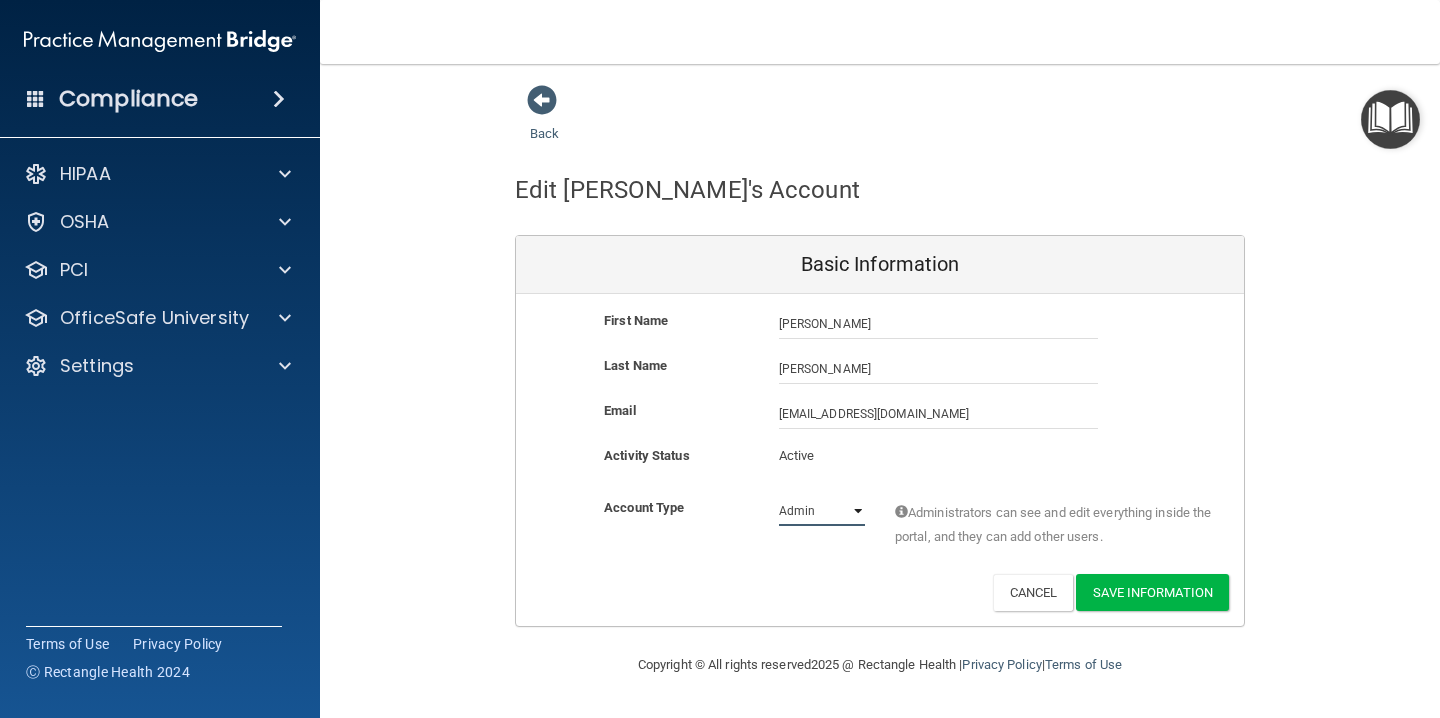 click on "Admin  Member" at bounding box center [822, 511] 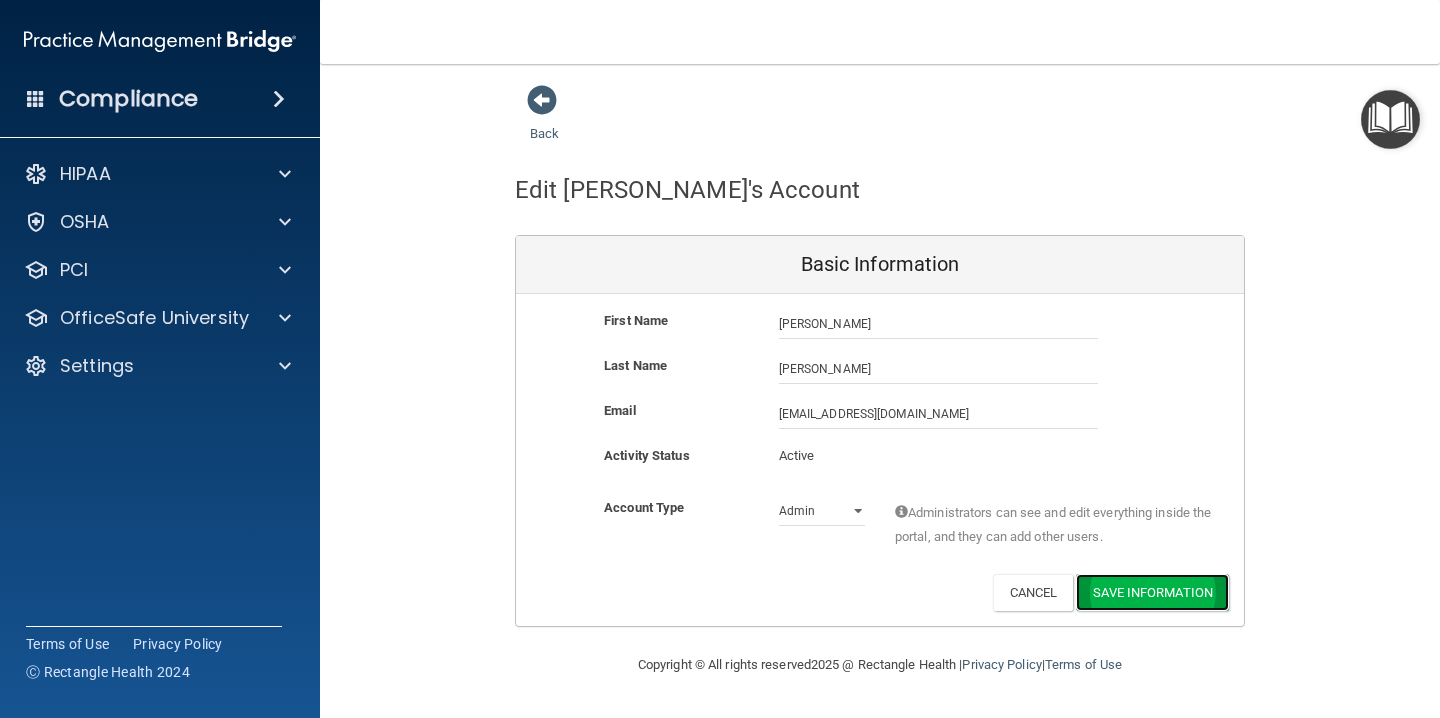 click on "Save Information" at bounding box center (1152, 592) 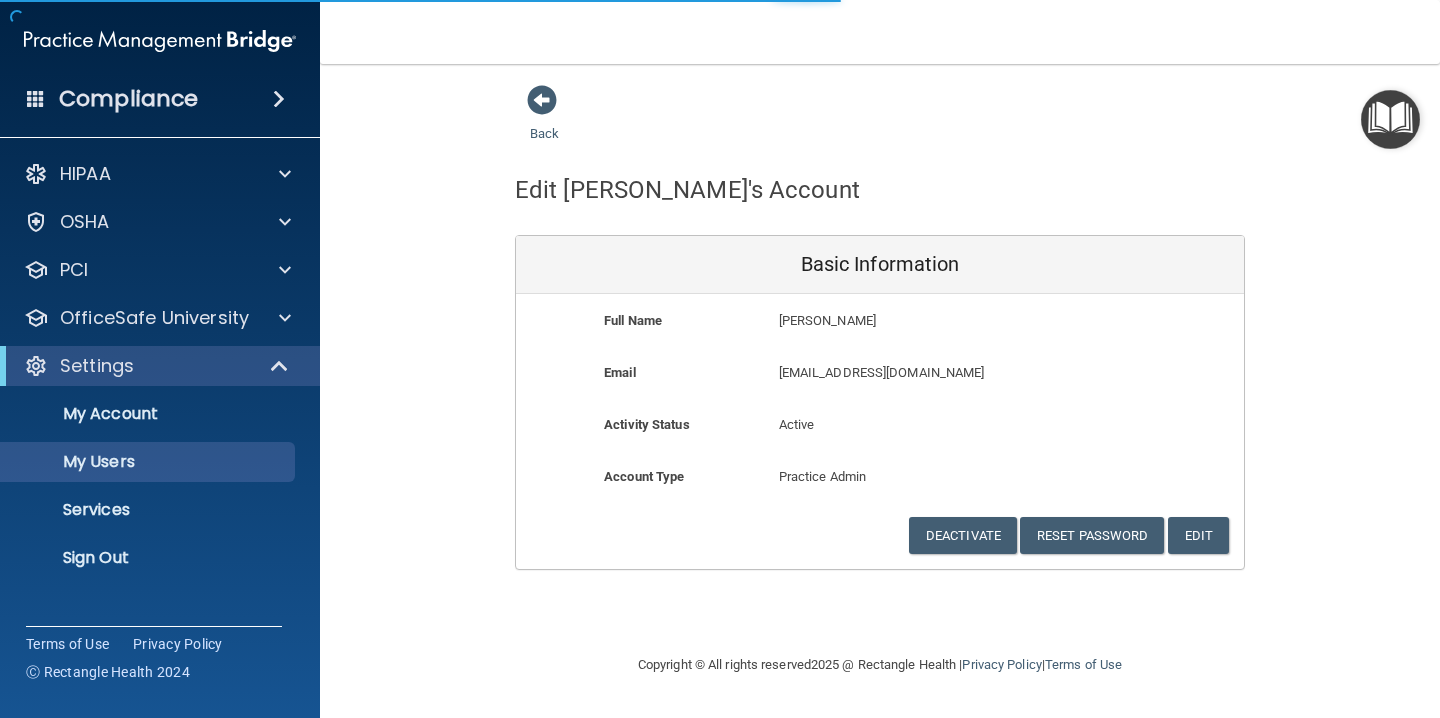 select on "20" 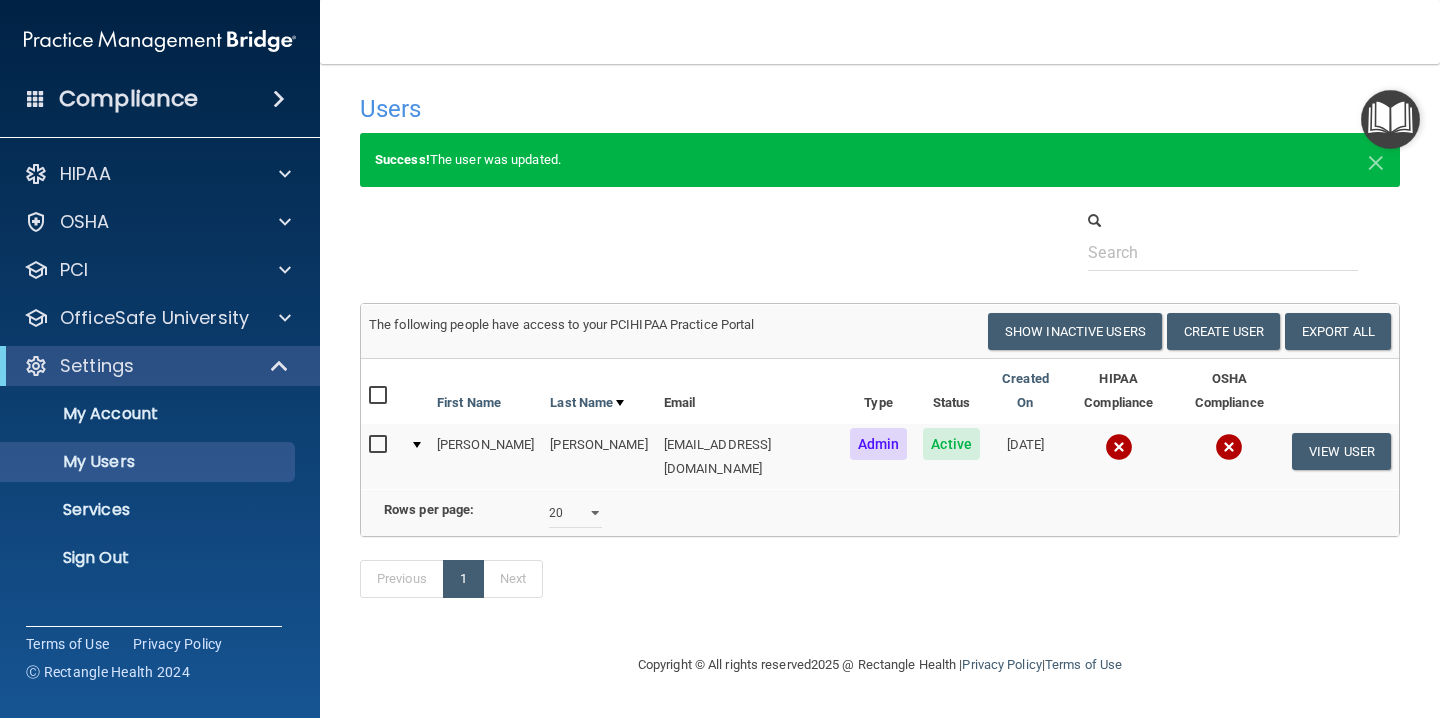 click on "Toggle navigation                                                                                                     Chantel Anderson   info@eyesonyouseattle.com                            Manage My Enterprise              Eyes On You - Seattle     Manage My Location" at bounding box center [880, 32] 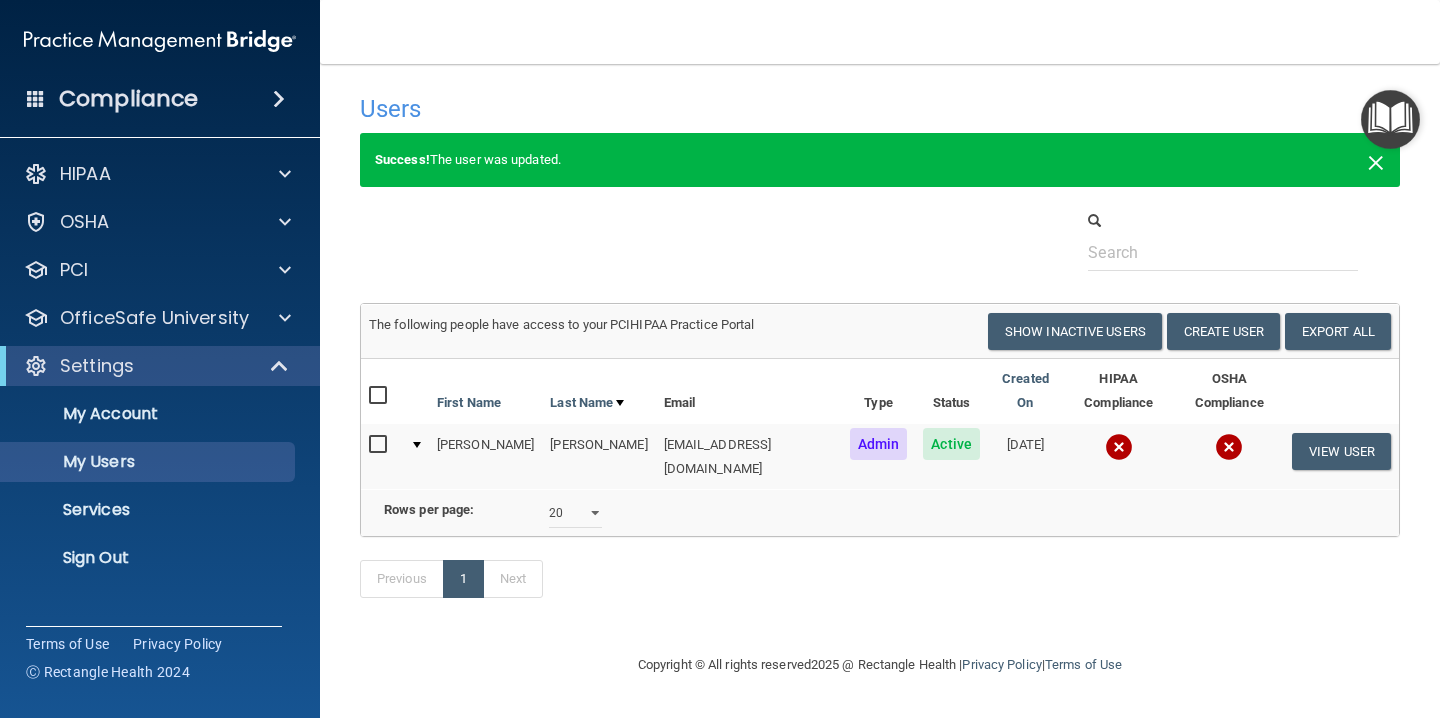 click on "×" at bounding box center [1376, 160] 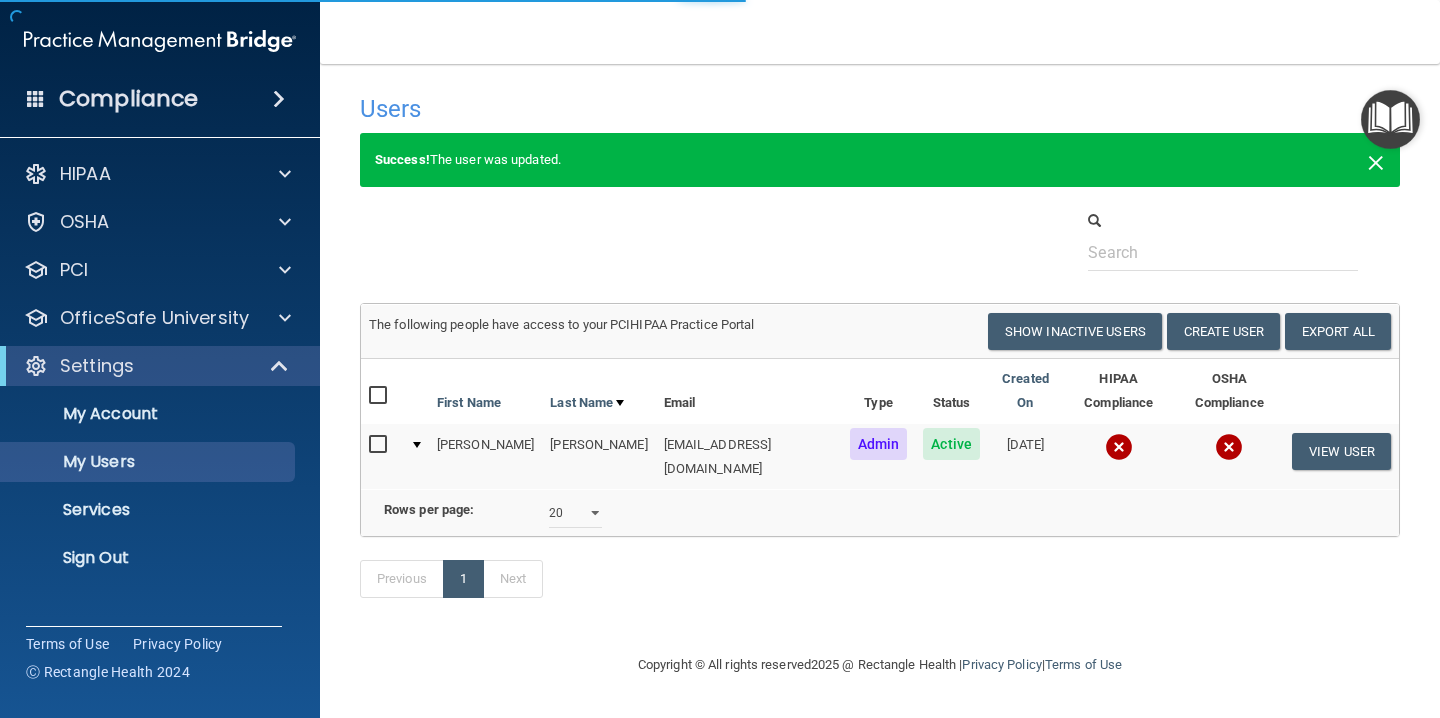 select on "20" 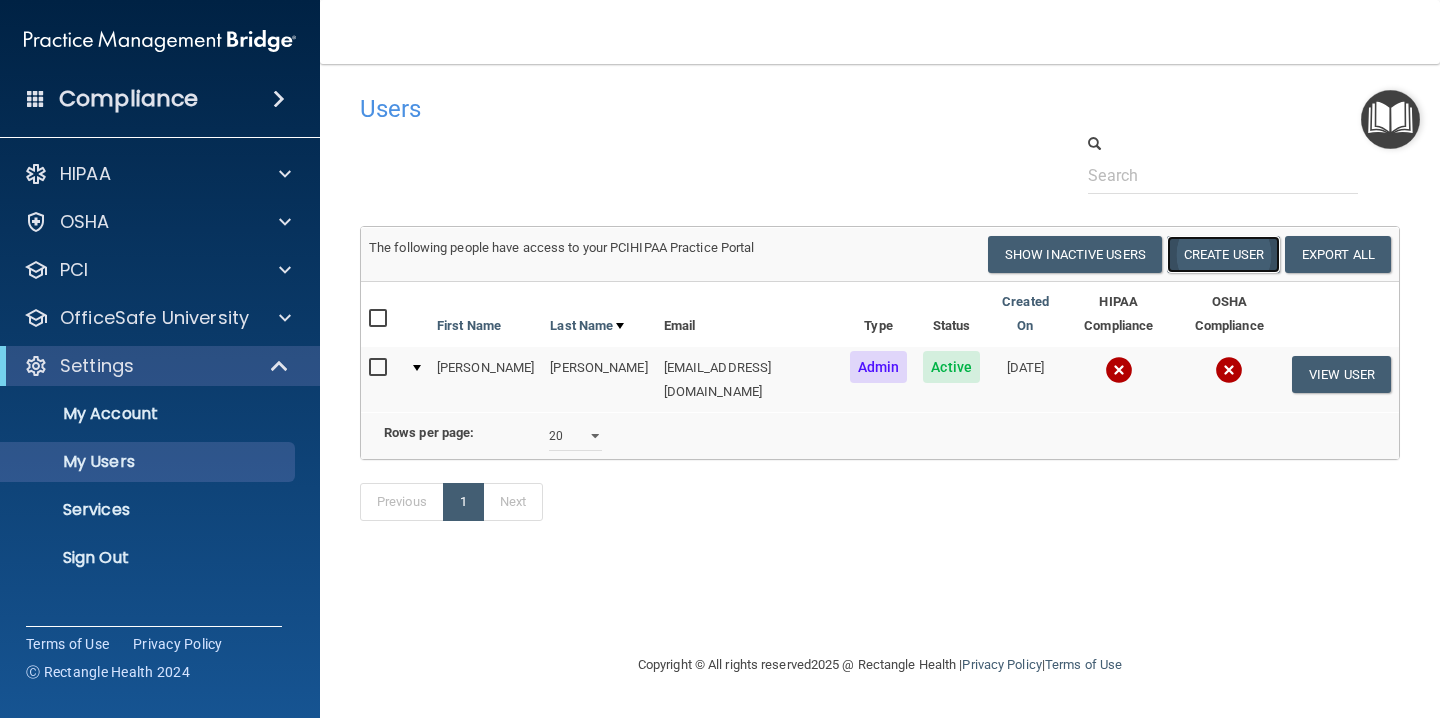 click on "Create User" at bounding box center [1223, 254] 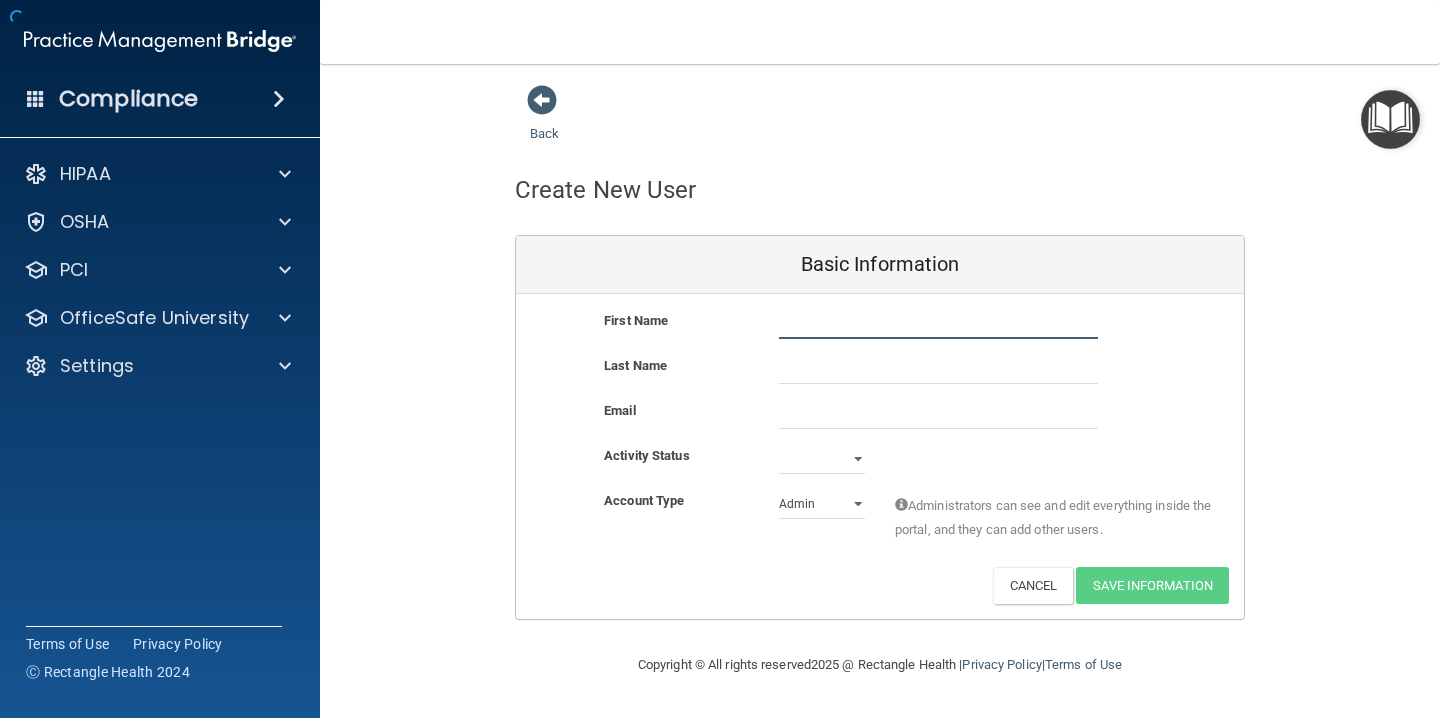 click at bounding box center [938, 324] 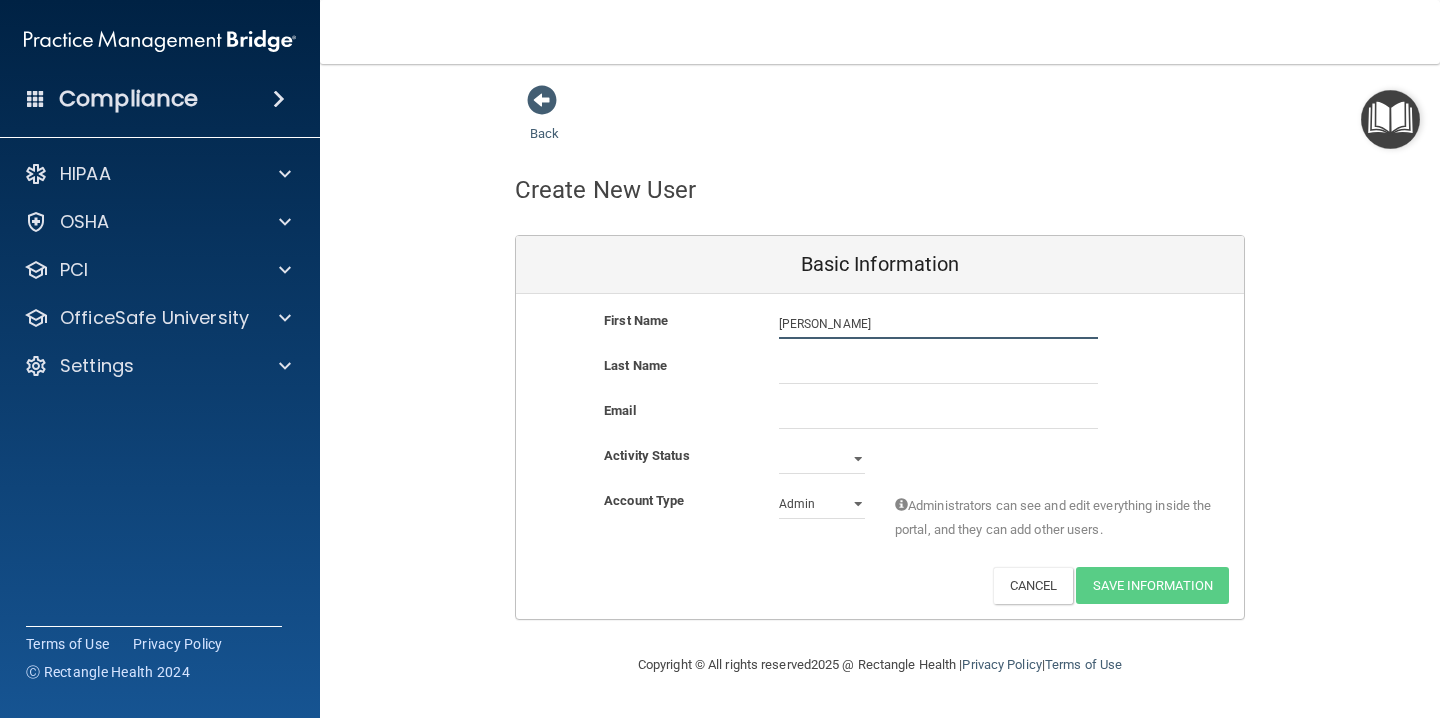type on "Sara" 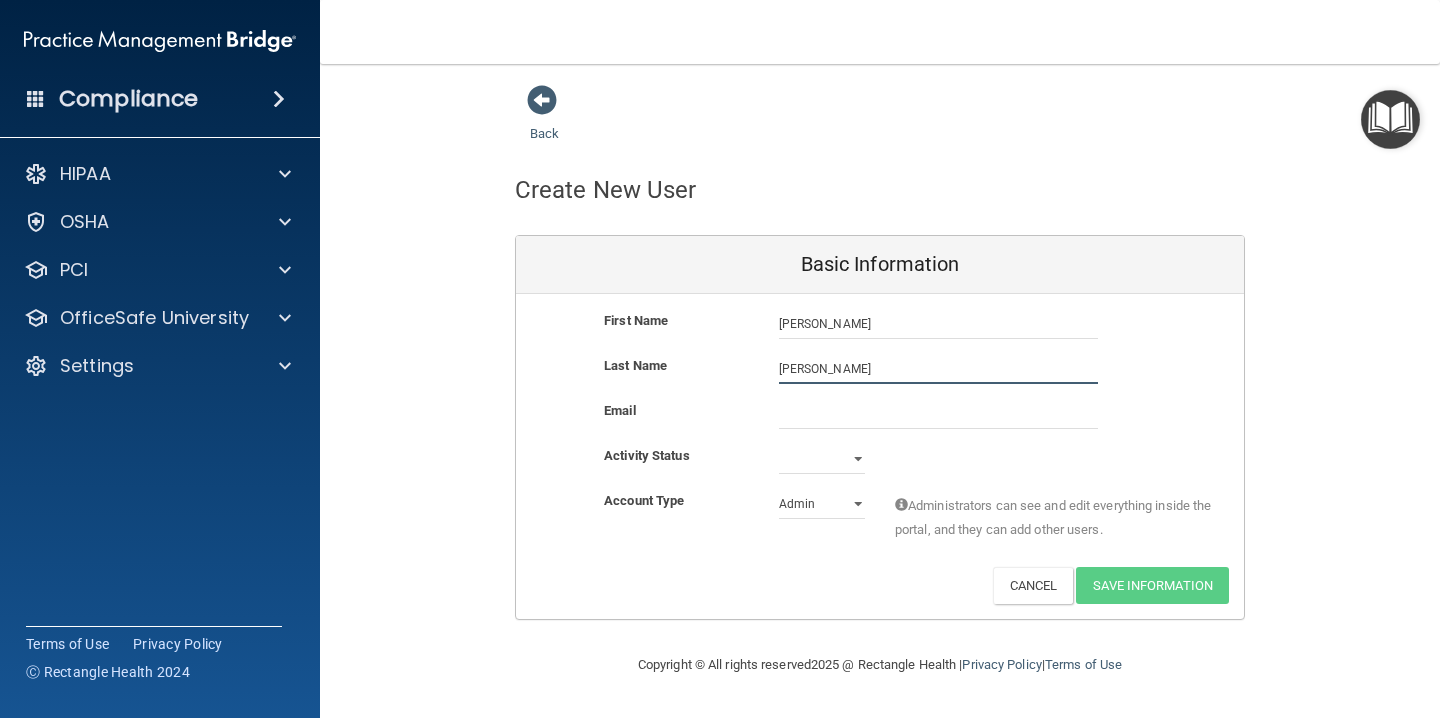 type on "Jessop" 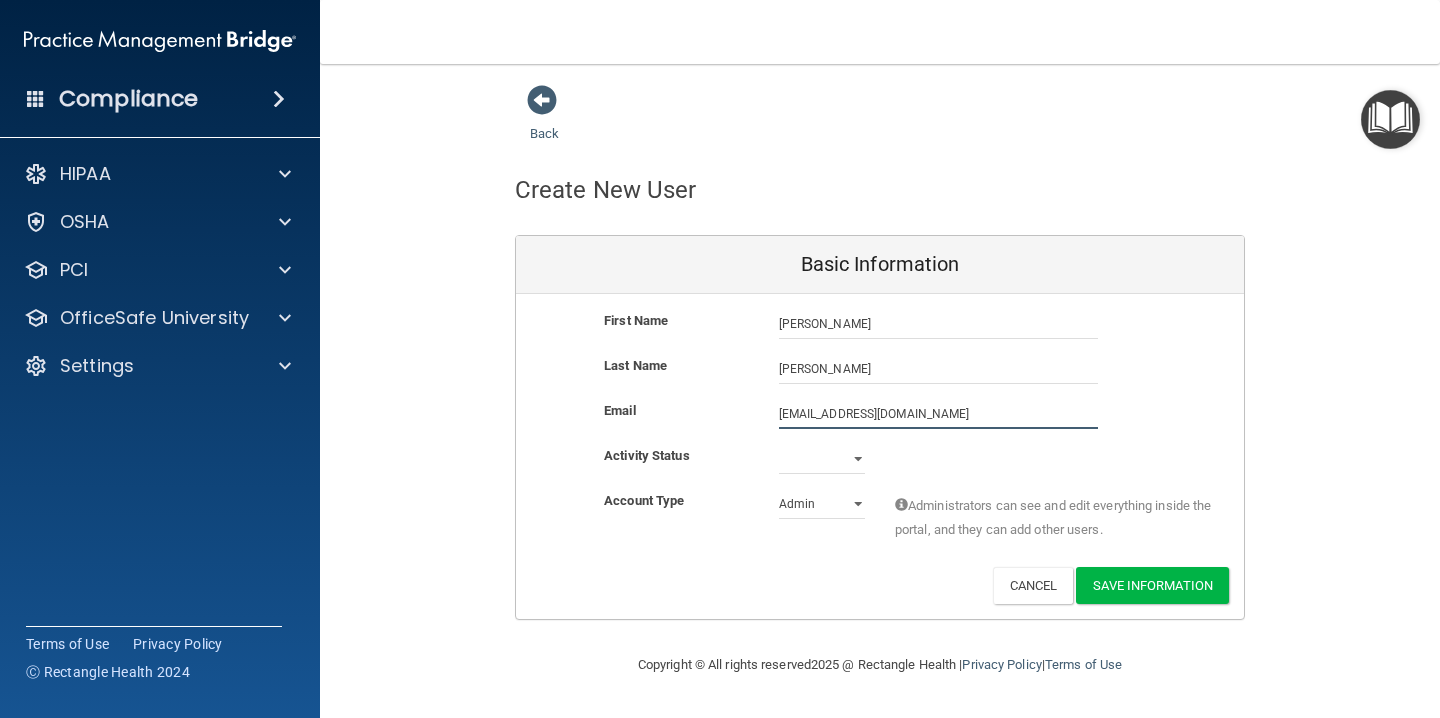 type on "saraaiko18@gmail.com" 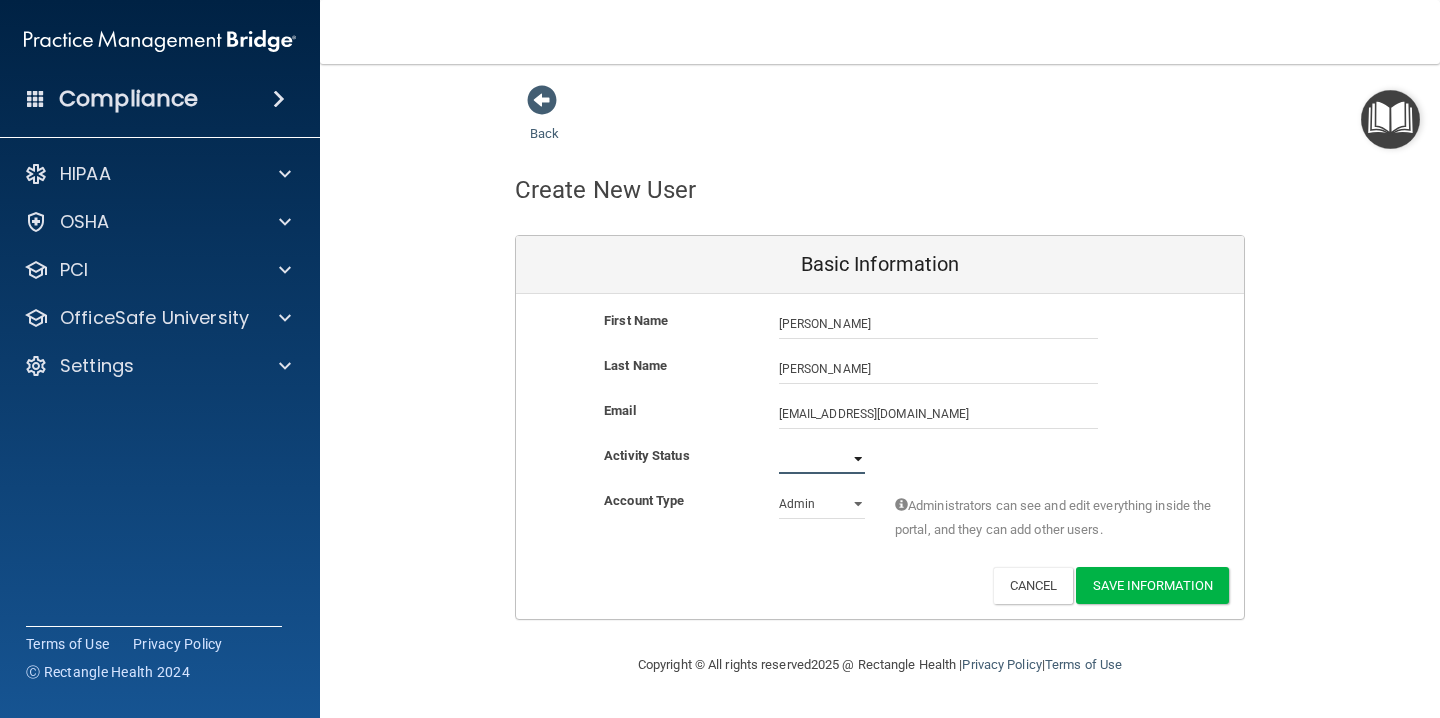 click on "Active  Inactive" at bounding box center [822, 459] 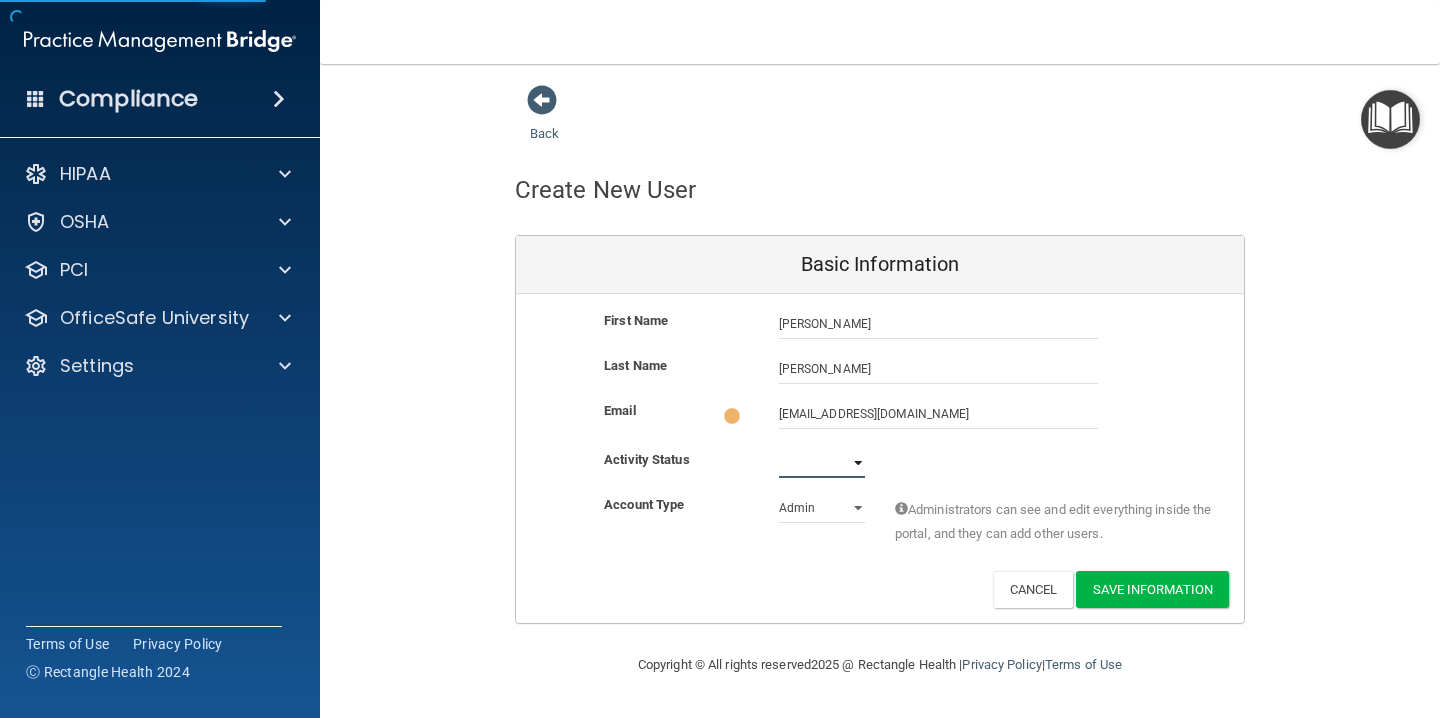 select on "active" 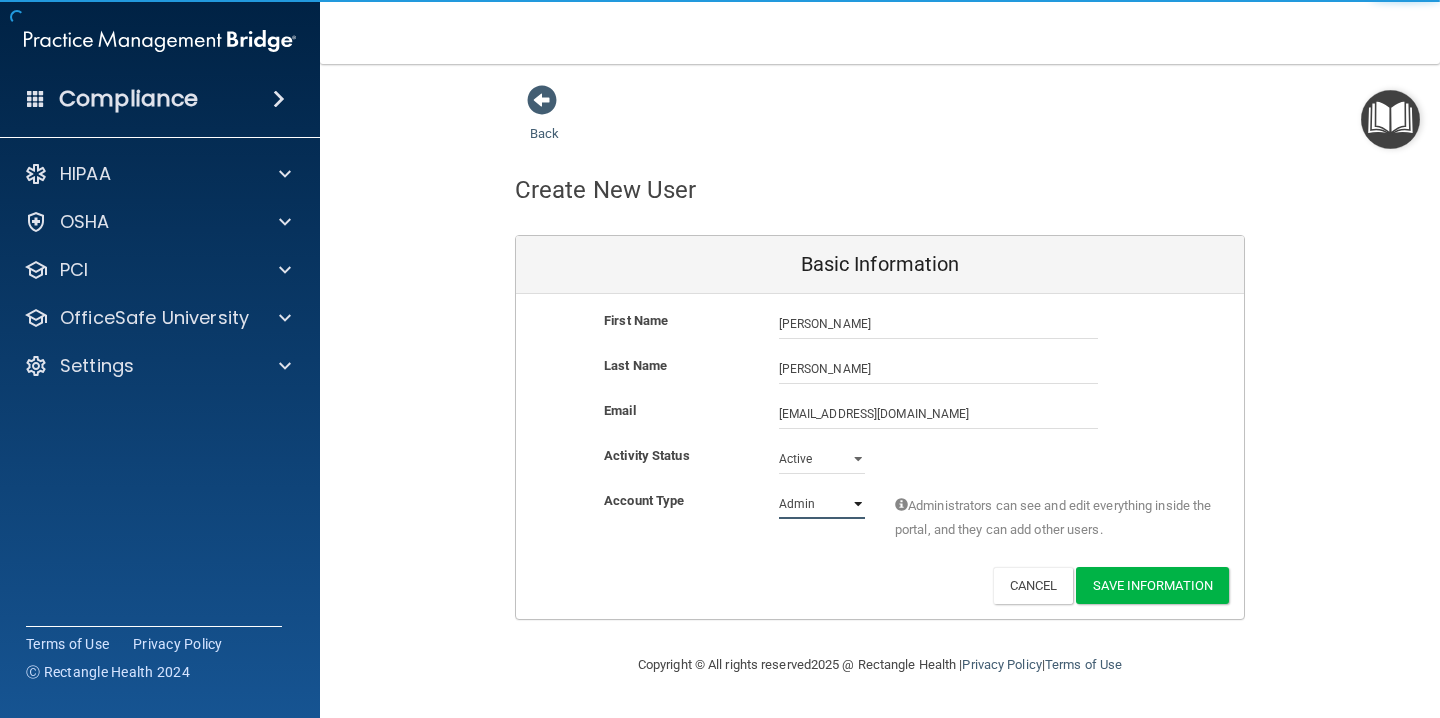 click on "Admin  Member" at bounding box center (822, 504) 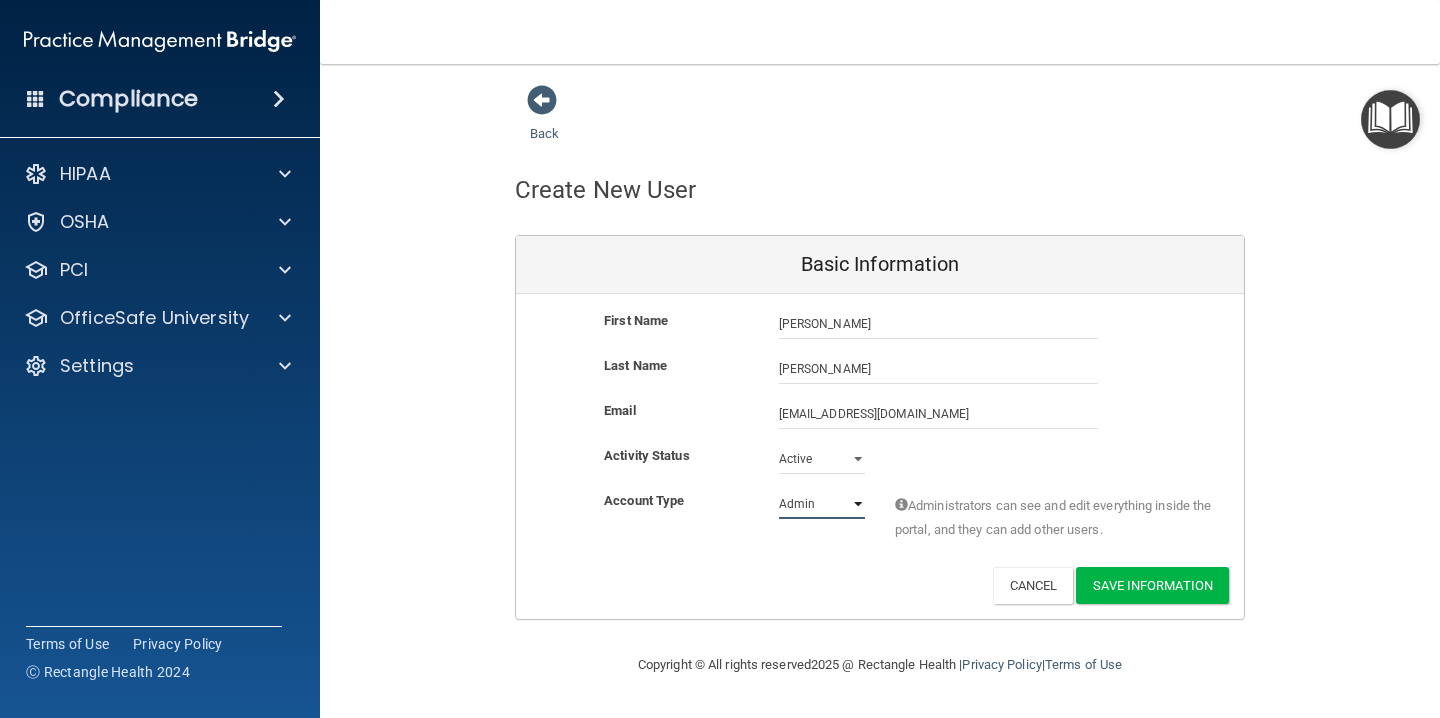 select on "practice_member" 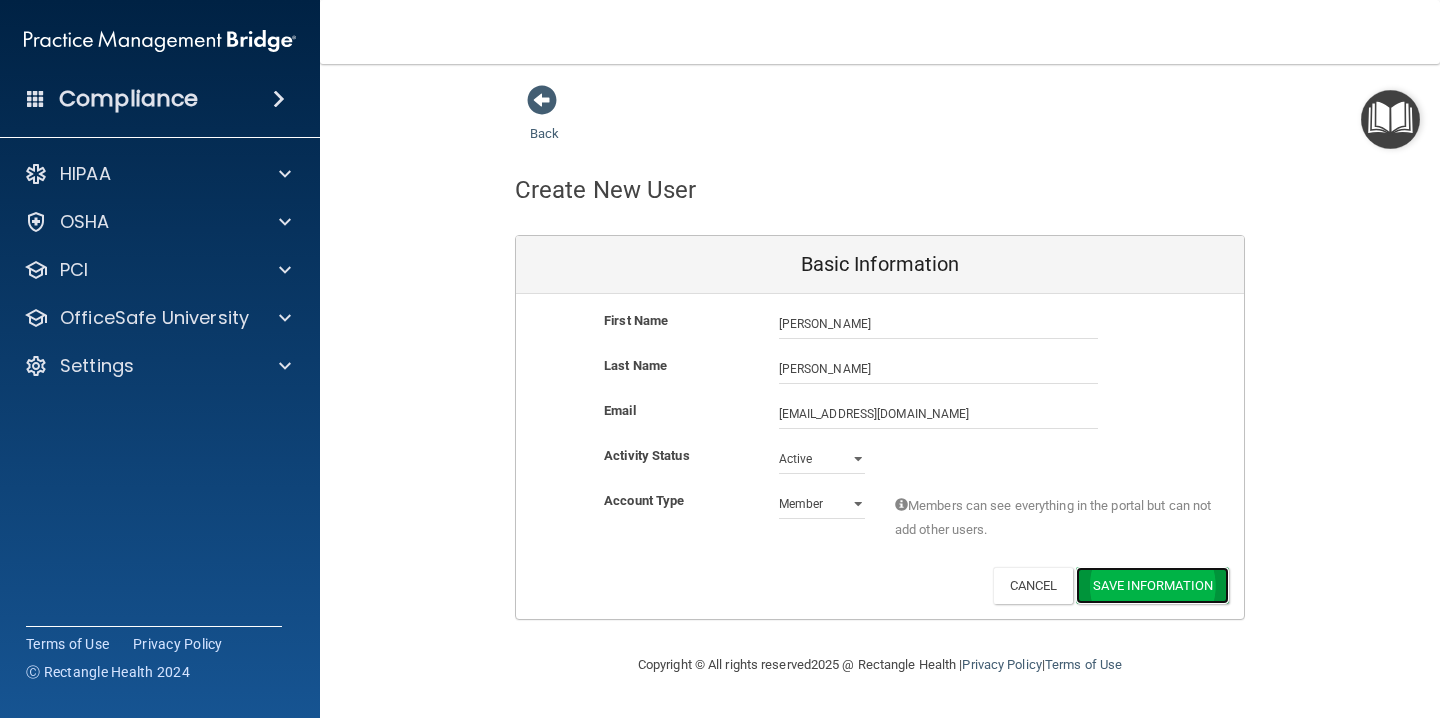 click on "Save Information" at bounding box center (1152, 585) 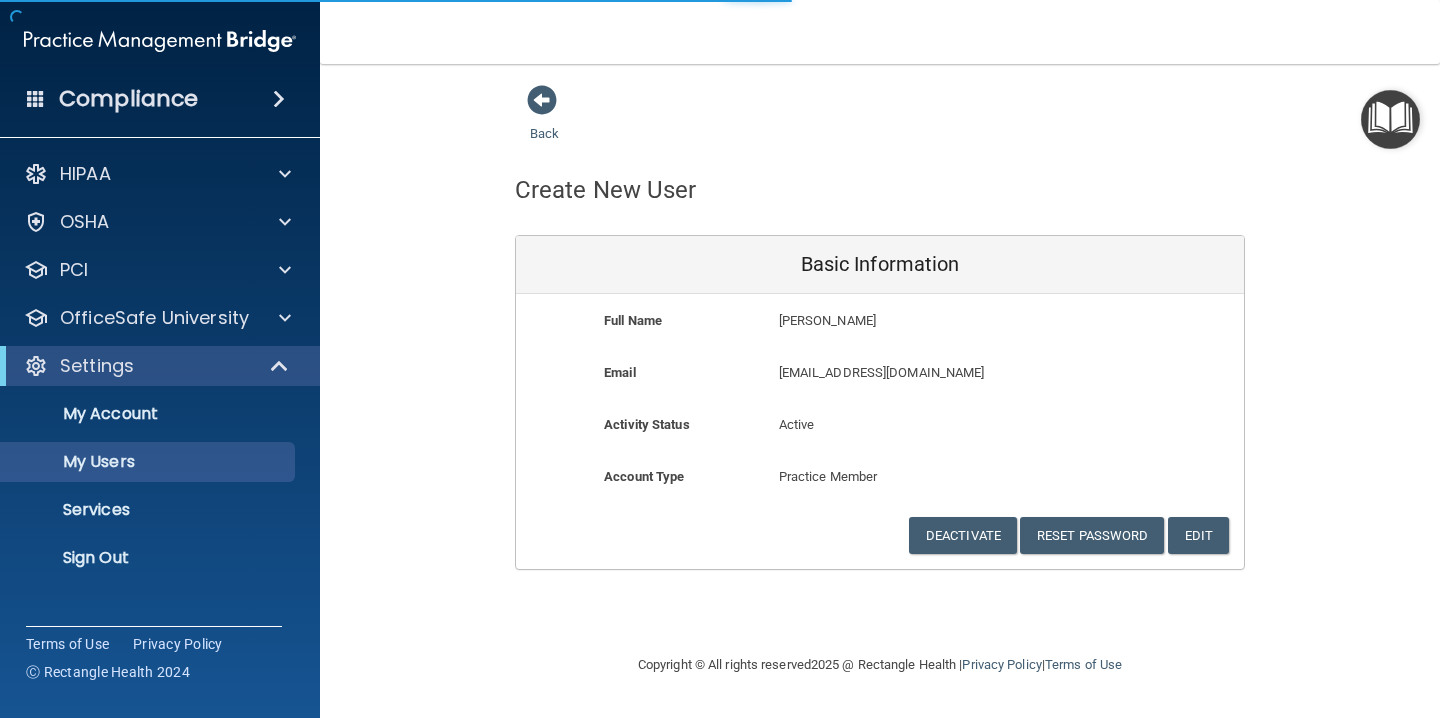 select on "20" 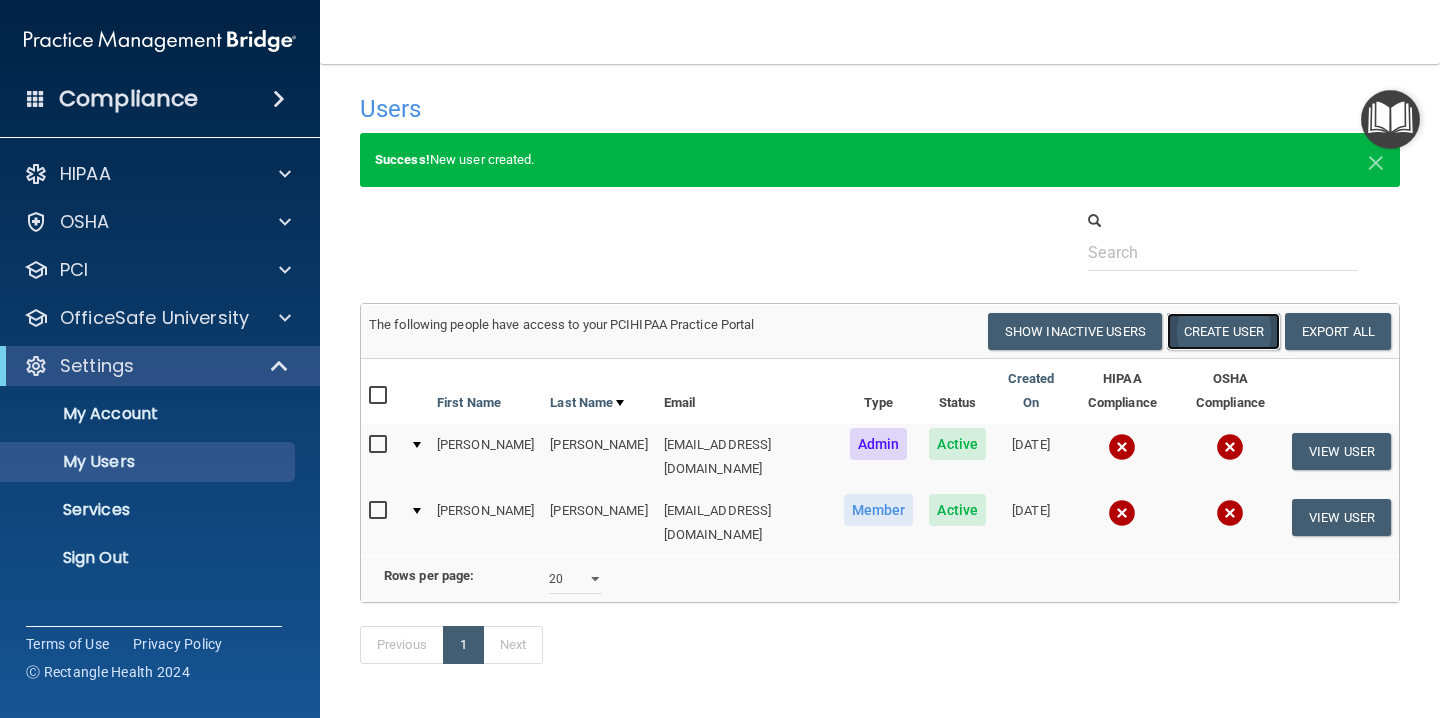 click on "Create User" at bounding box center (1223, 331) 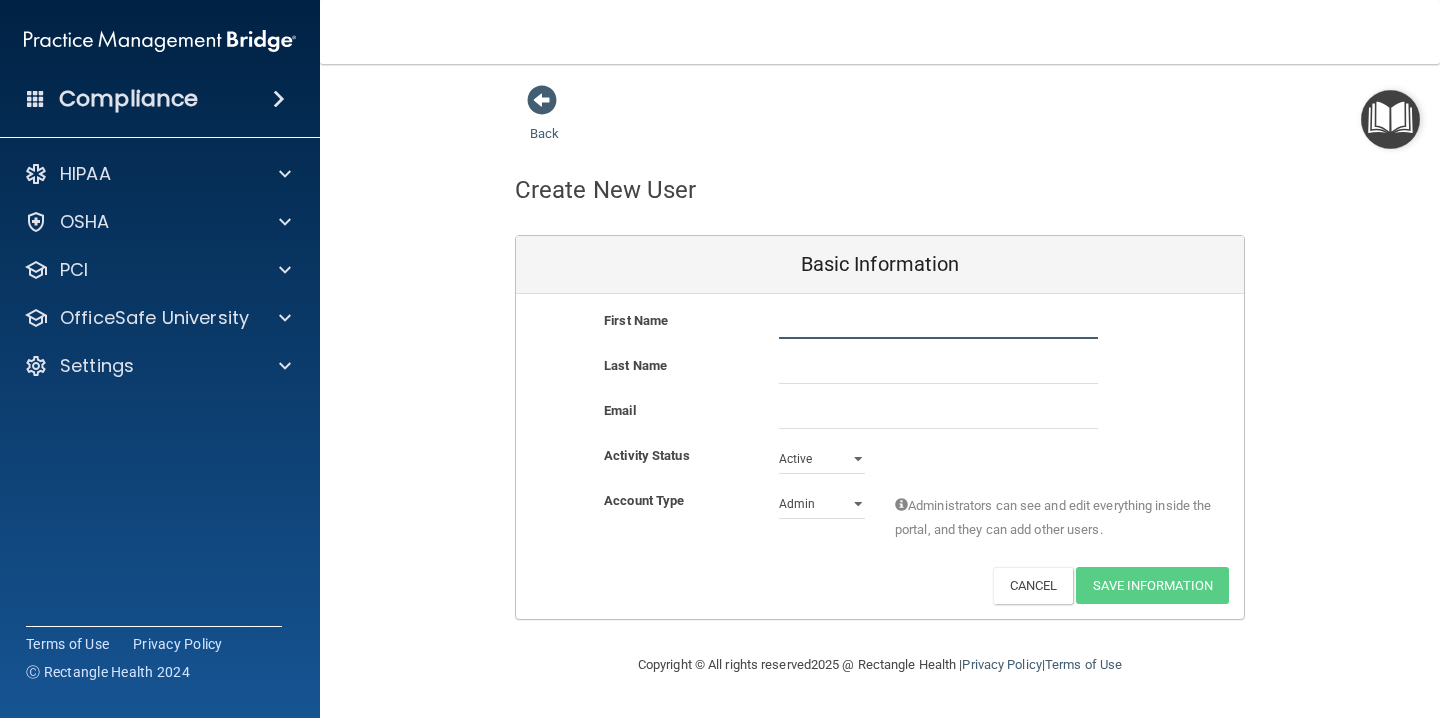 click at bounding box center [938, 324] 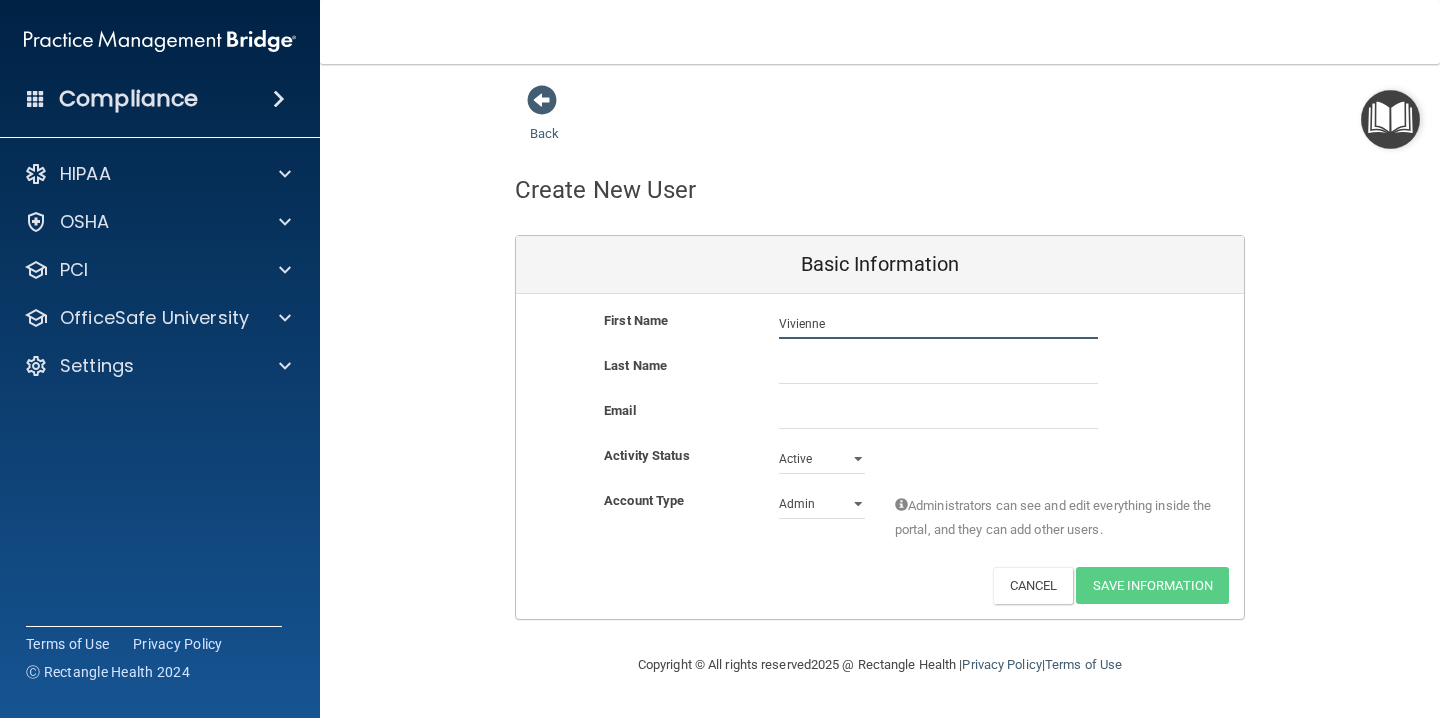 type on "Vivienne" 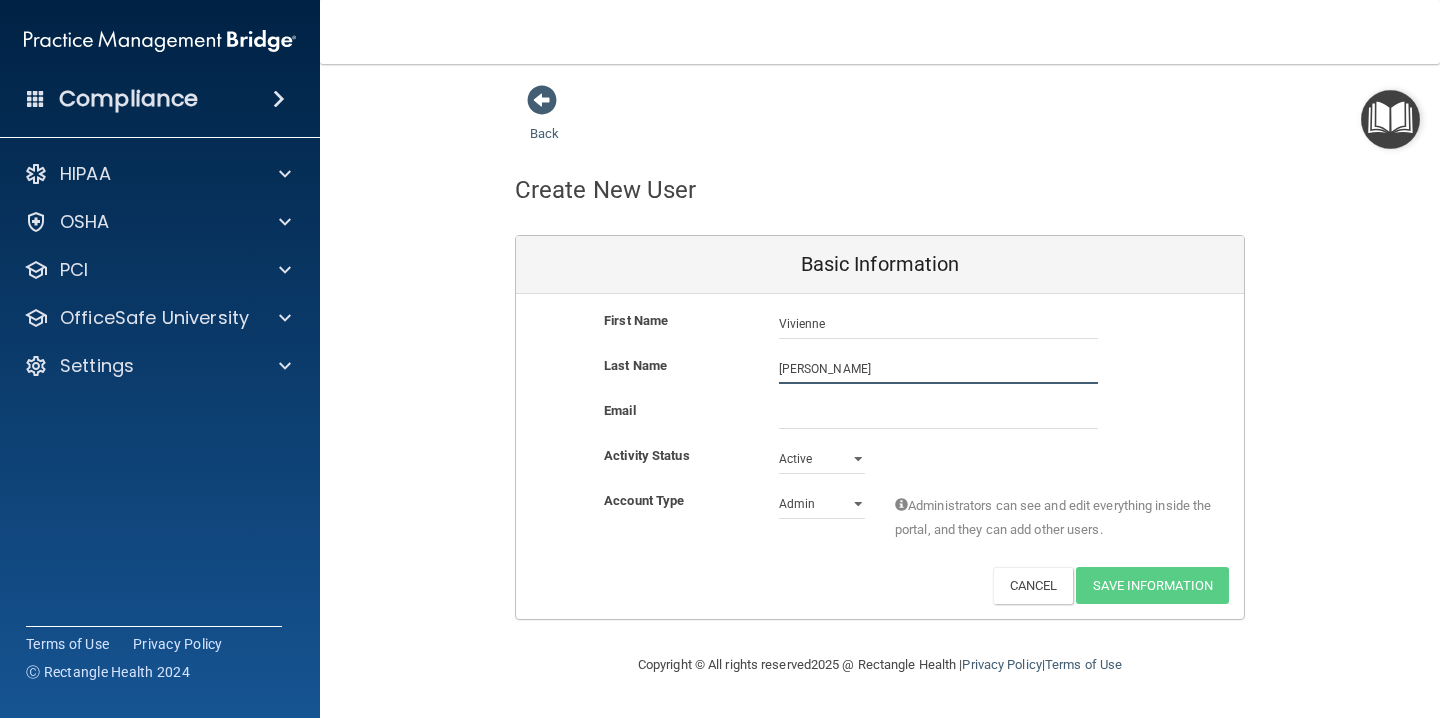 type on "Michaels" 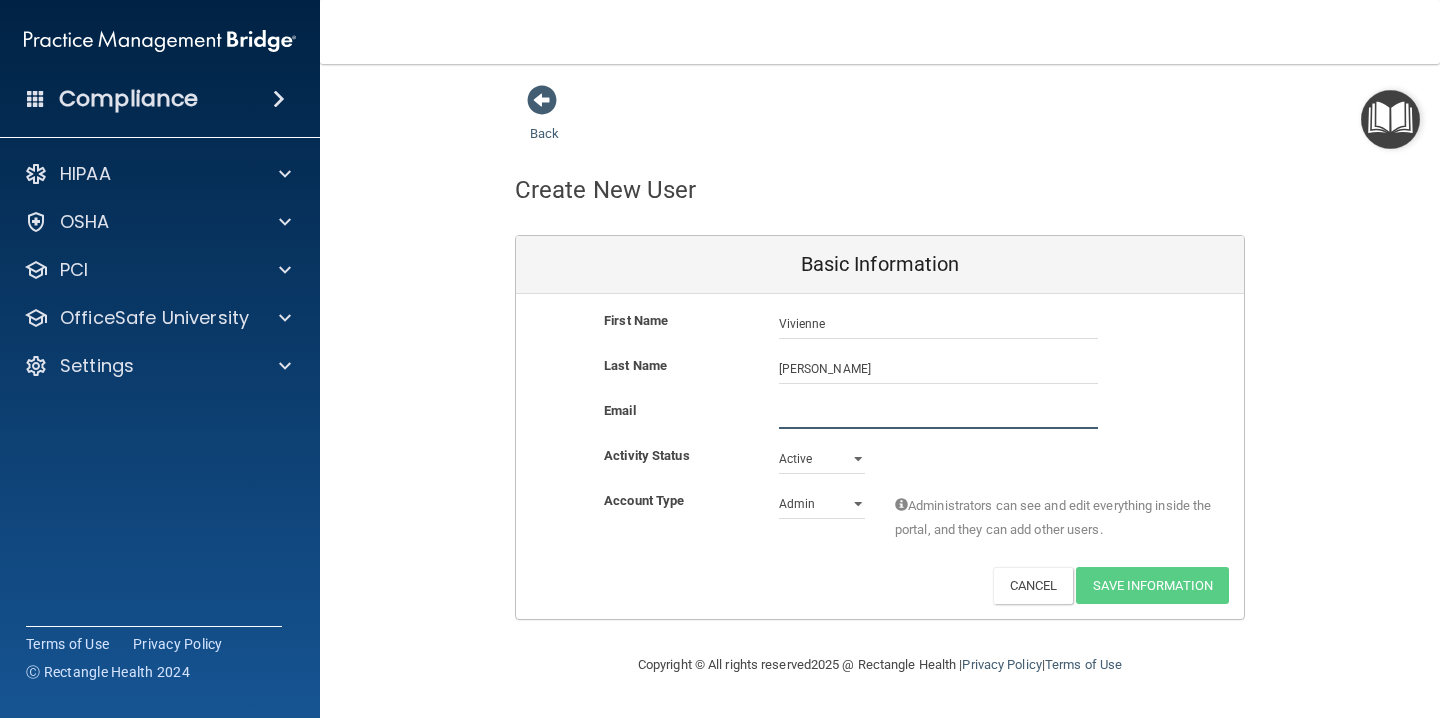 click at bounding box center [938, 414] 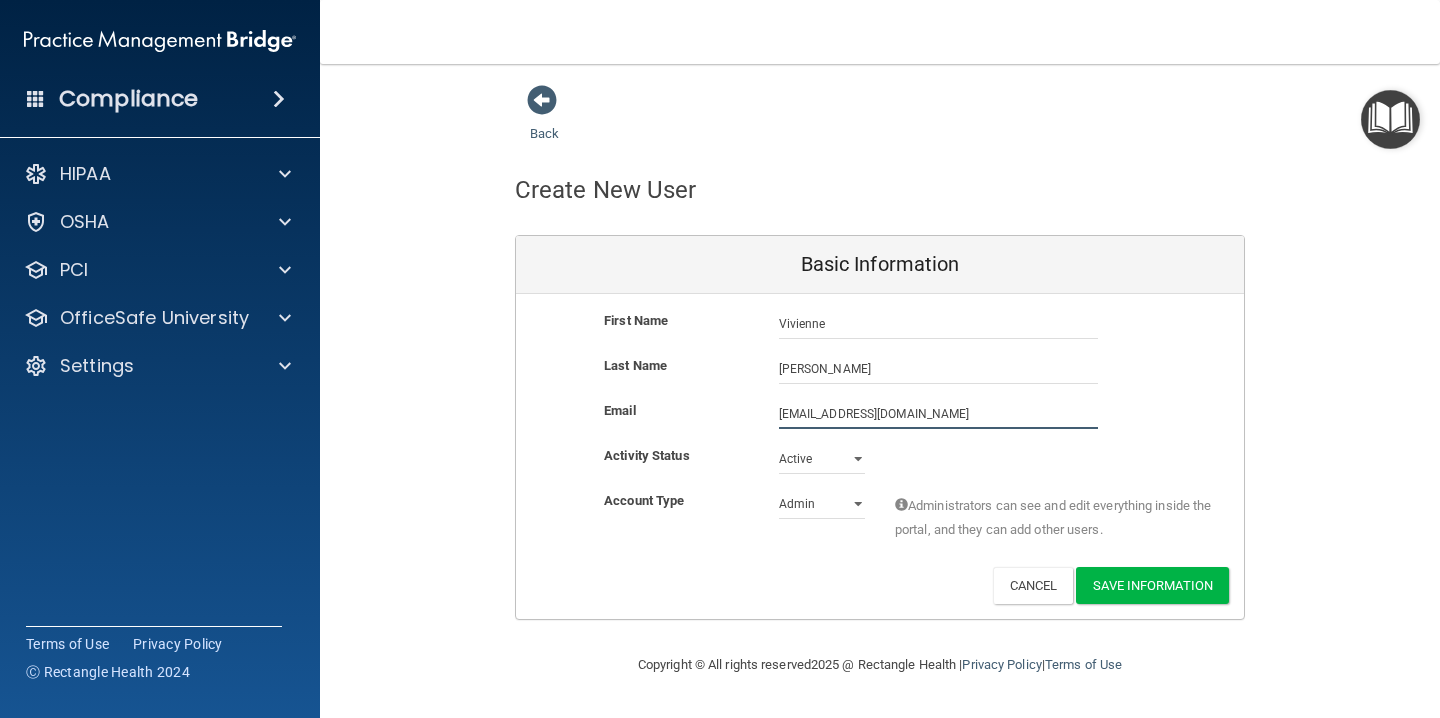 type on "viviennerosa@gmail.com" 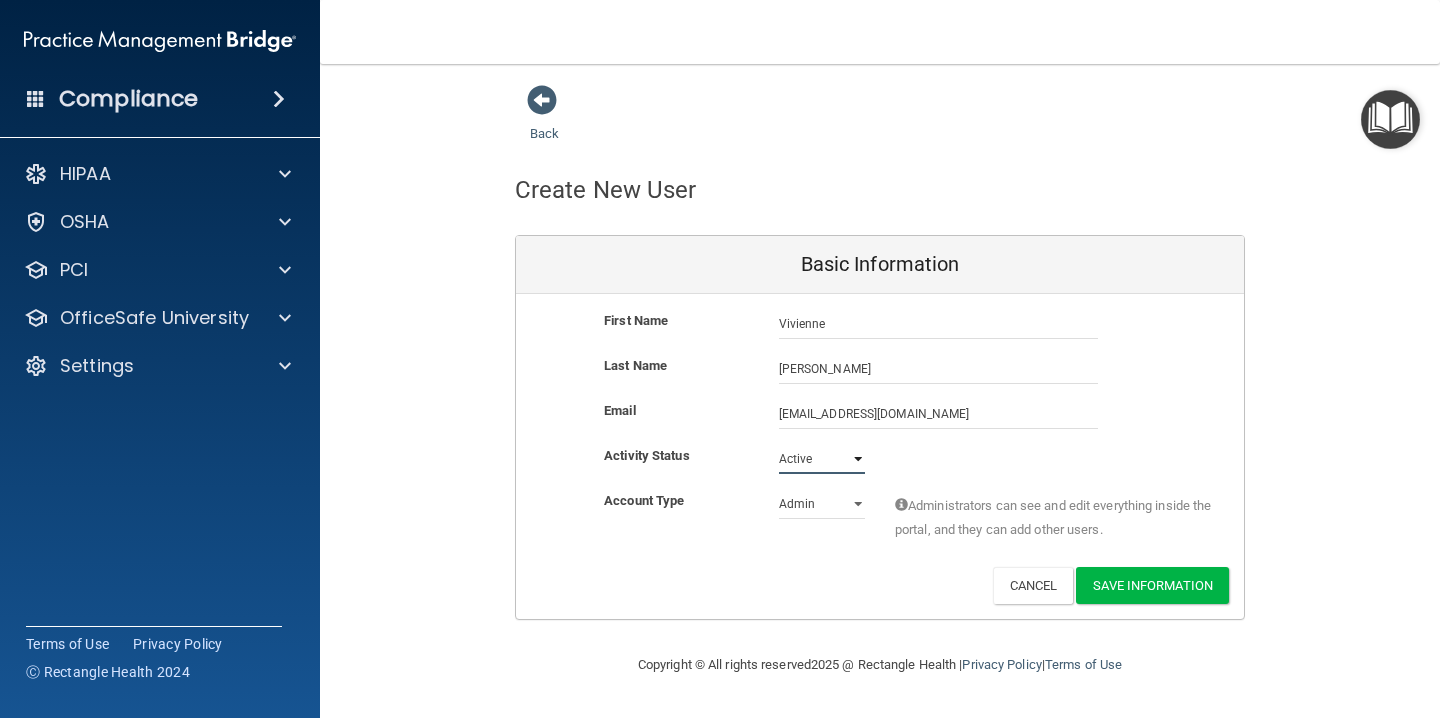 click on "Active  Inactive" at bounding box center (822, 459) 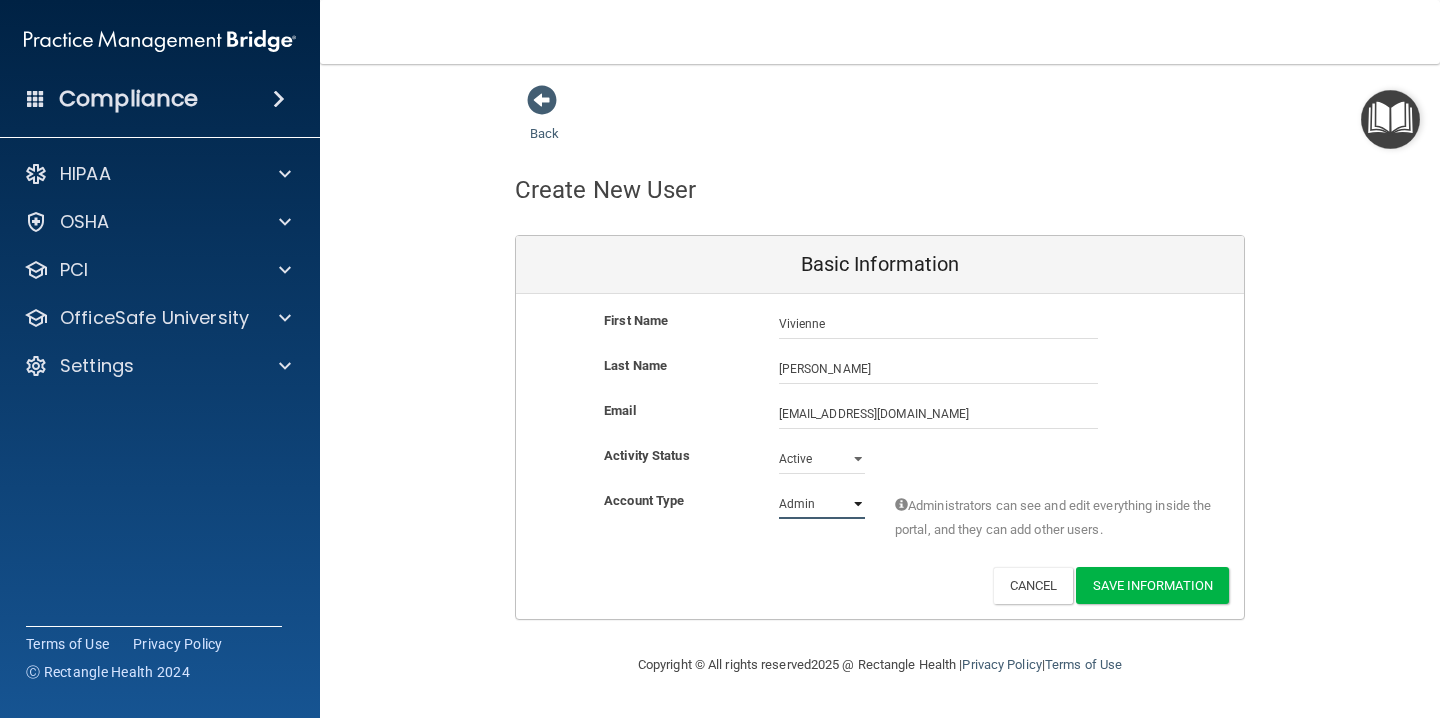 click on "Admin  Member" at bounding box center [822, 504] 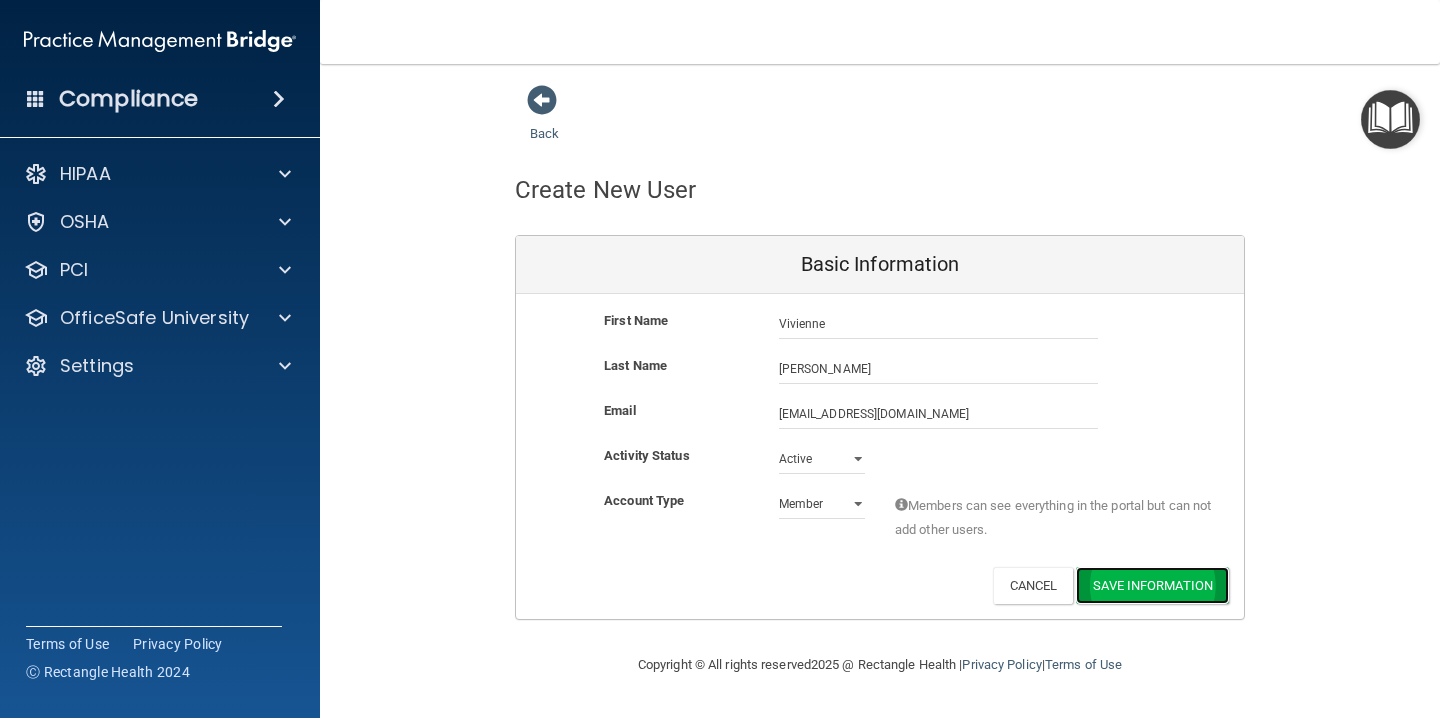 click on "Save Information" at bounding box center (1152, 585) 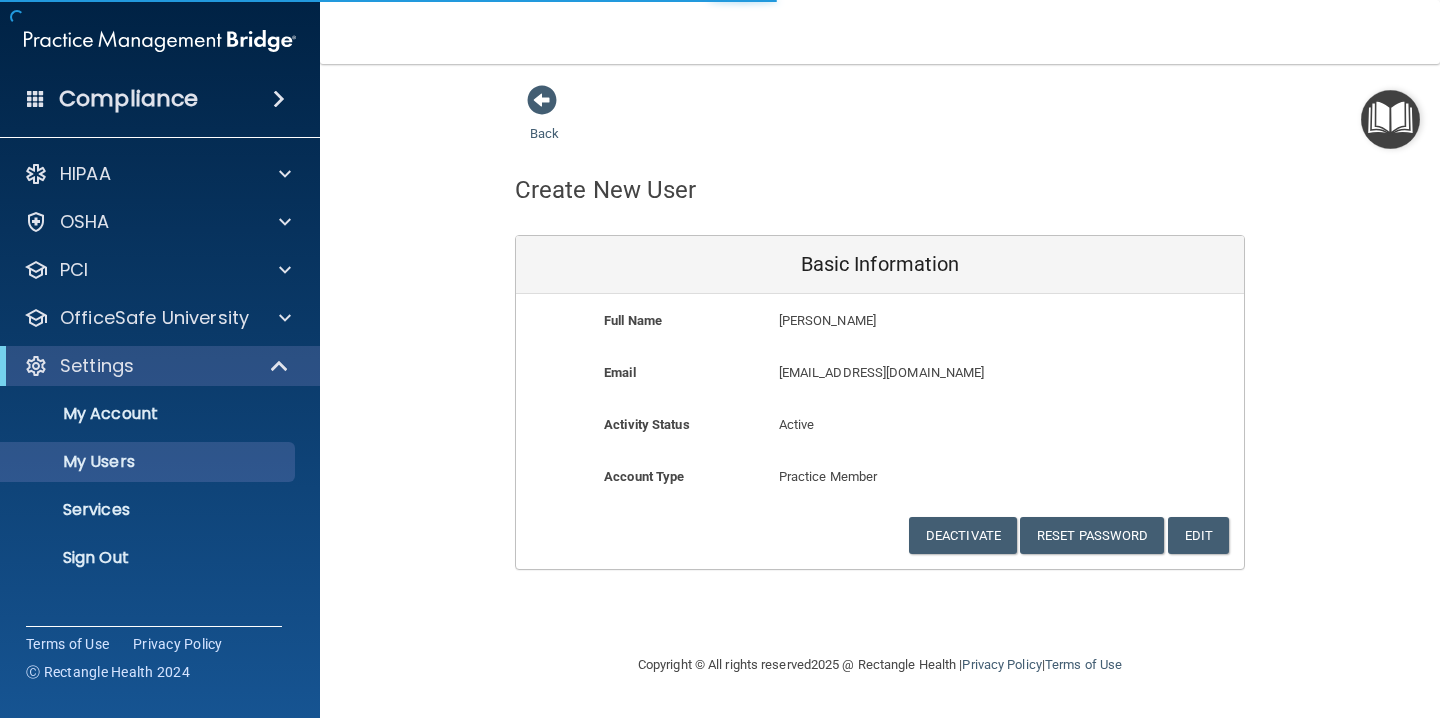 select on "20" 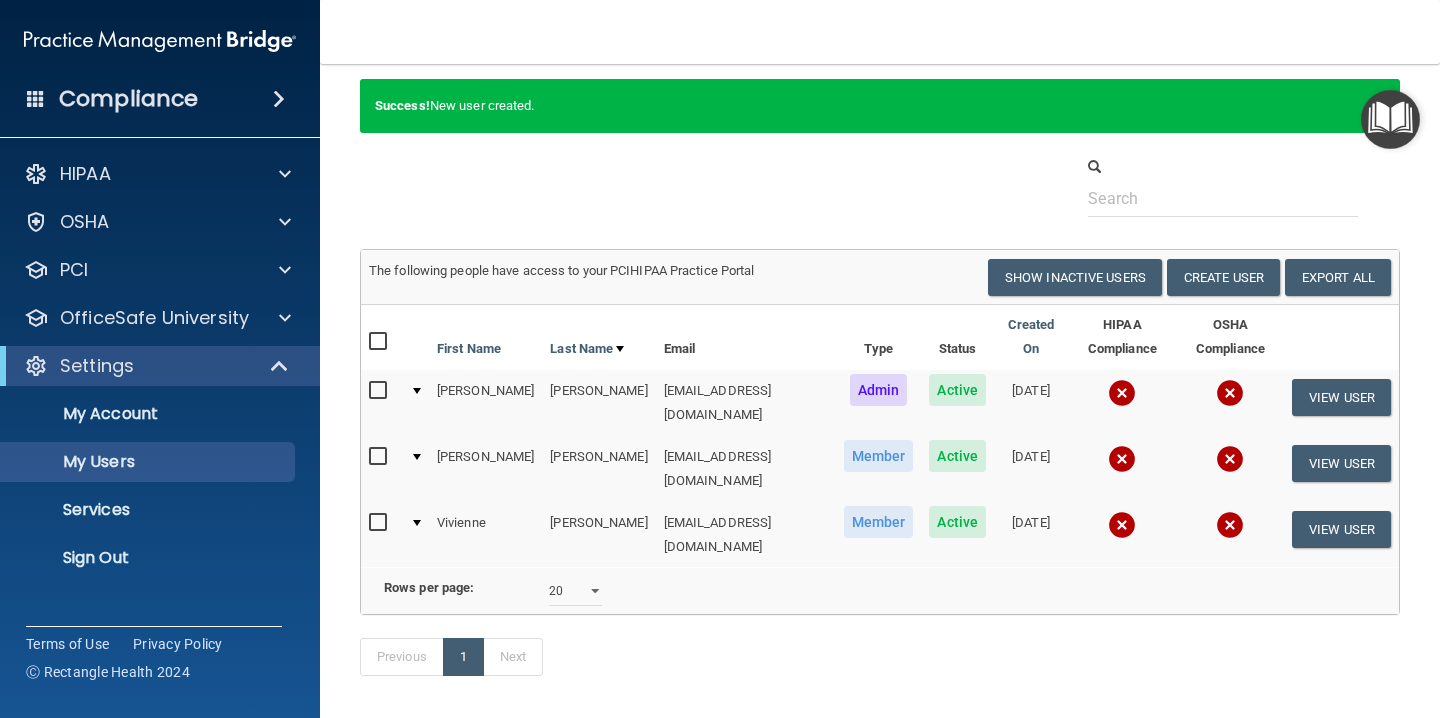 scroll, scrollTop: 50, scrollLeft: 0, axis: vertical 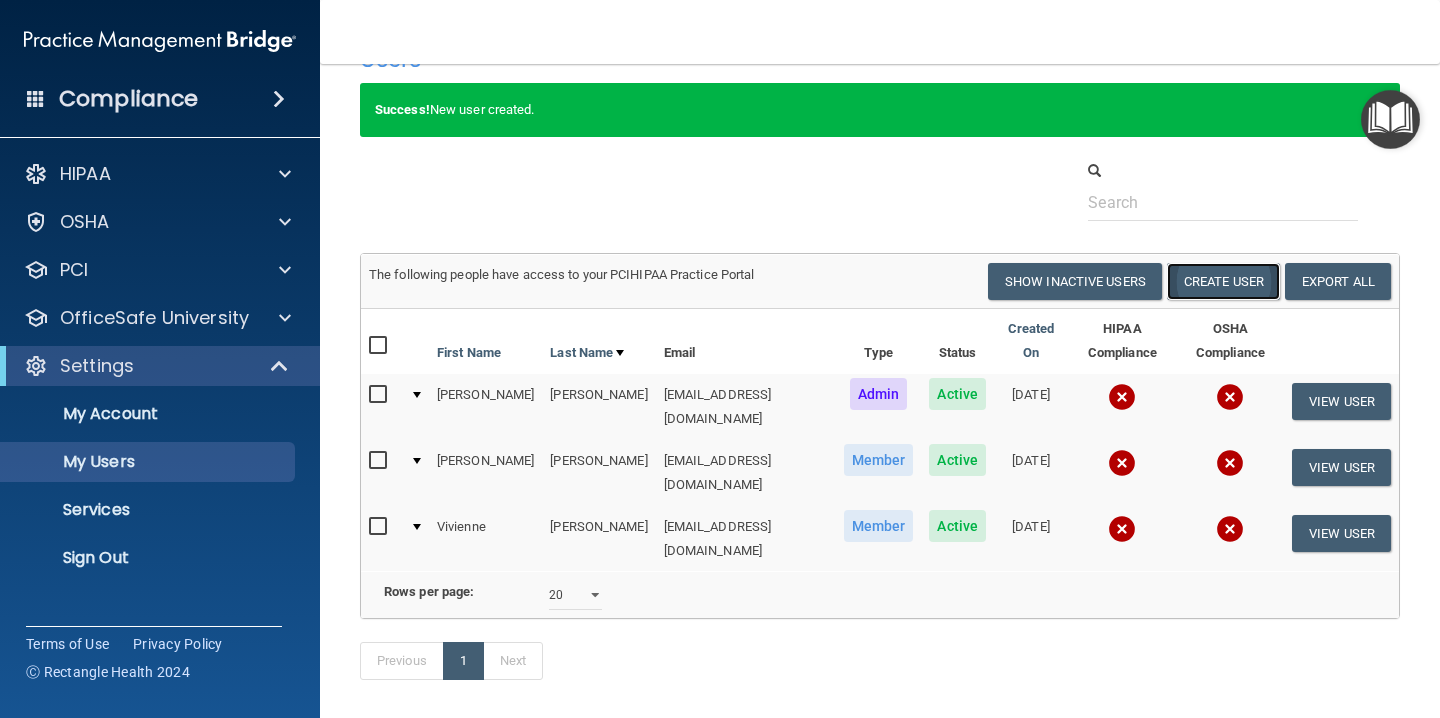 click on "Create User" at bounding box center [1223, 281] 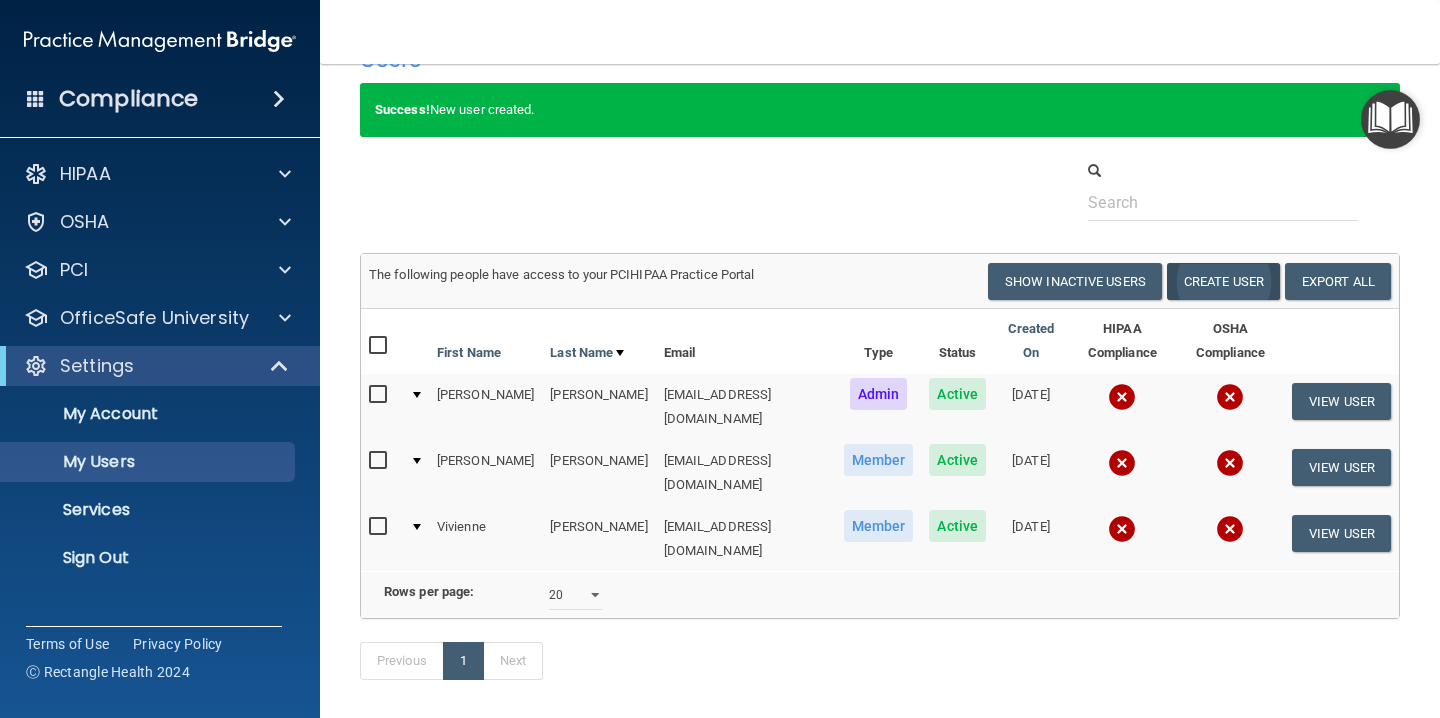 scroll, scrollTop: 0, scrollLeft: 0, axis: both 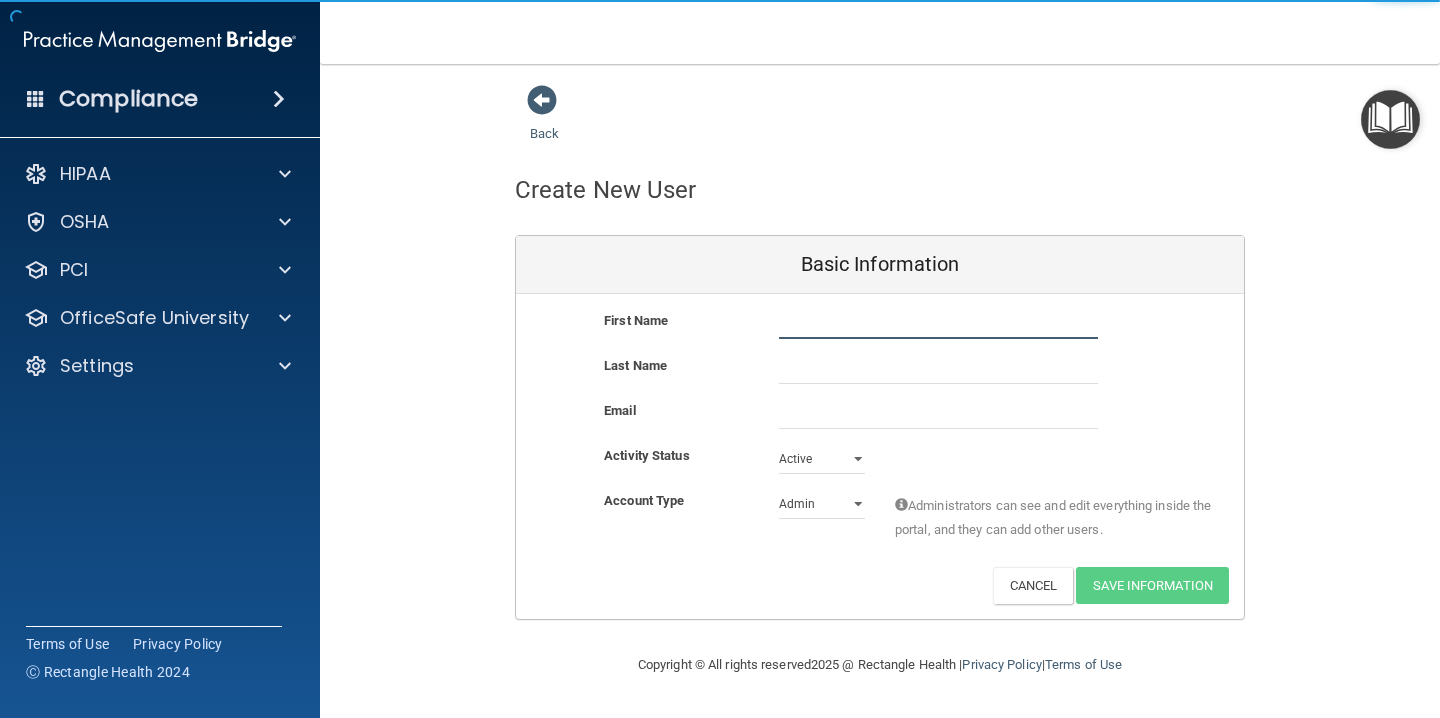 click at bounding box center [938, 324] 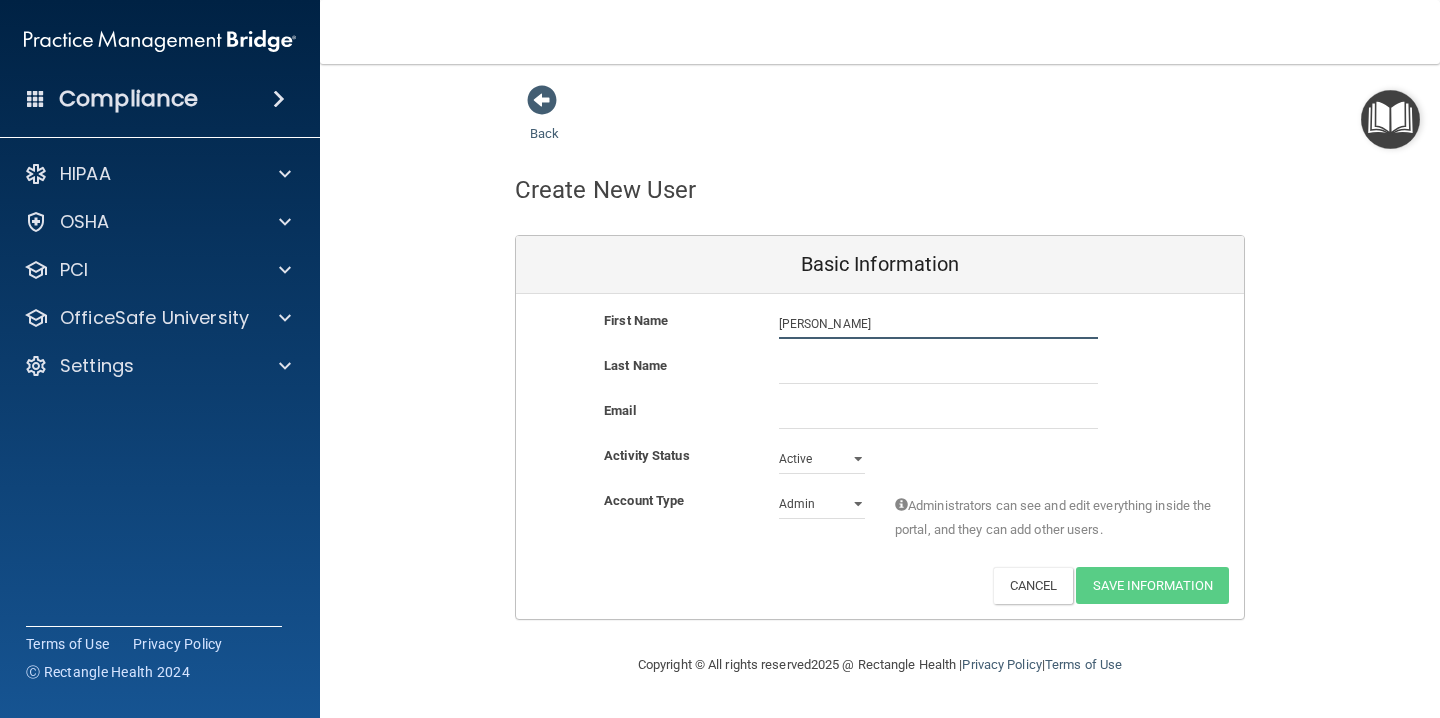 type on "Heather" 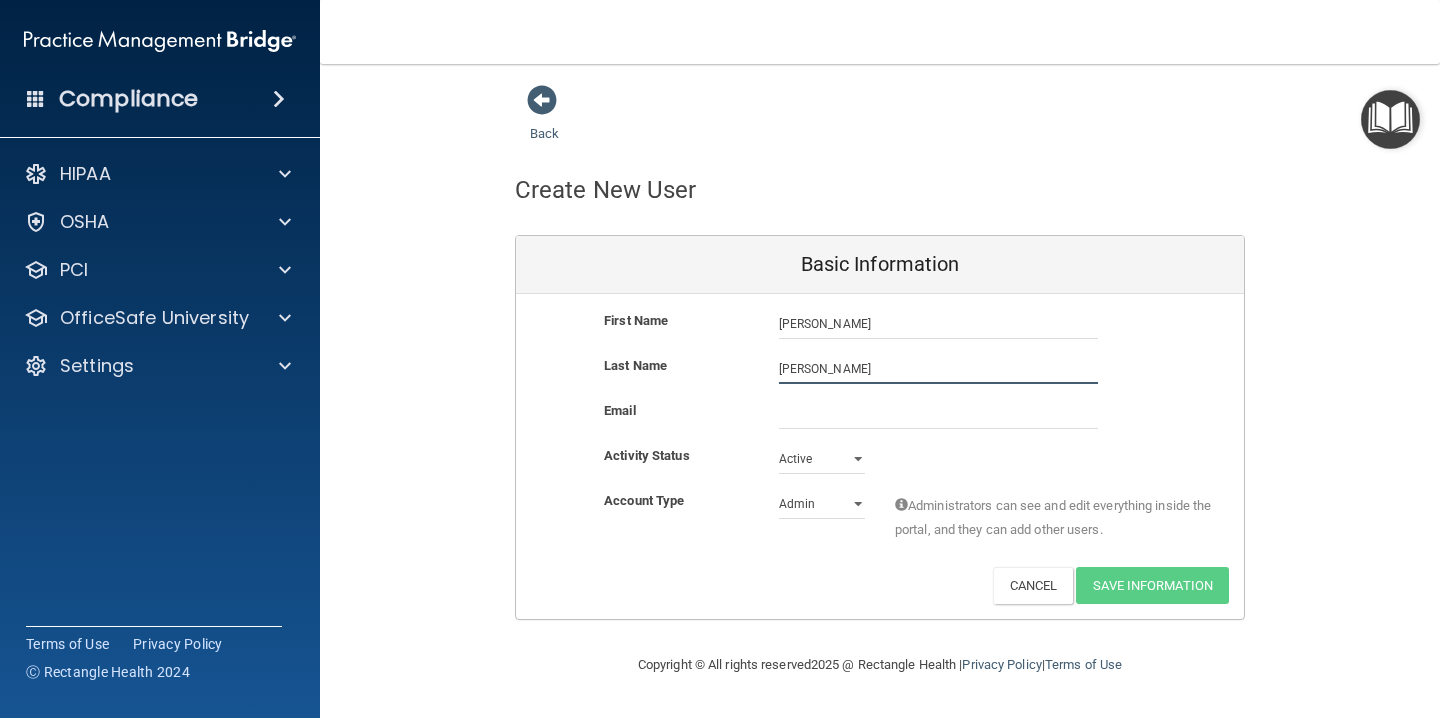 type on "Ingram" 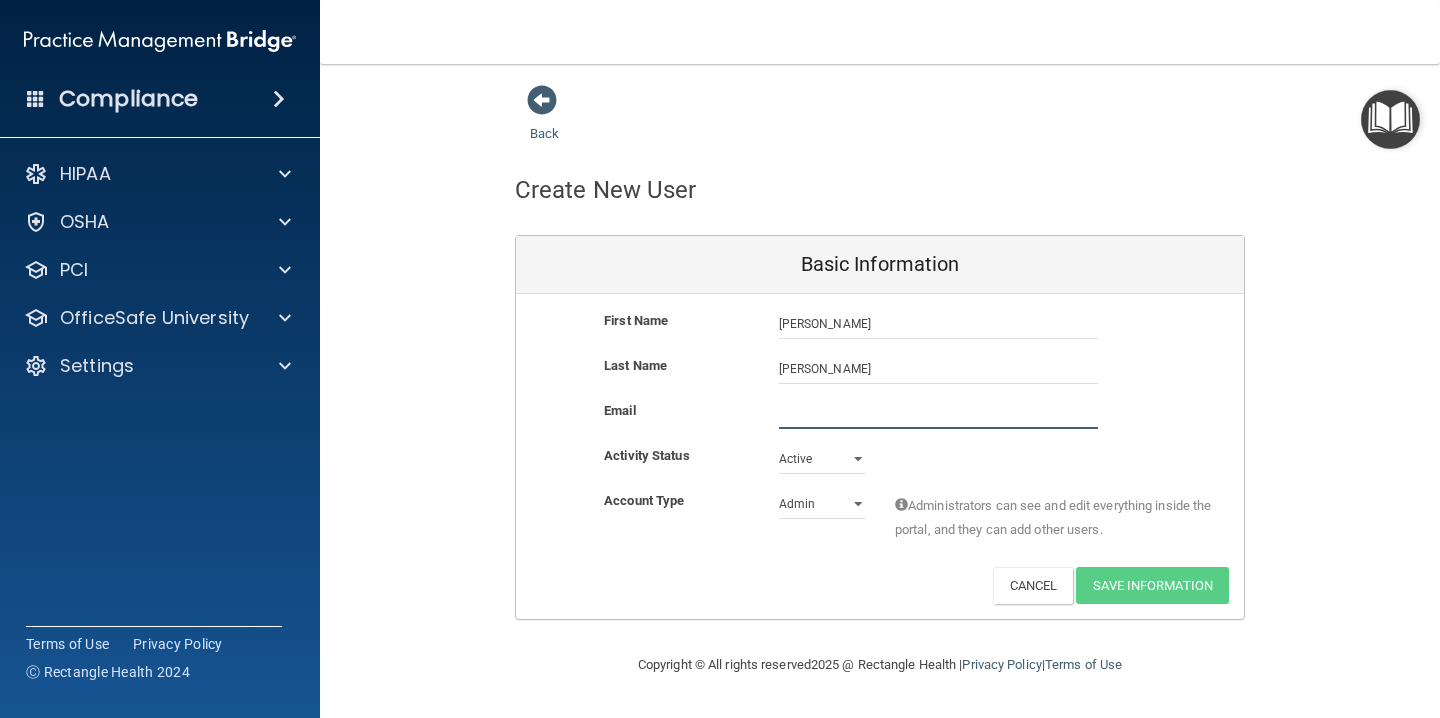 click at bounding box center [938, 414] 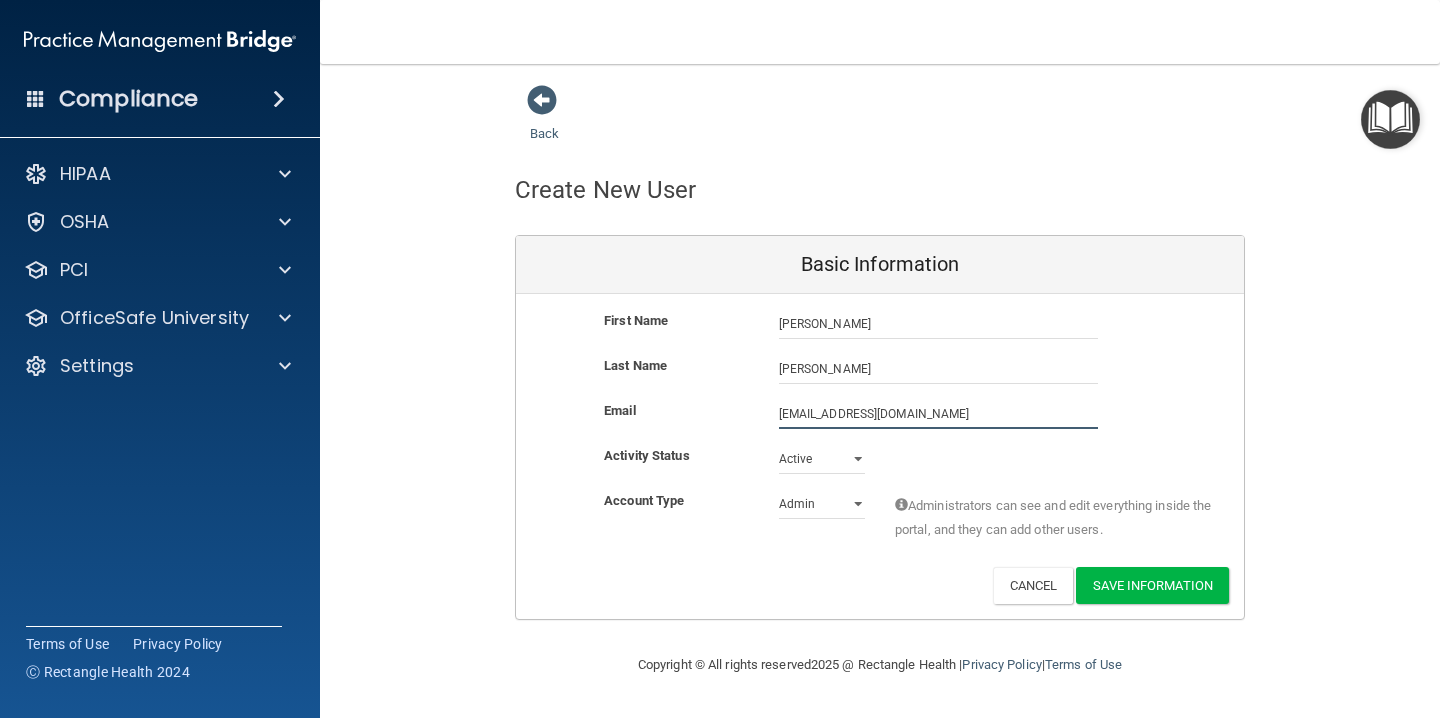 type on "ingram253@msn.com" 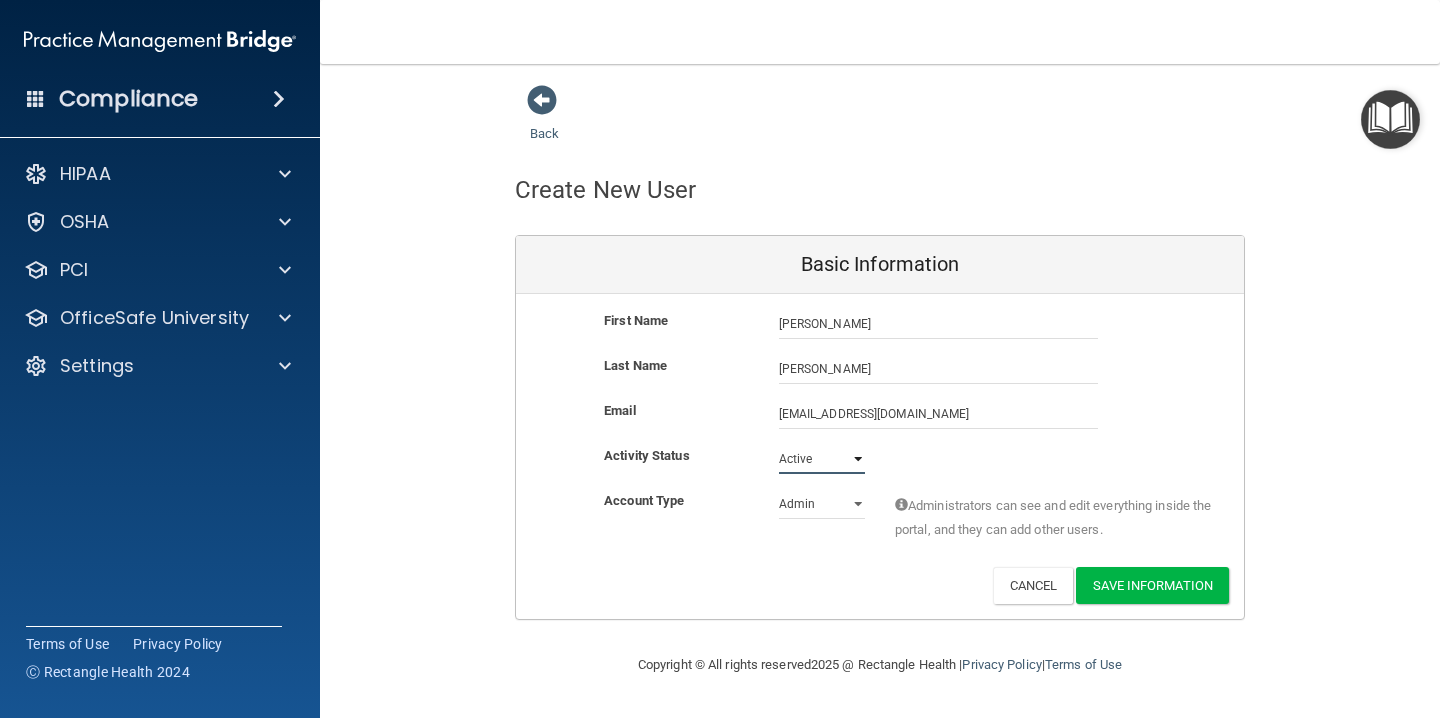 click on "Active  Inactive" at bounding box center [822, 459] 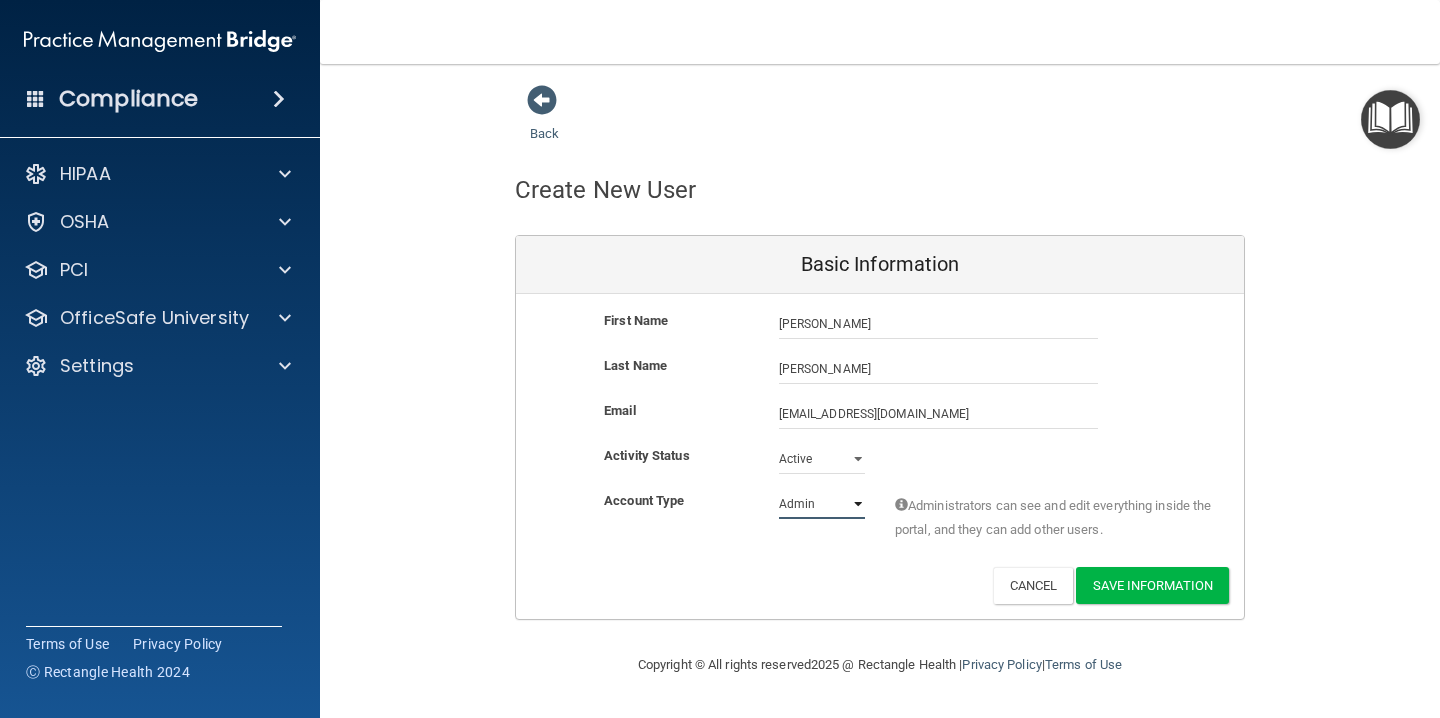 click on "Admin  Member" at bounding box center [822, 504] 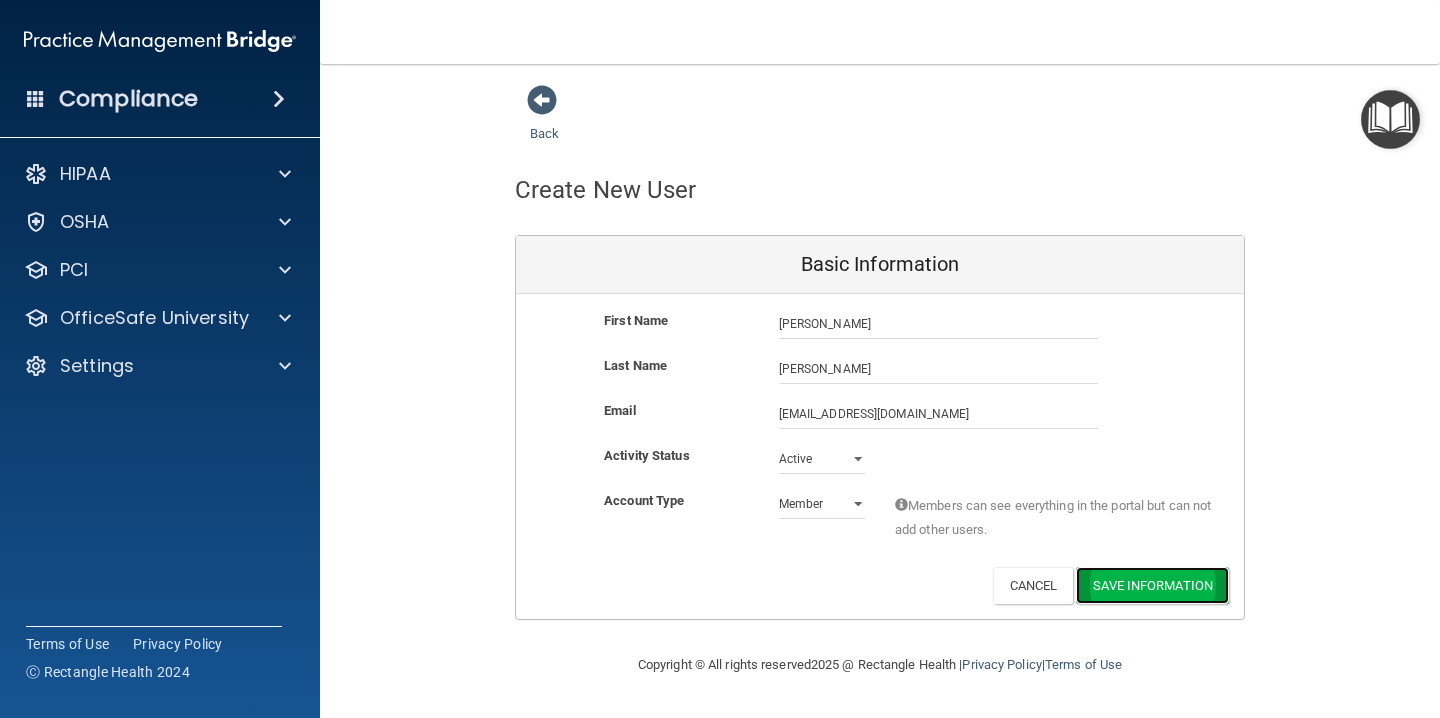 click on "Save Information" at bounding box center (1152, 585) 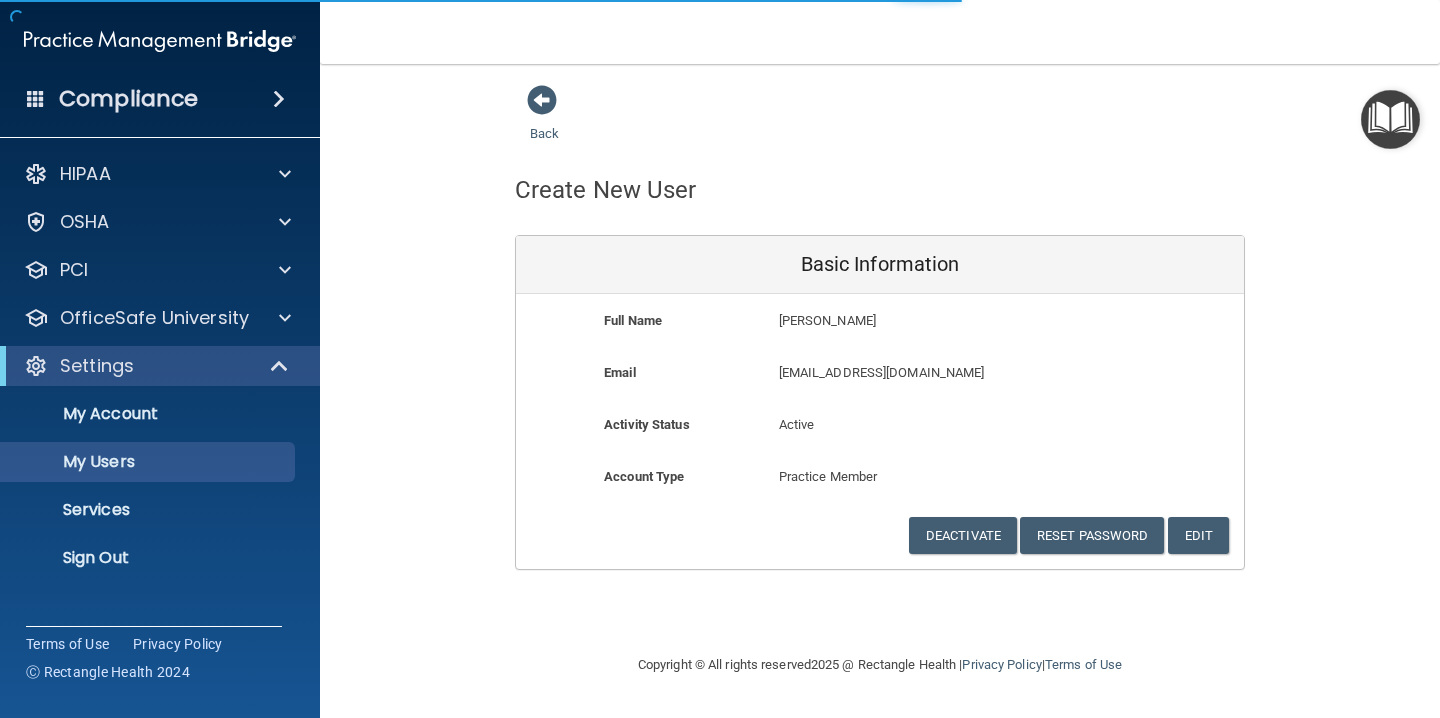select on "20" 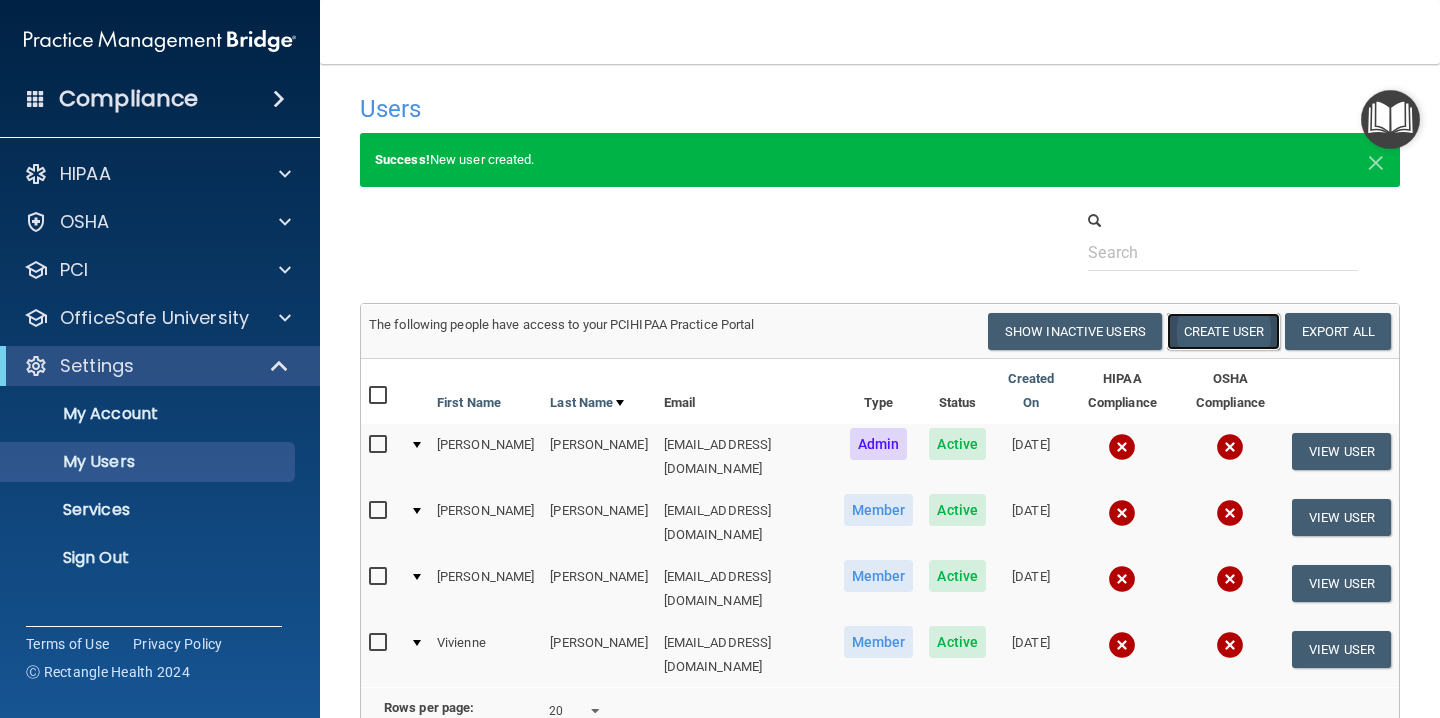 click on "Create User" at bounding box center [1223, 331] 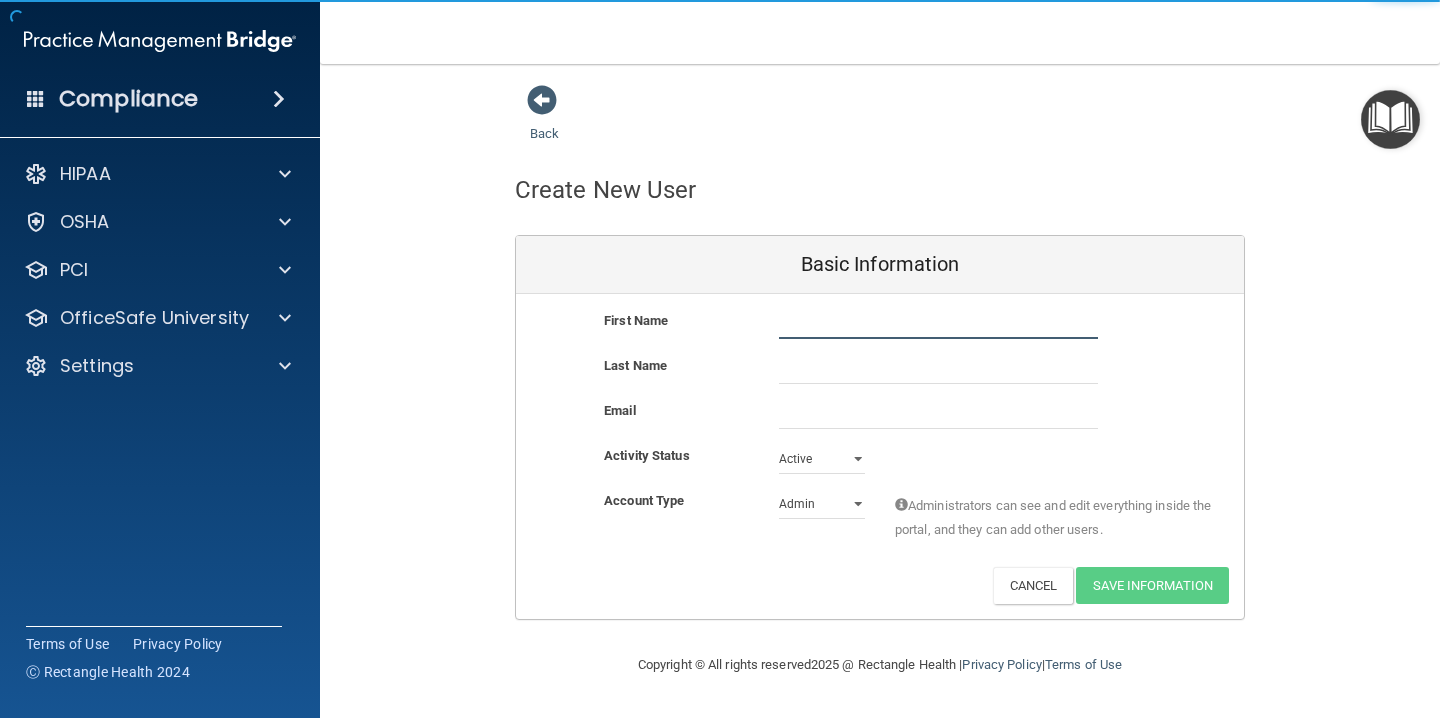 click at bounding box center (938, 324) 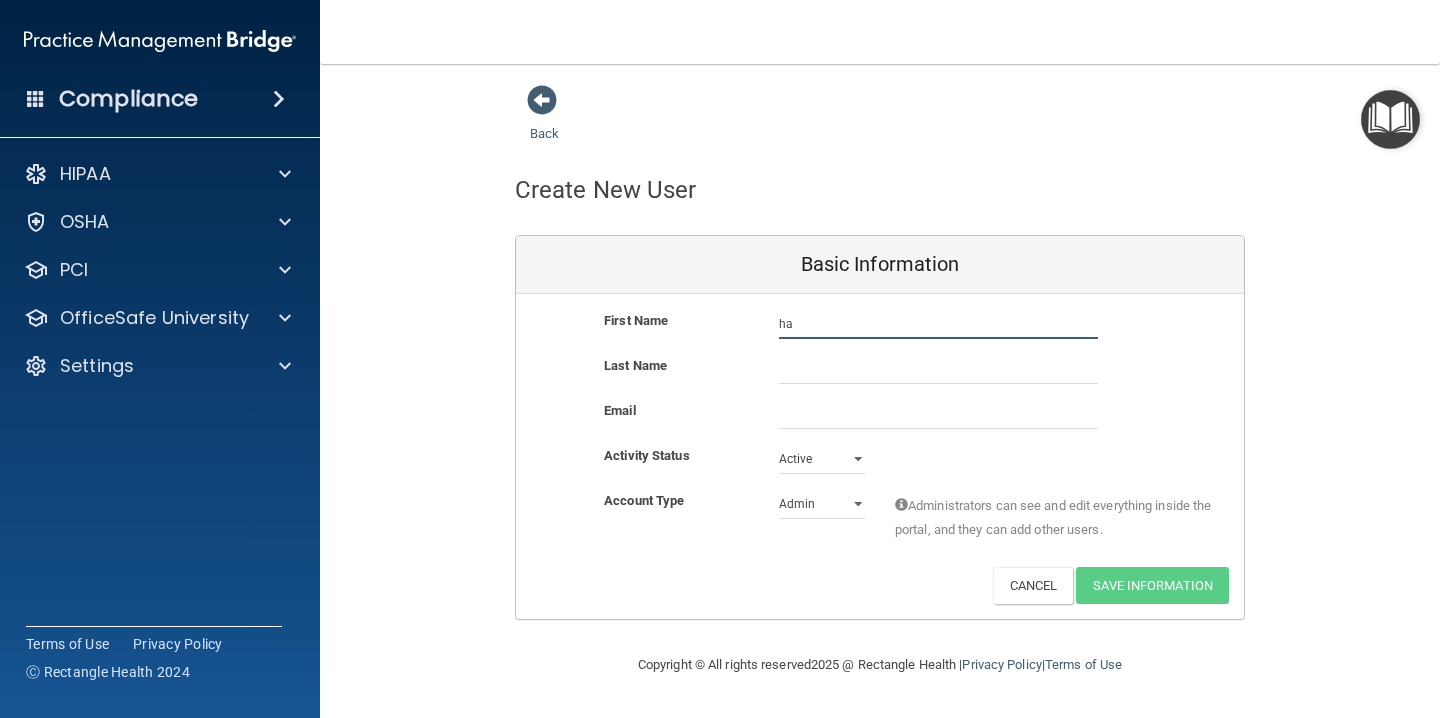 type on "h" 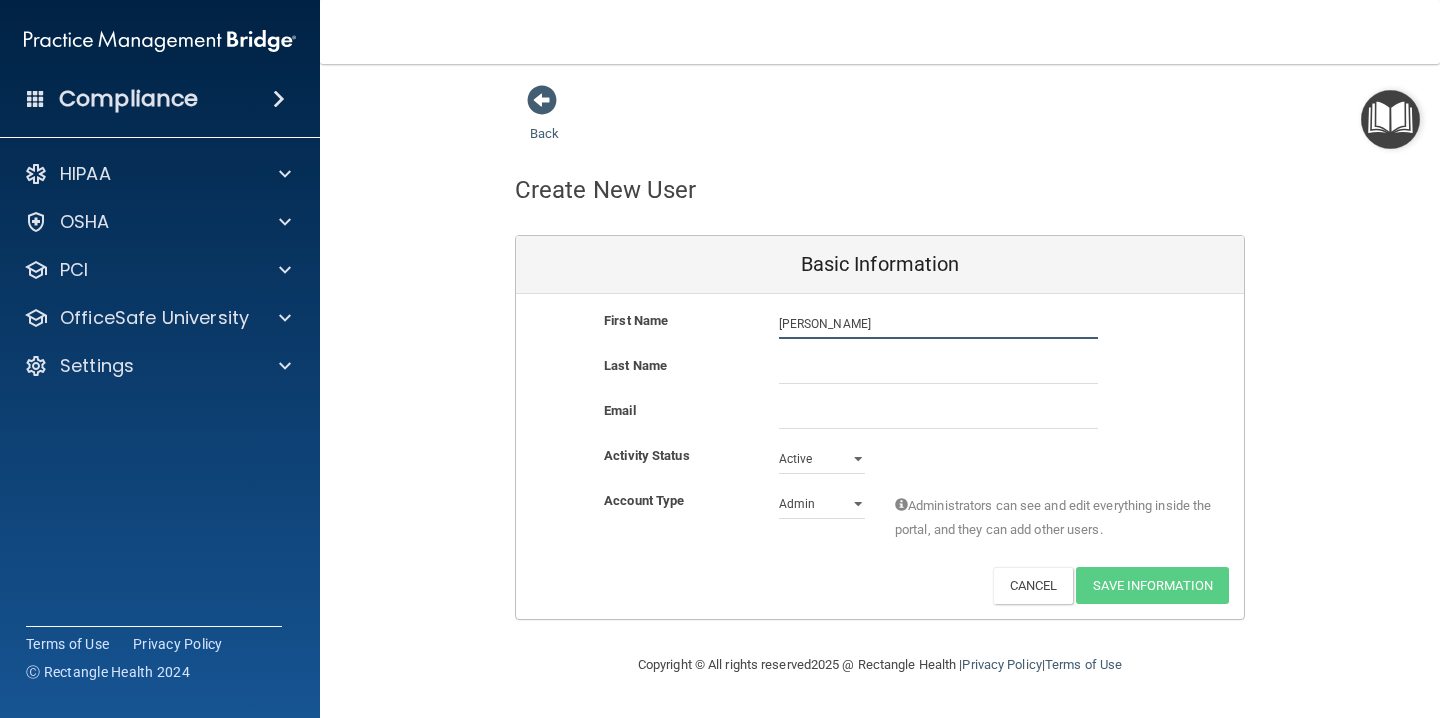 type on "Hannah" 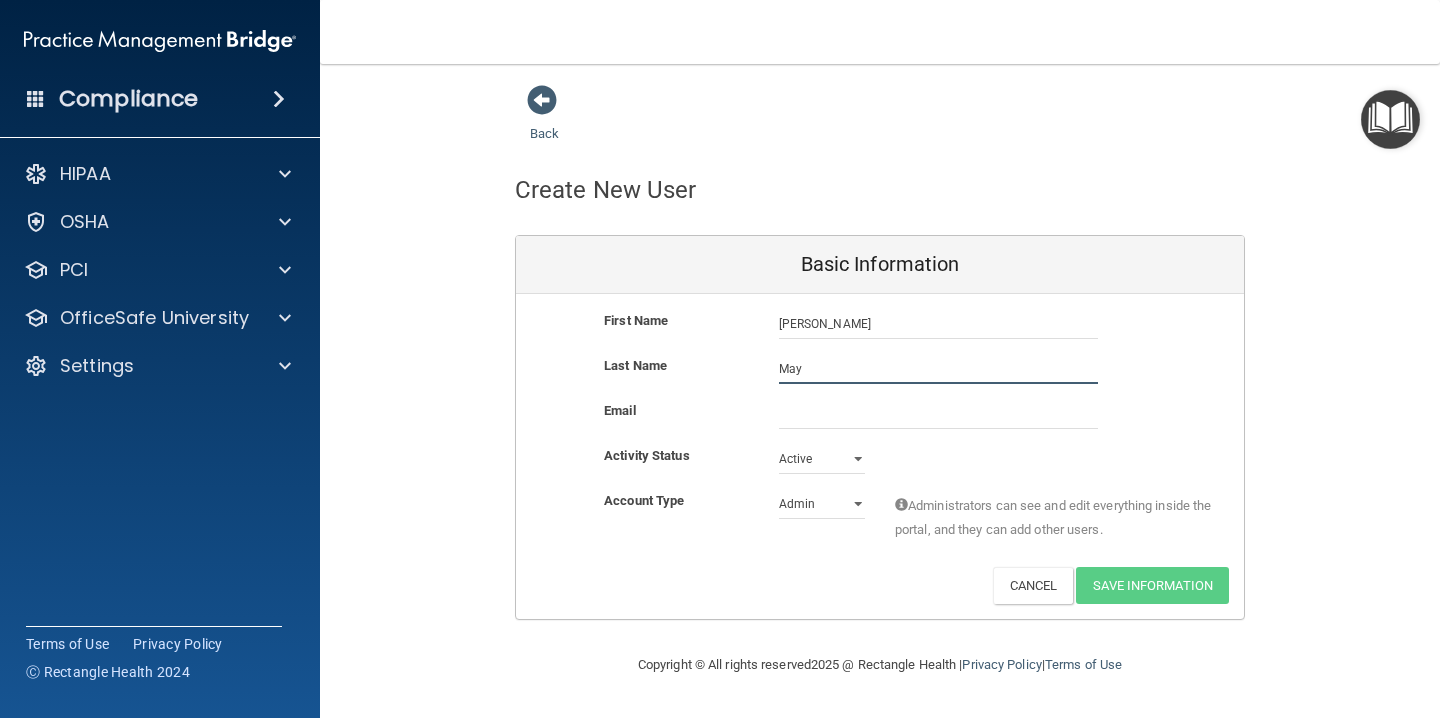 type on "May" 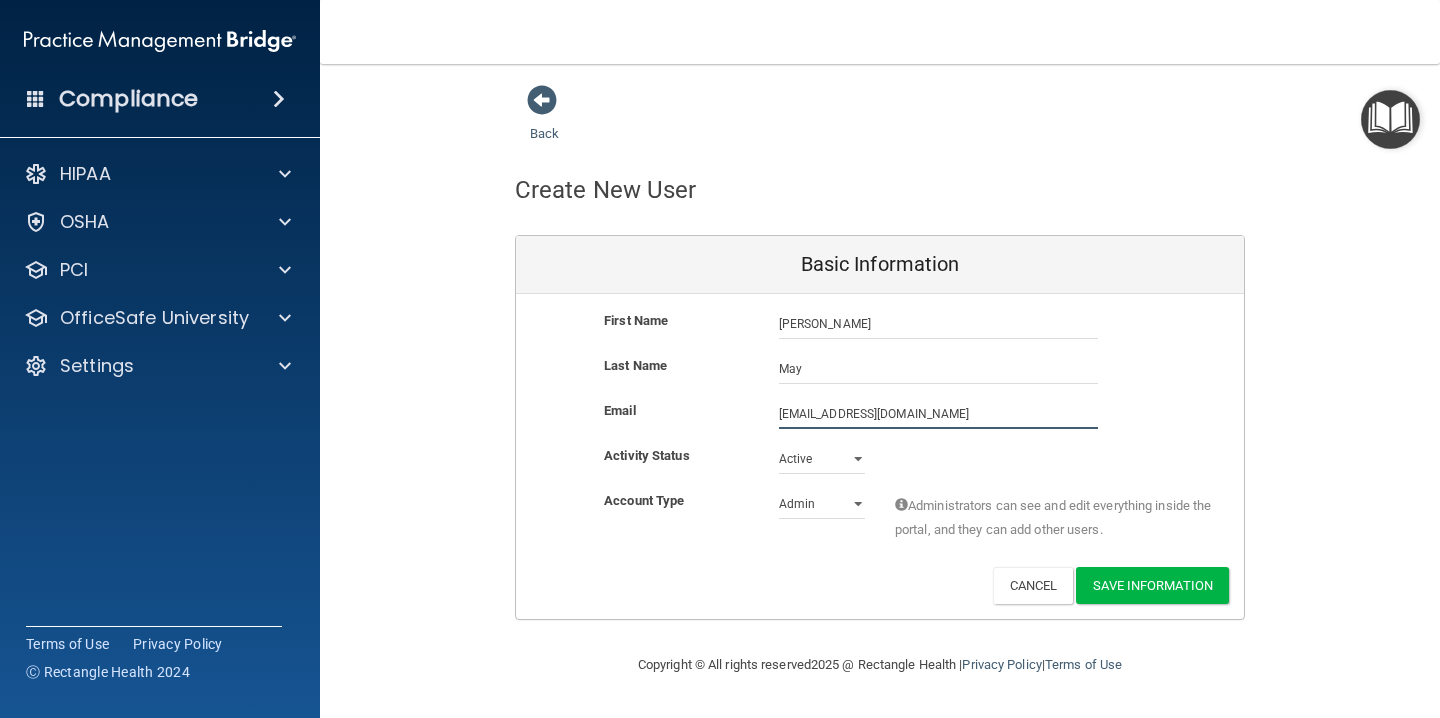 type on "han.may996@gmail.com" 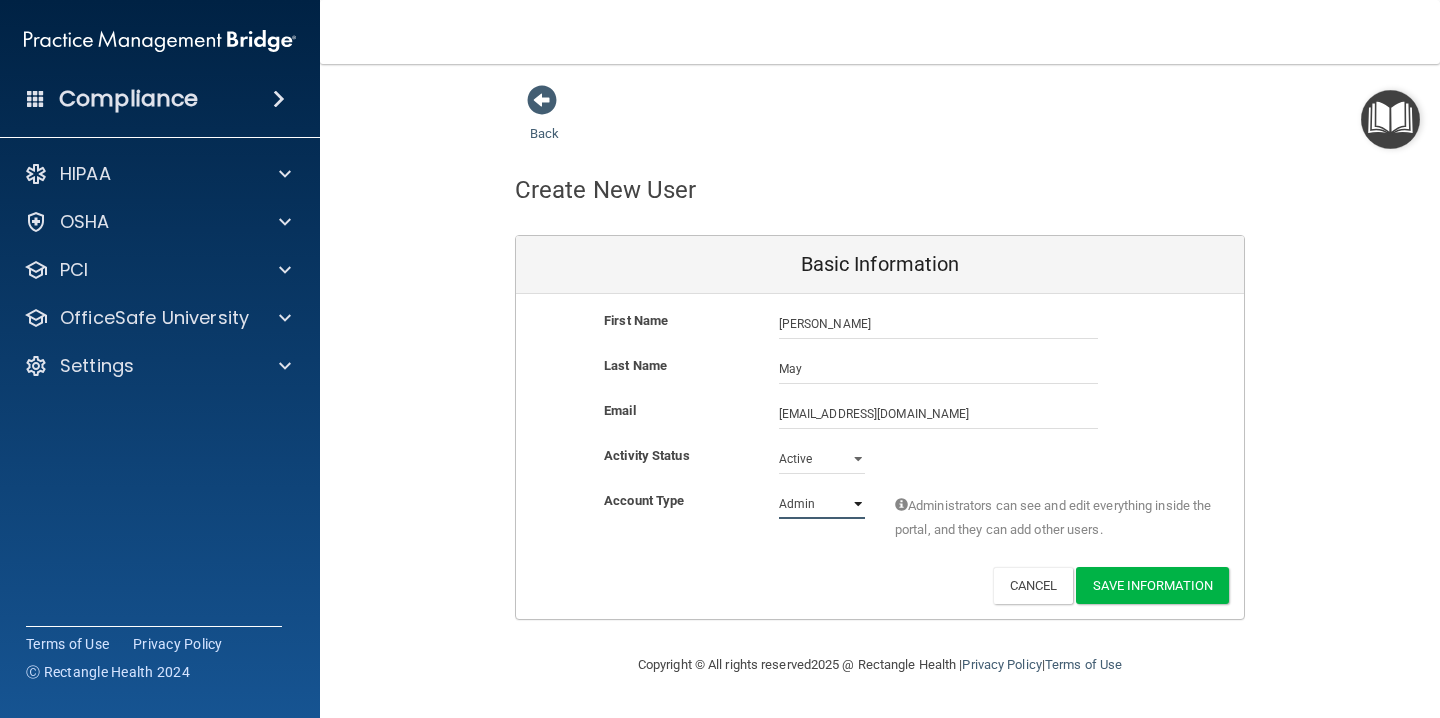 click on "Admin  Member" at bounding box center [822, 504] 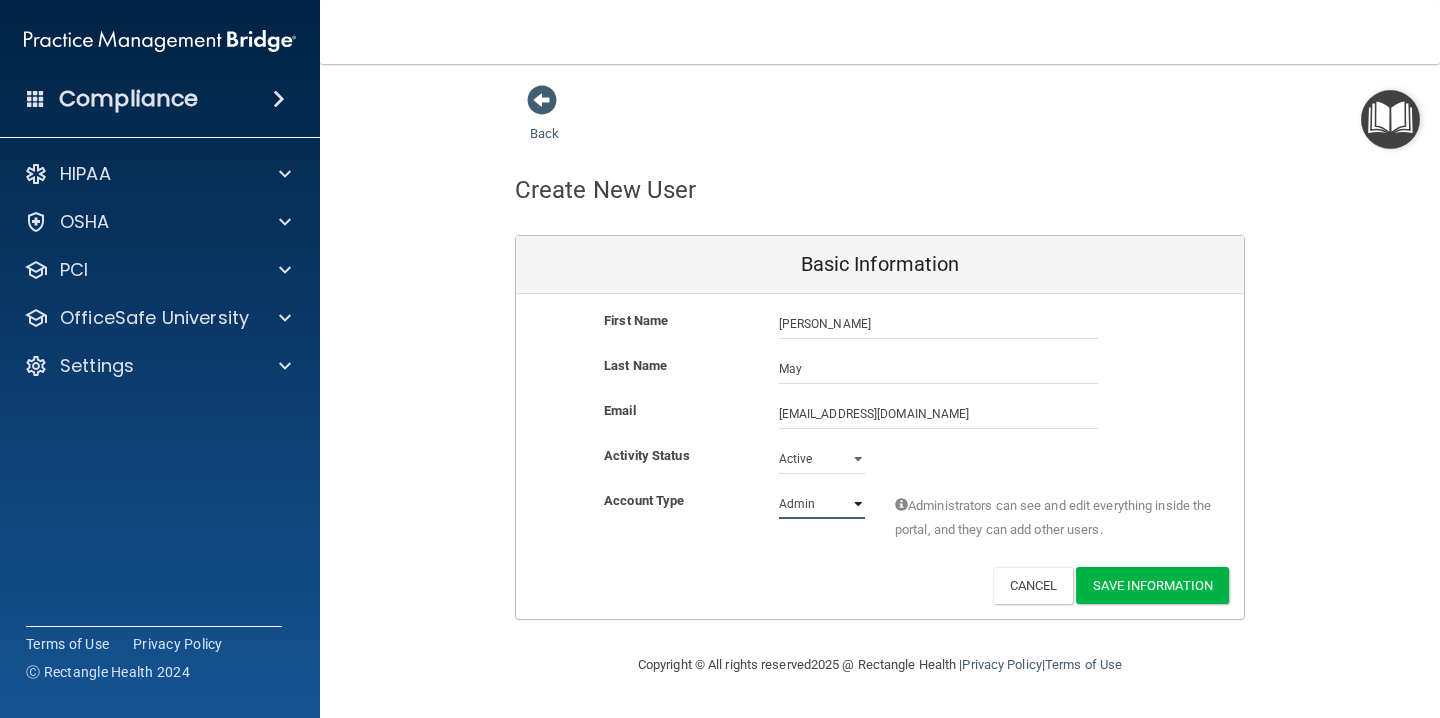 select on "practice_member" 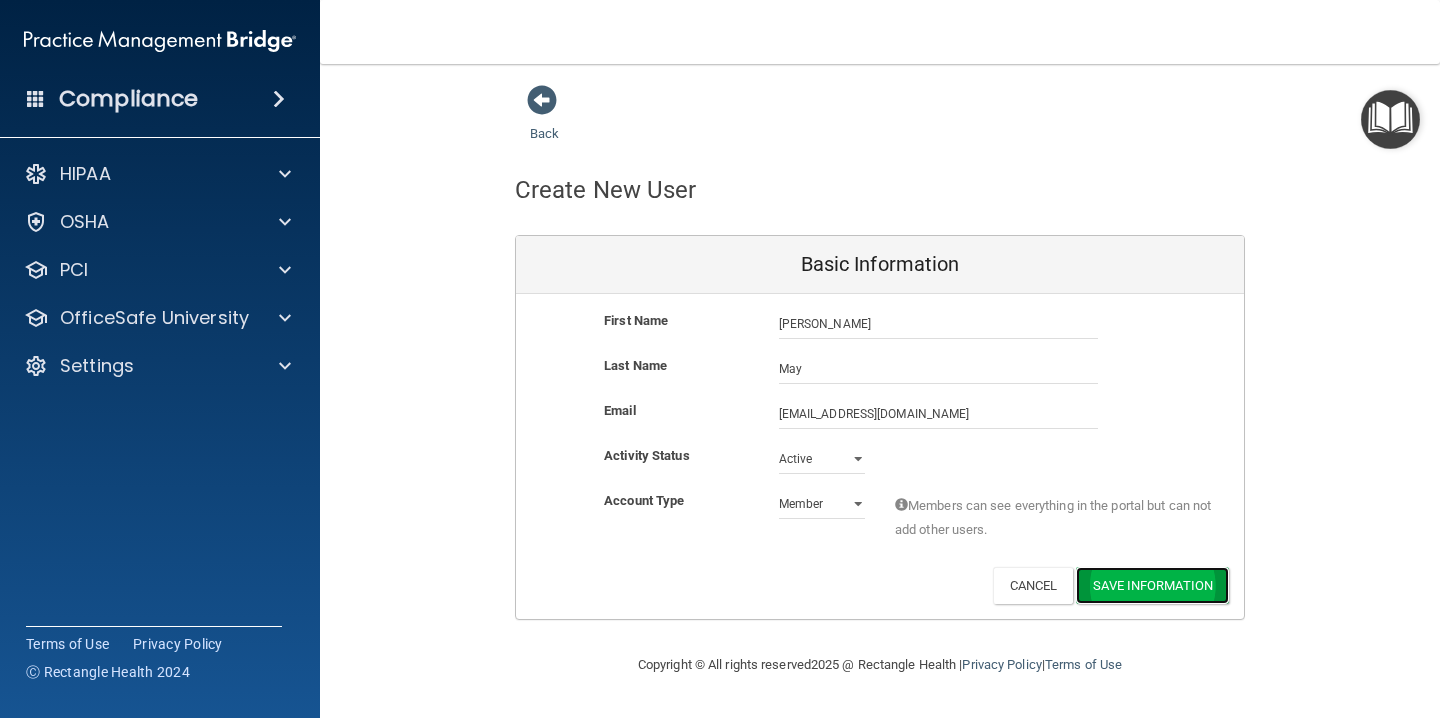 click on "Save Information" at bounding box center (1152, 585) 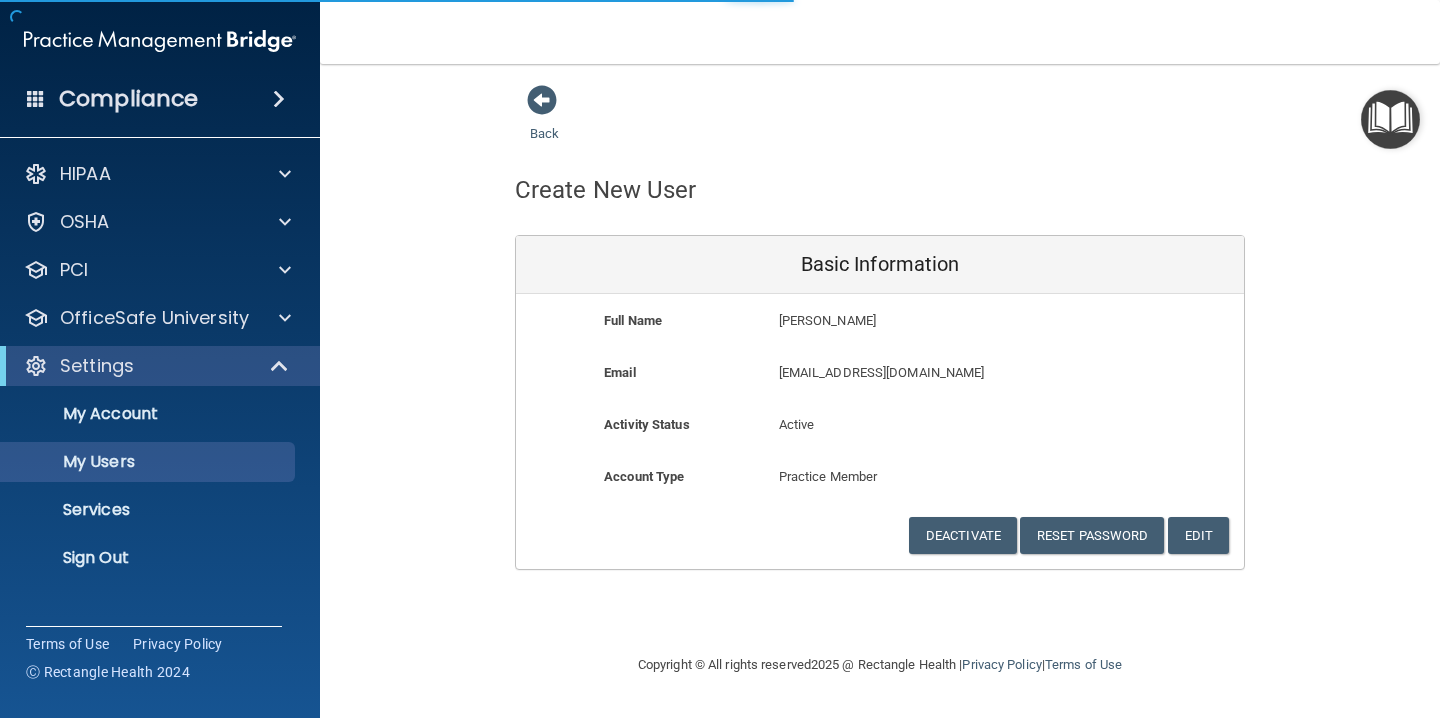 select on "20" 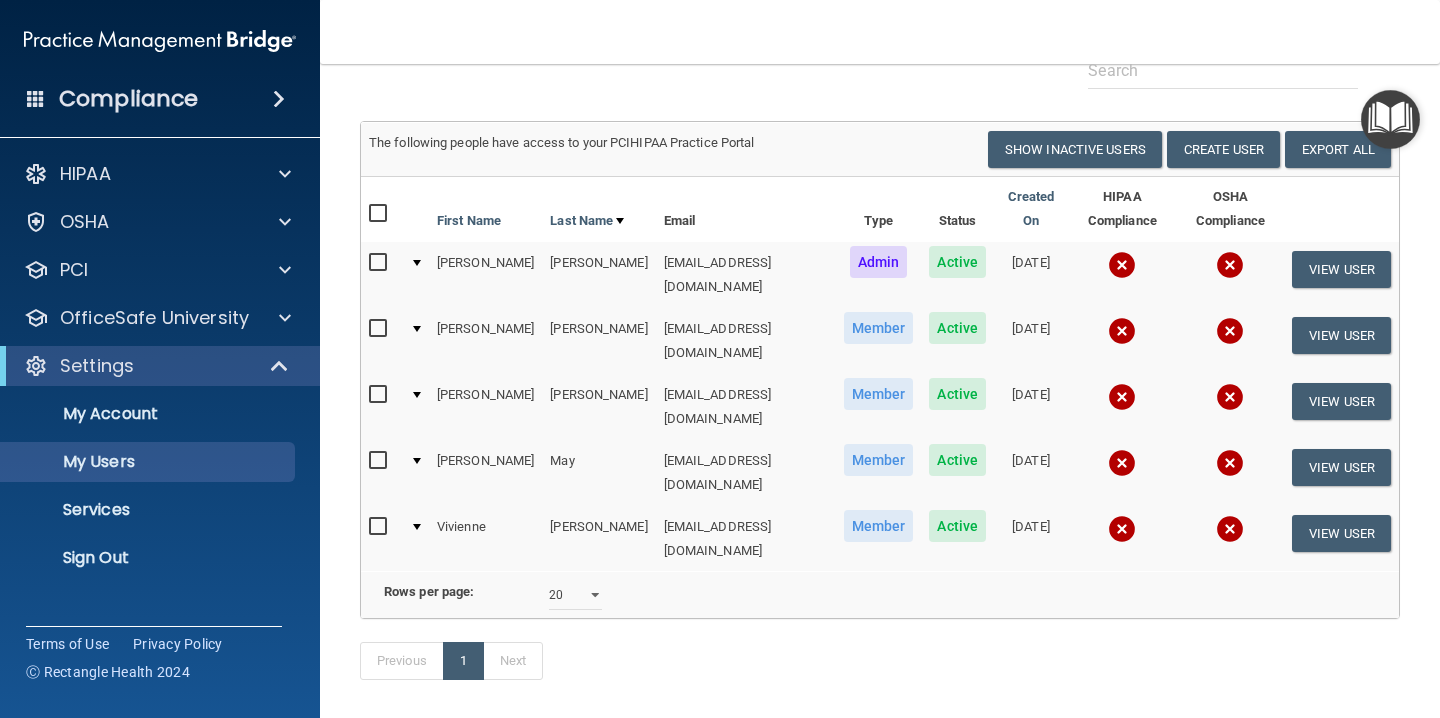 scroll, scrollTop: 180, scrollLeft: 0, axis: vertical 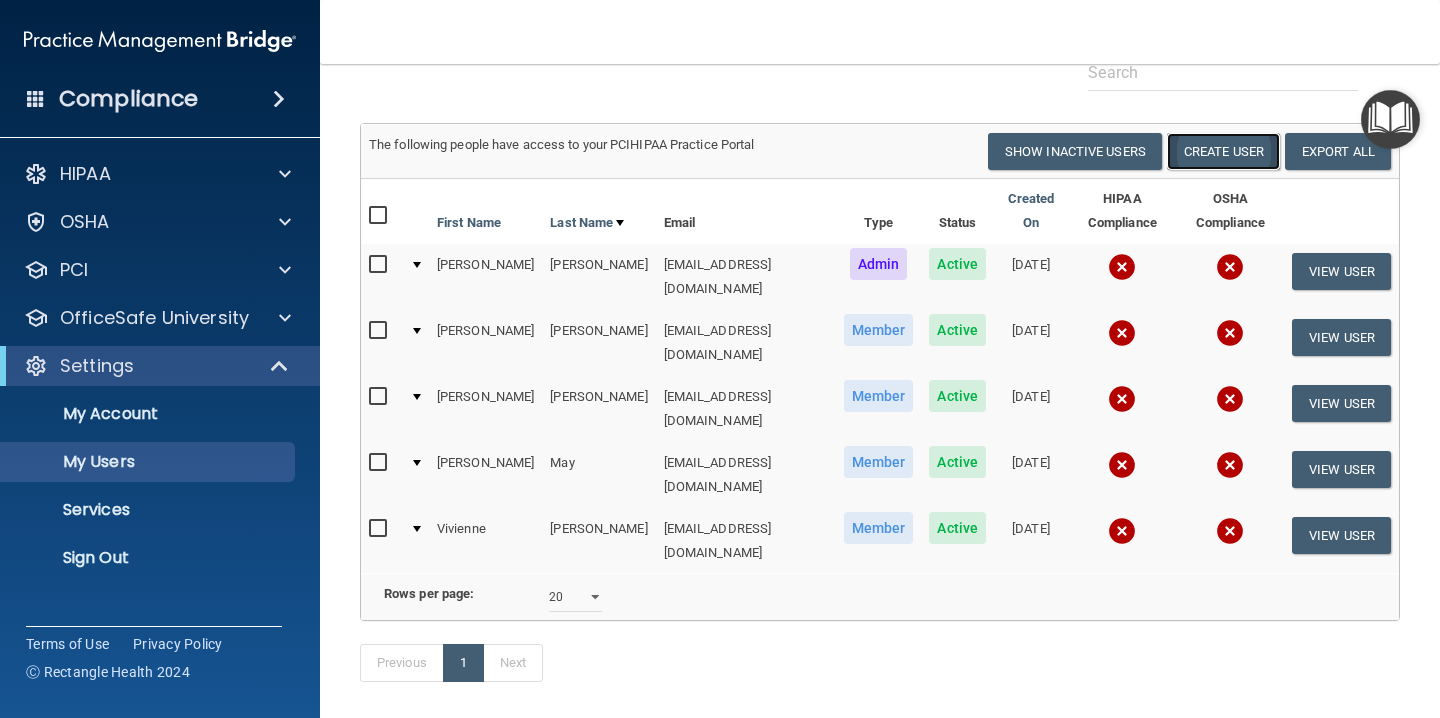 click on "Create User" at bounding box center [1223, 151] 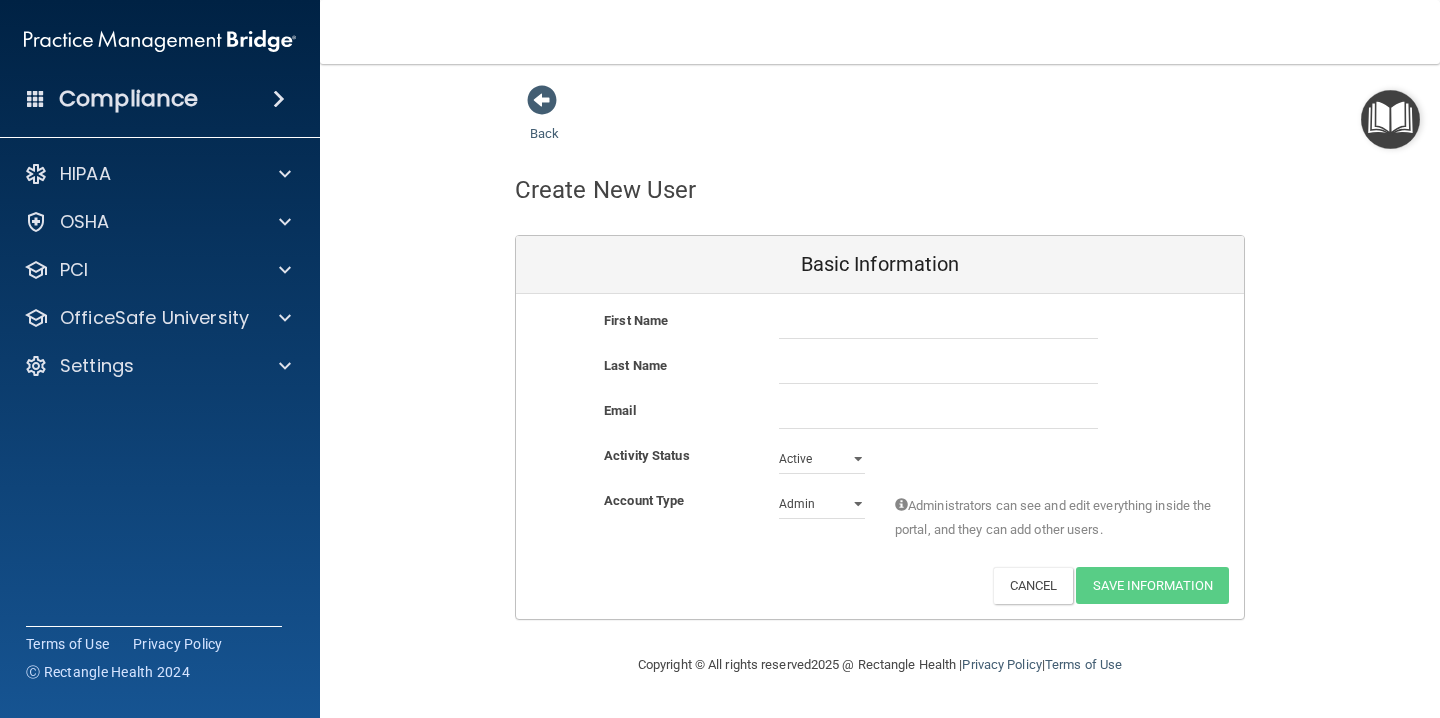 scroll, scrollTop: 0, scrollLeft: 0, axis: both 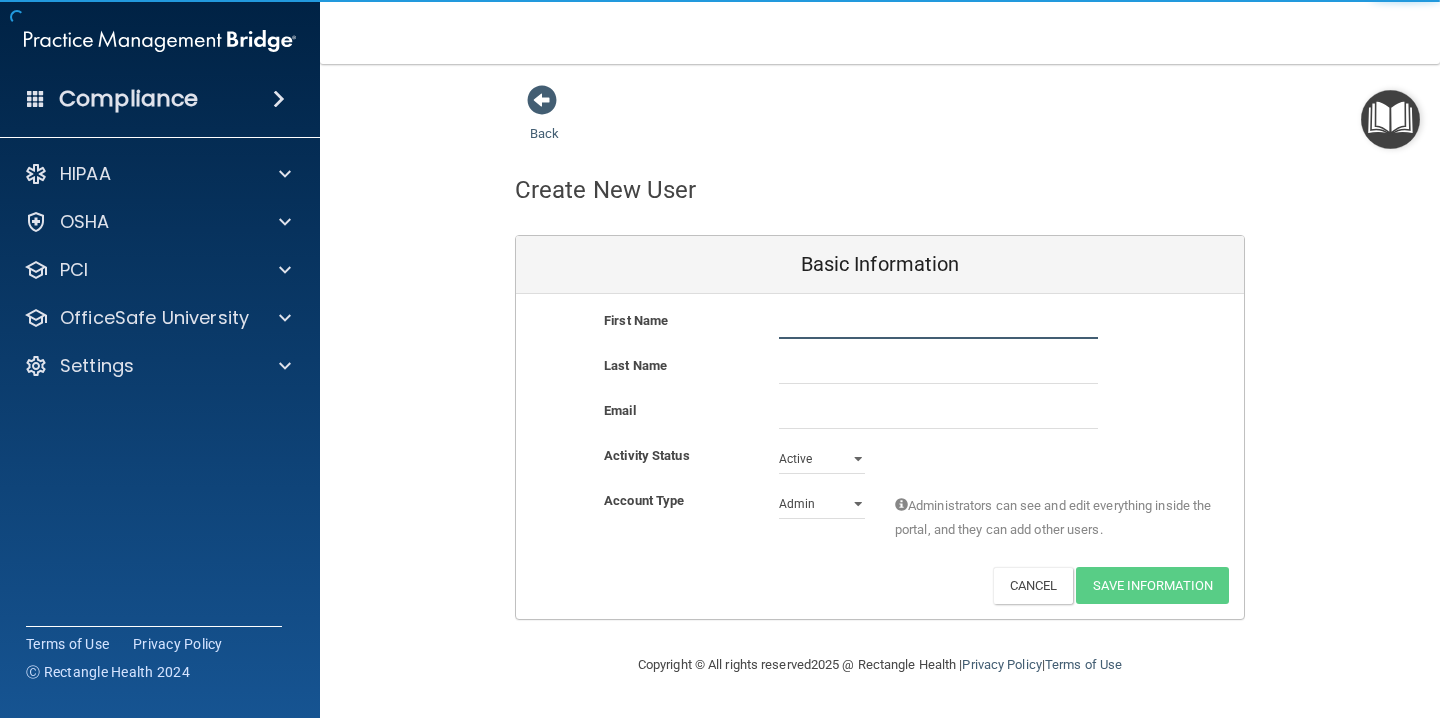 click at bounding box center (938, 324) 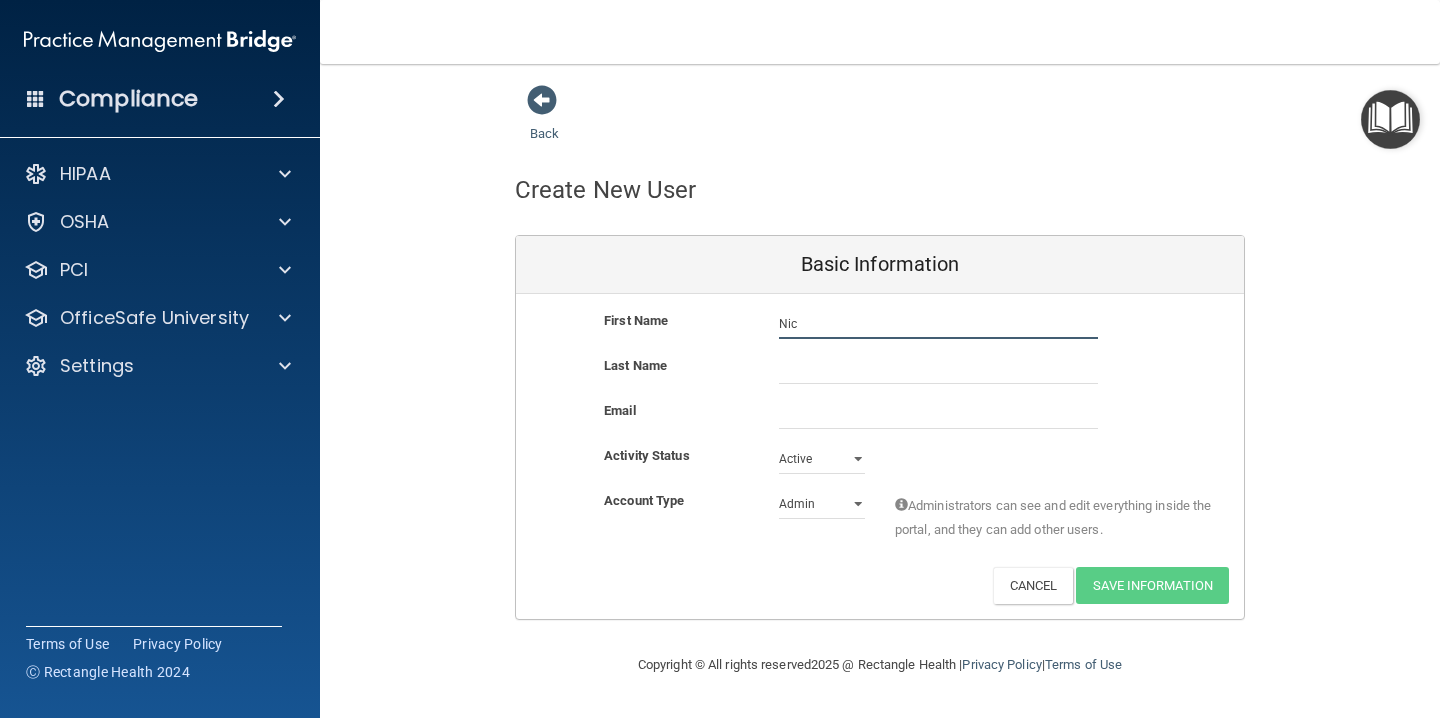type on "Nic" 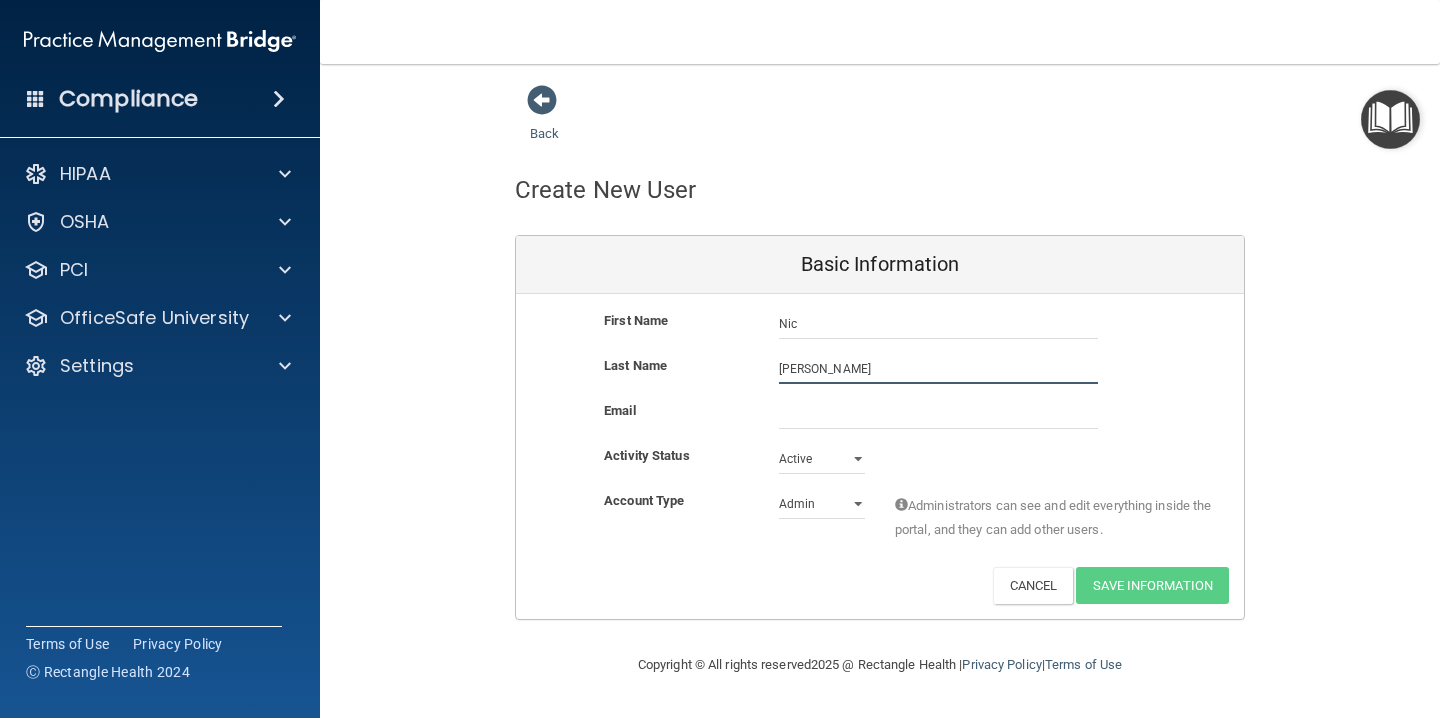 type on "Hirsch" 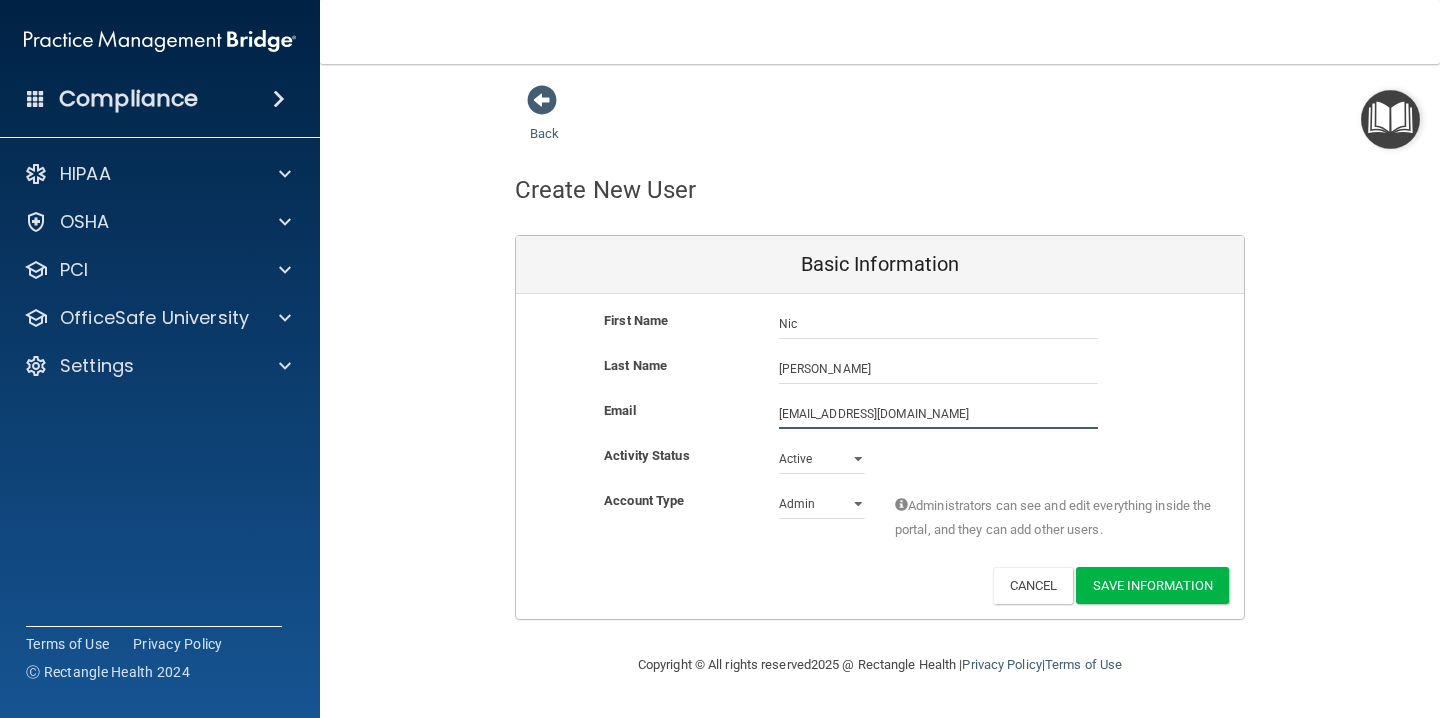 type on "nhirsch85@gmail.com" 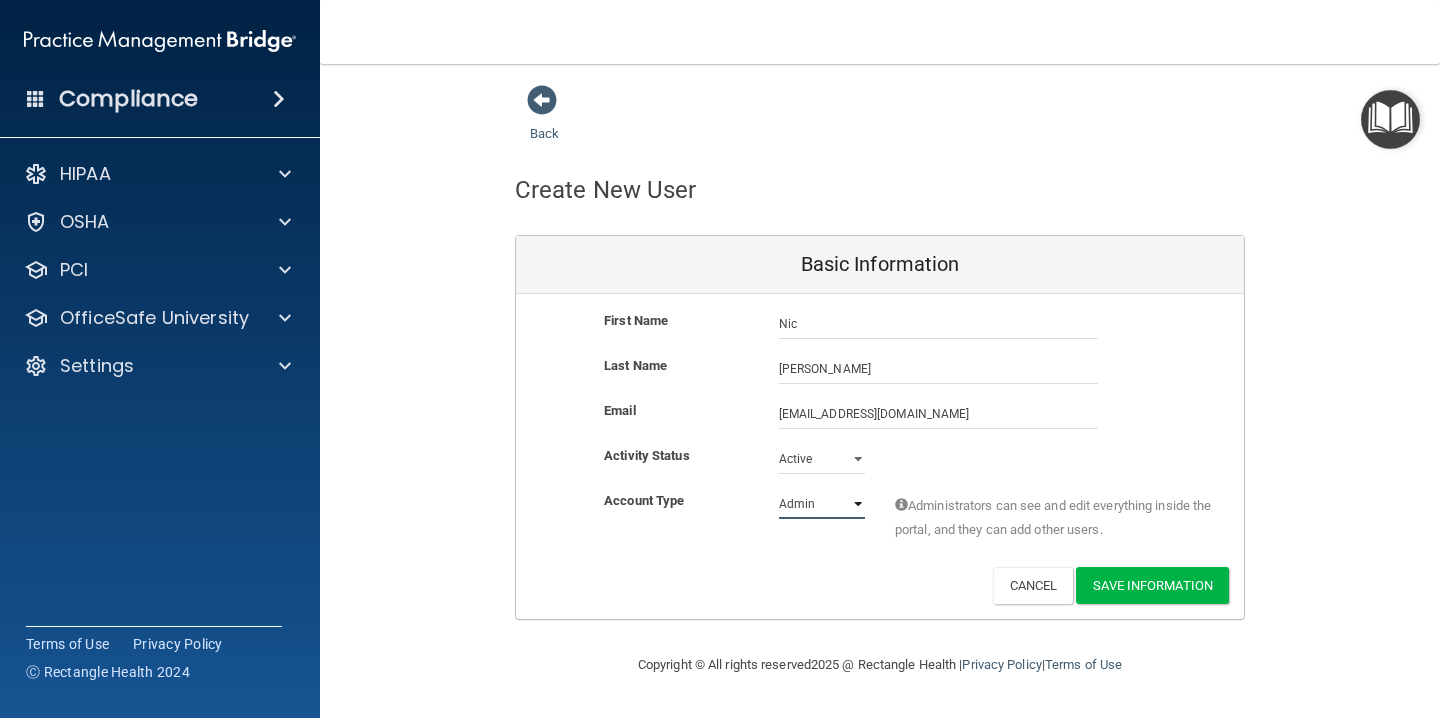 click on "Admin  Member" at bounding box center (822, 504) 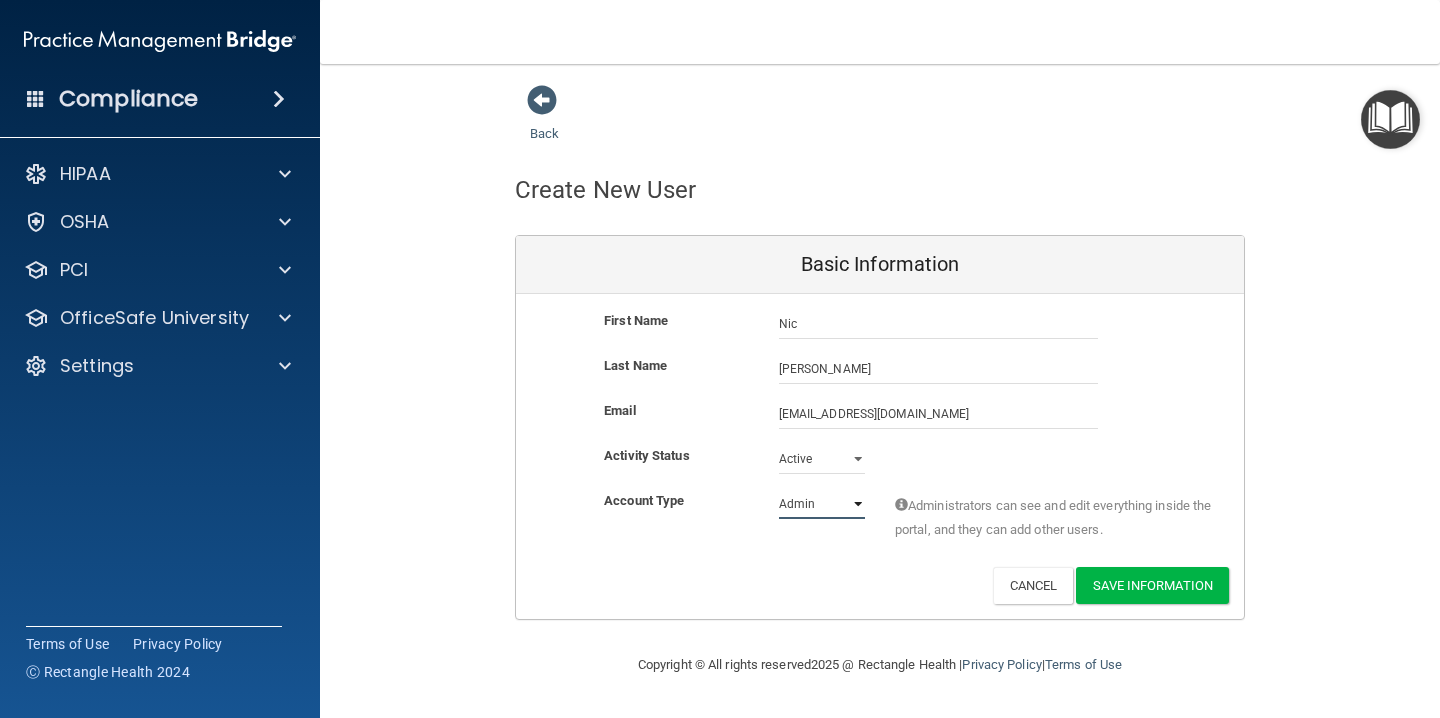 select on "practice_member" 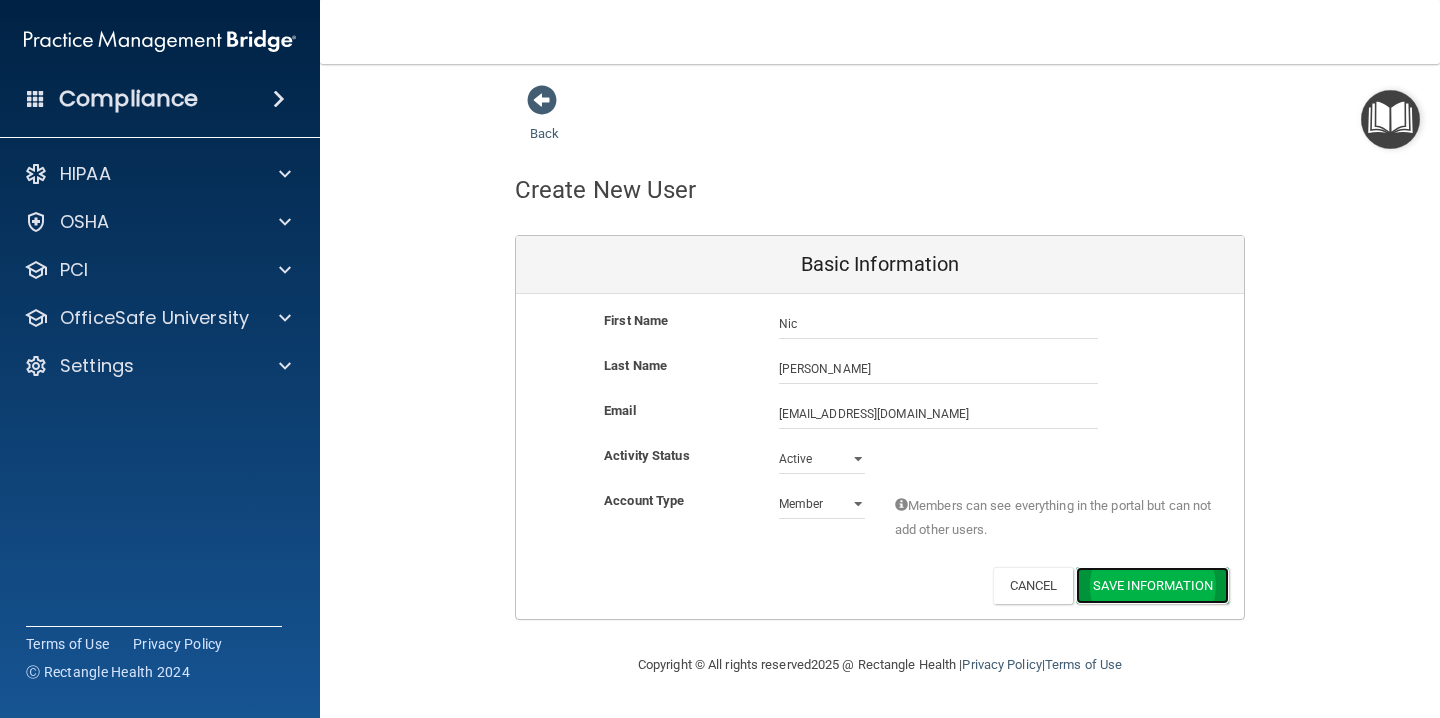 click on "Save Information" at bounding box center (1152, 585) 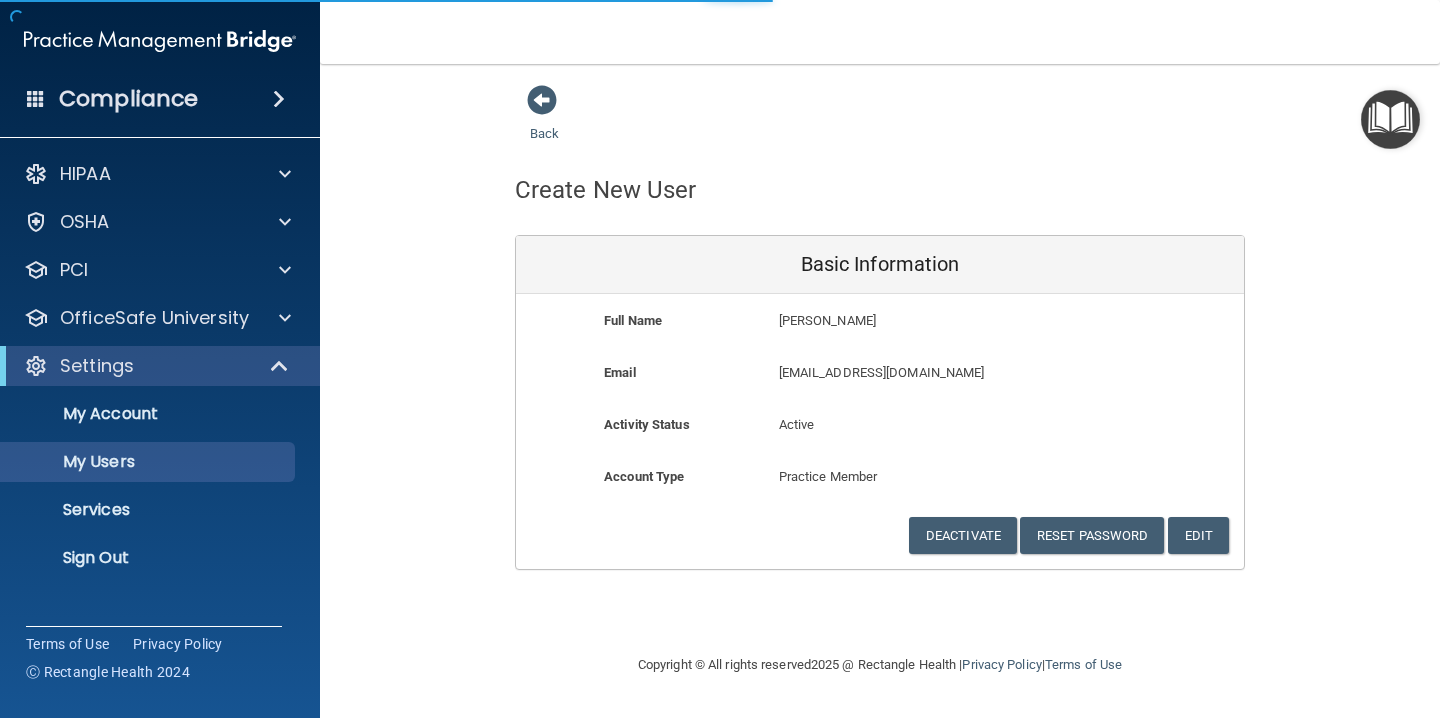select on "20" 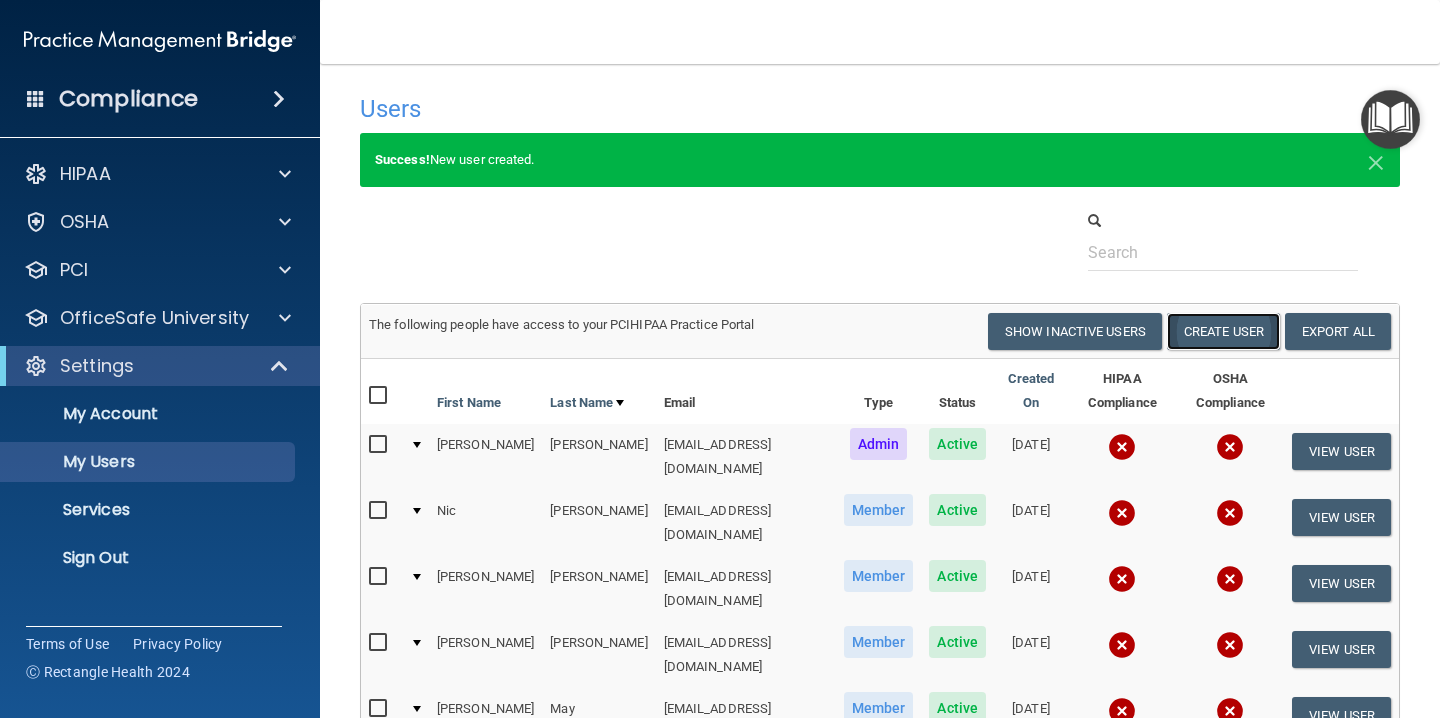 click on "Create User" at bounding box center [1223, 331] 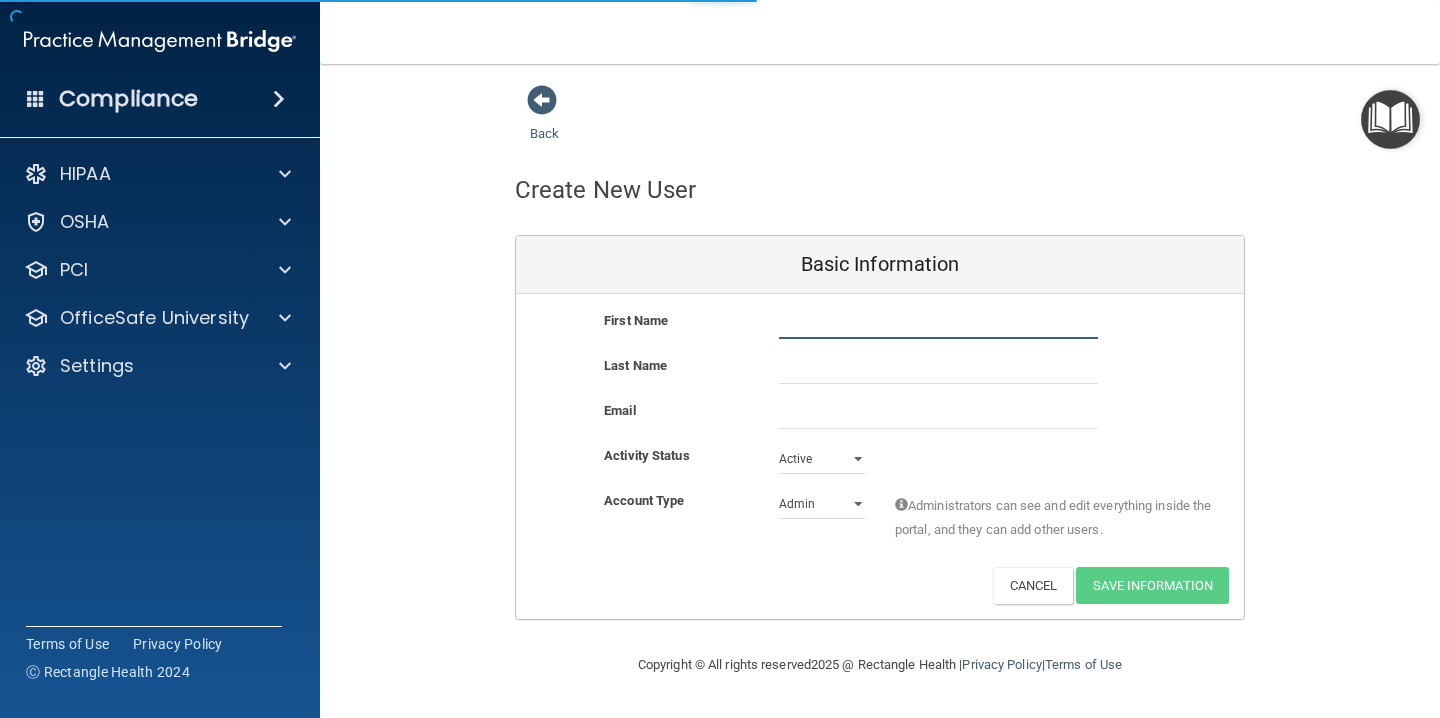 click at bounding box center (938, 324) 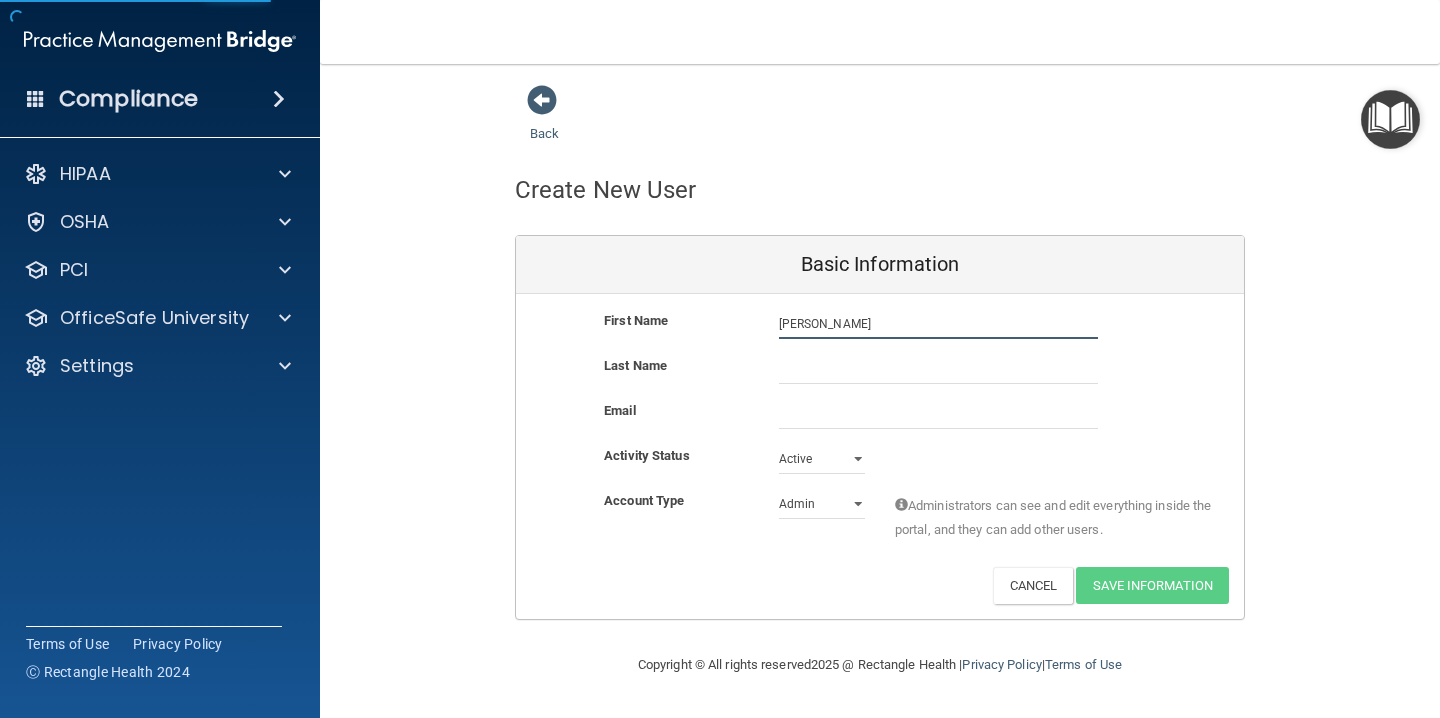 type on "Olivia" 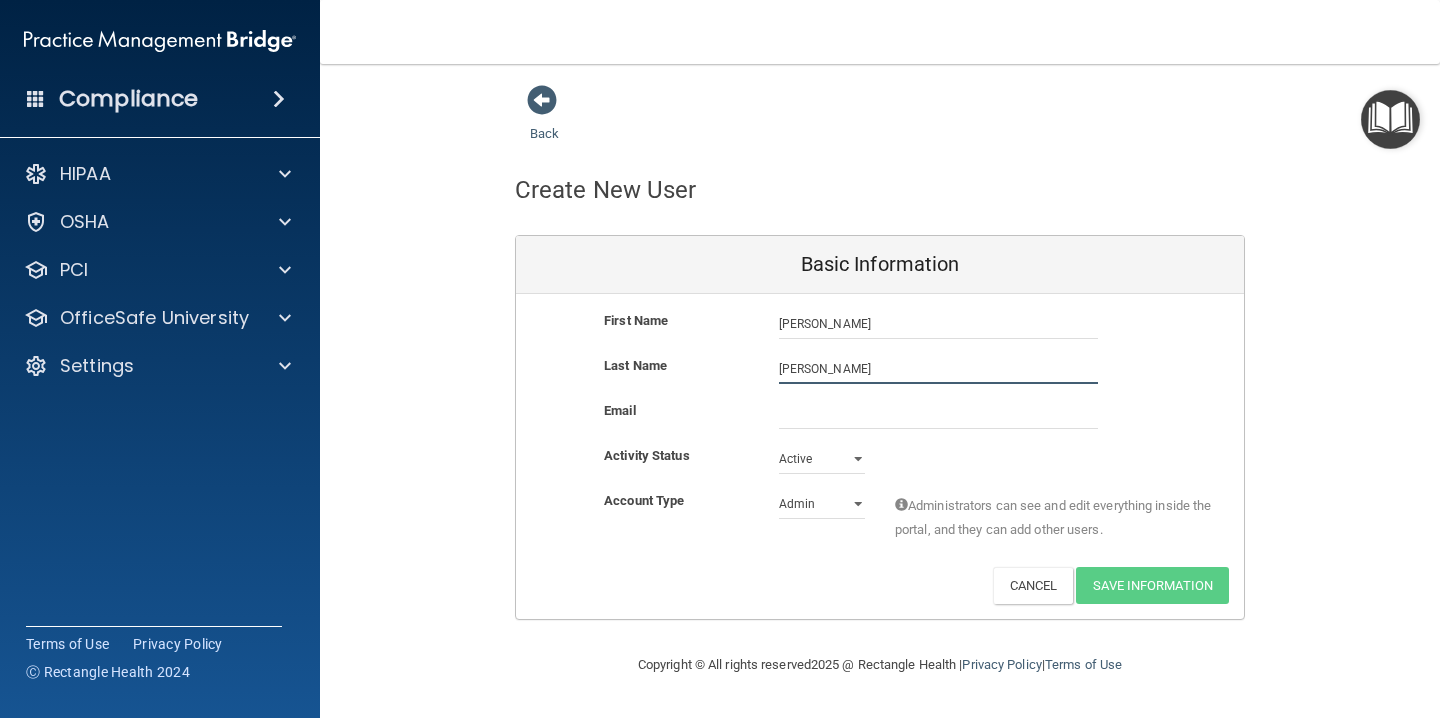 type on "Yuknewicz" 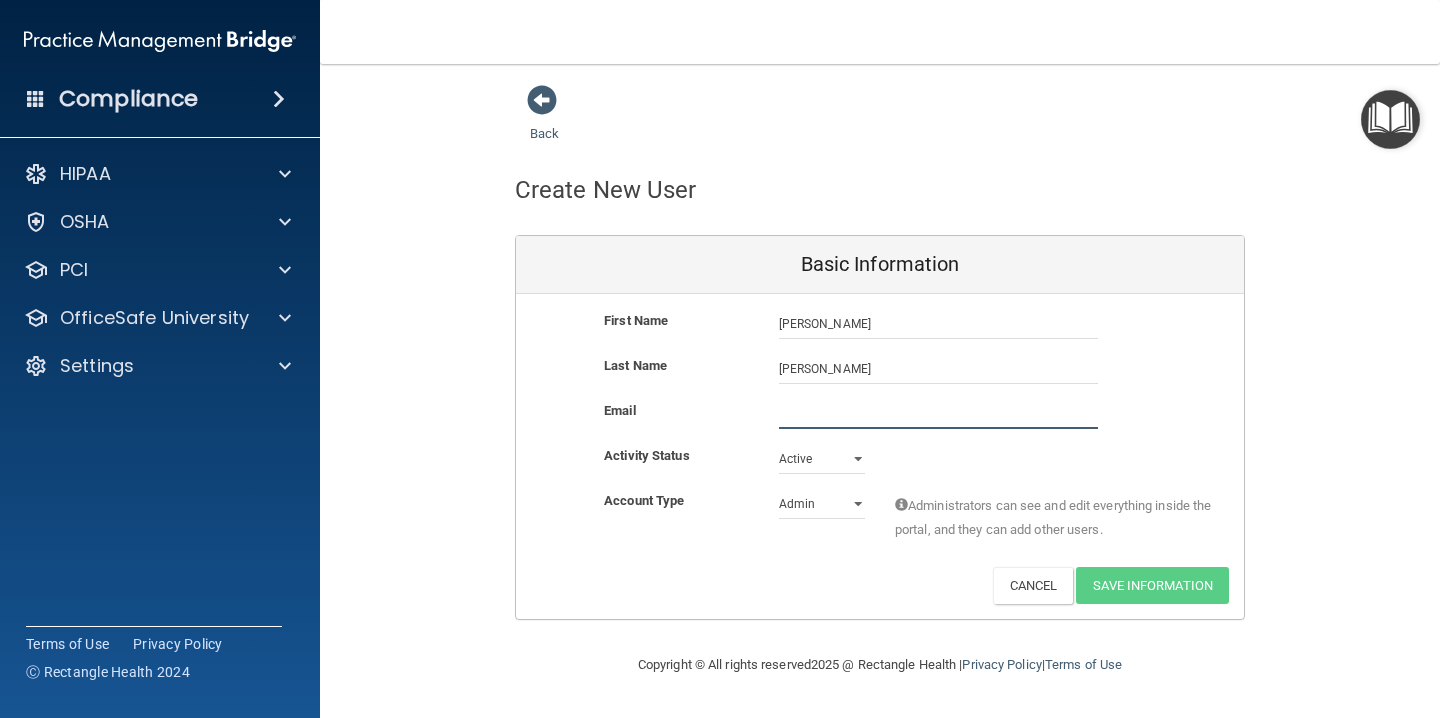 click at bounding box center (938, 414) 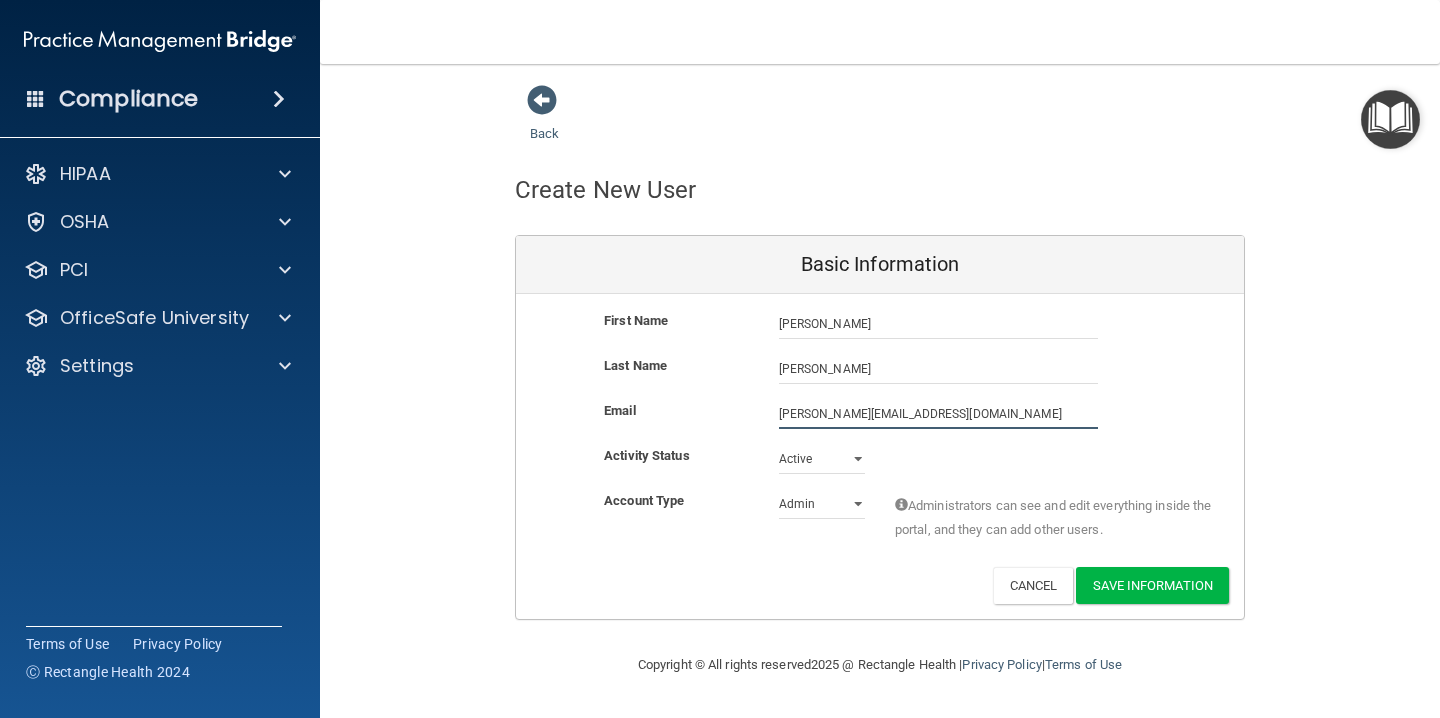 type on "olivia.yuki@live.com" 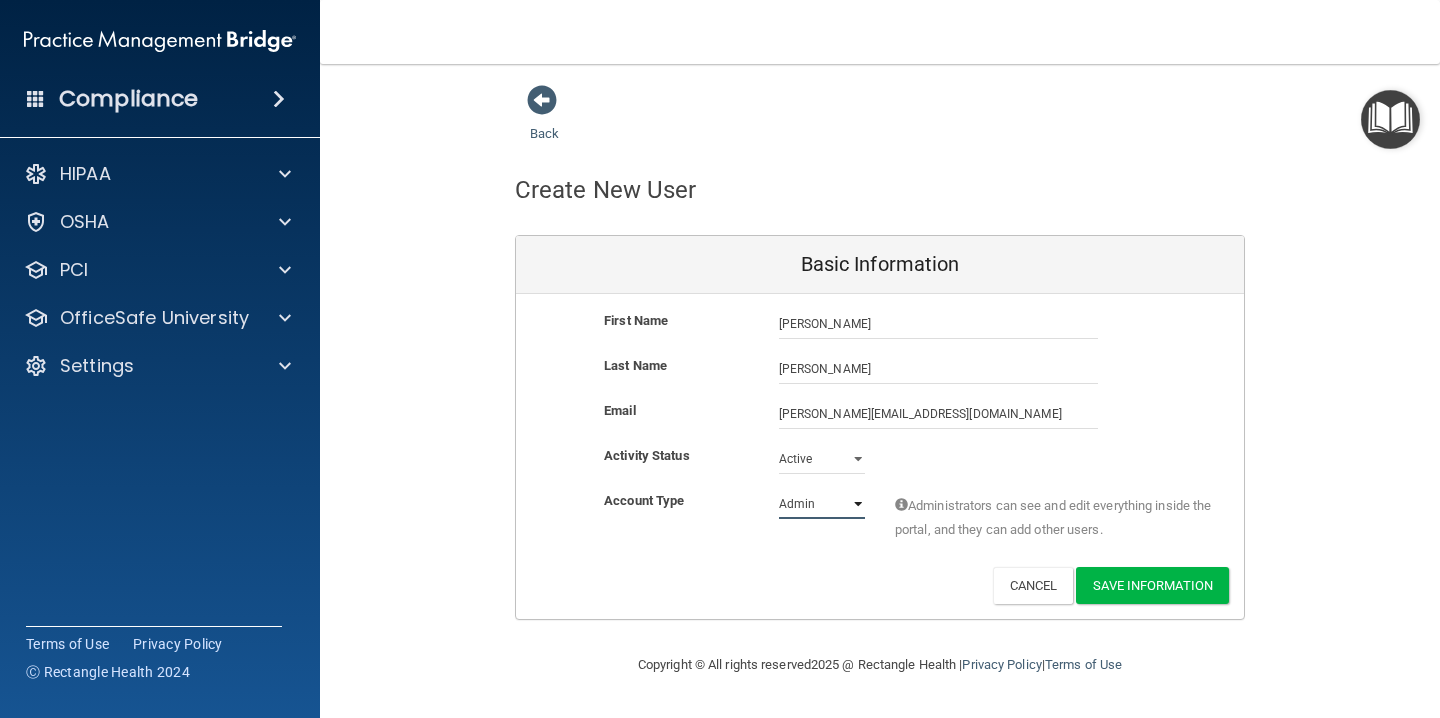 click on "Admin  Member" at bounding box center (822, 504) 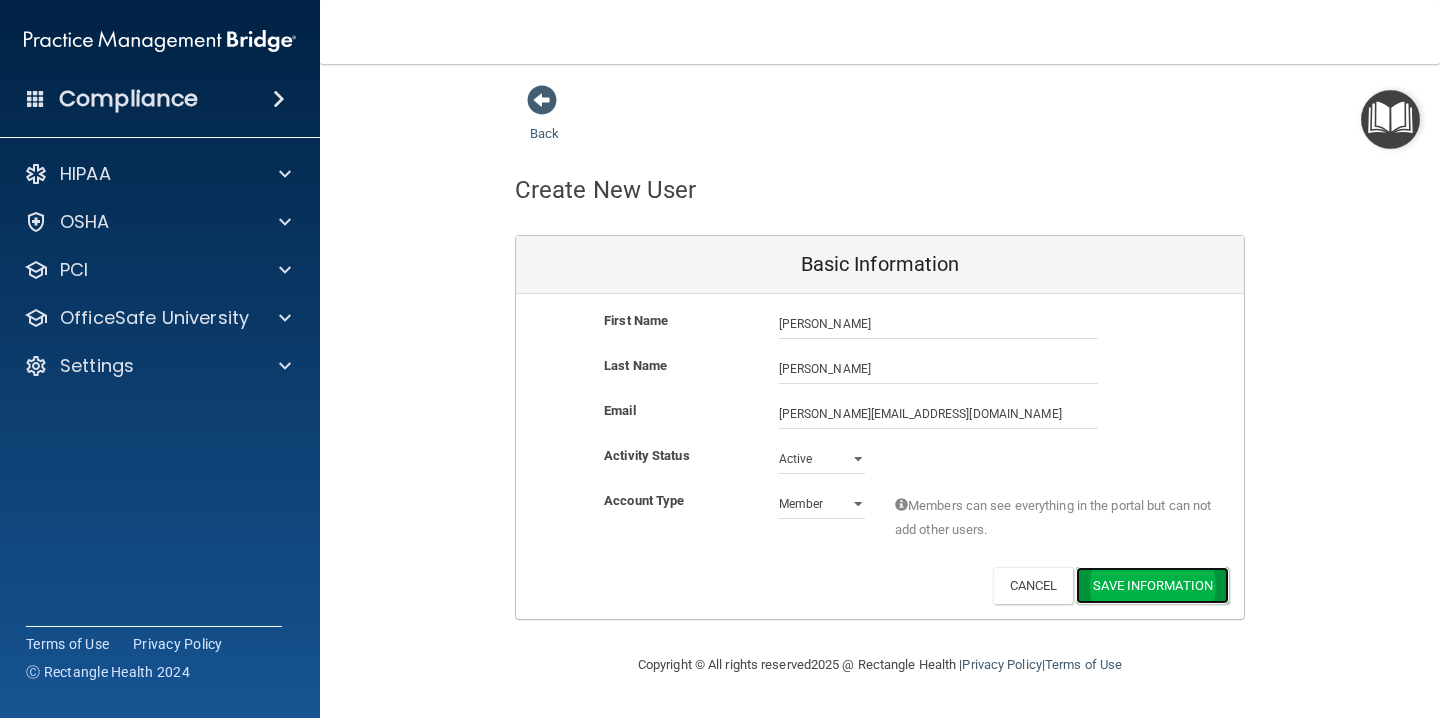 click on "Save Information" at bounding box center [1152, 585] 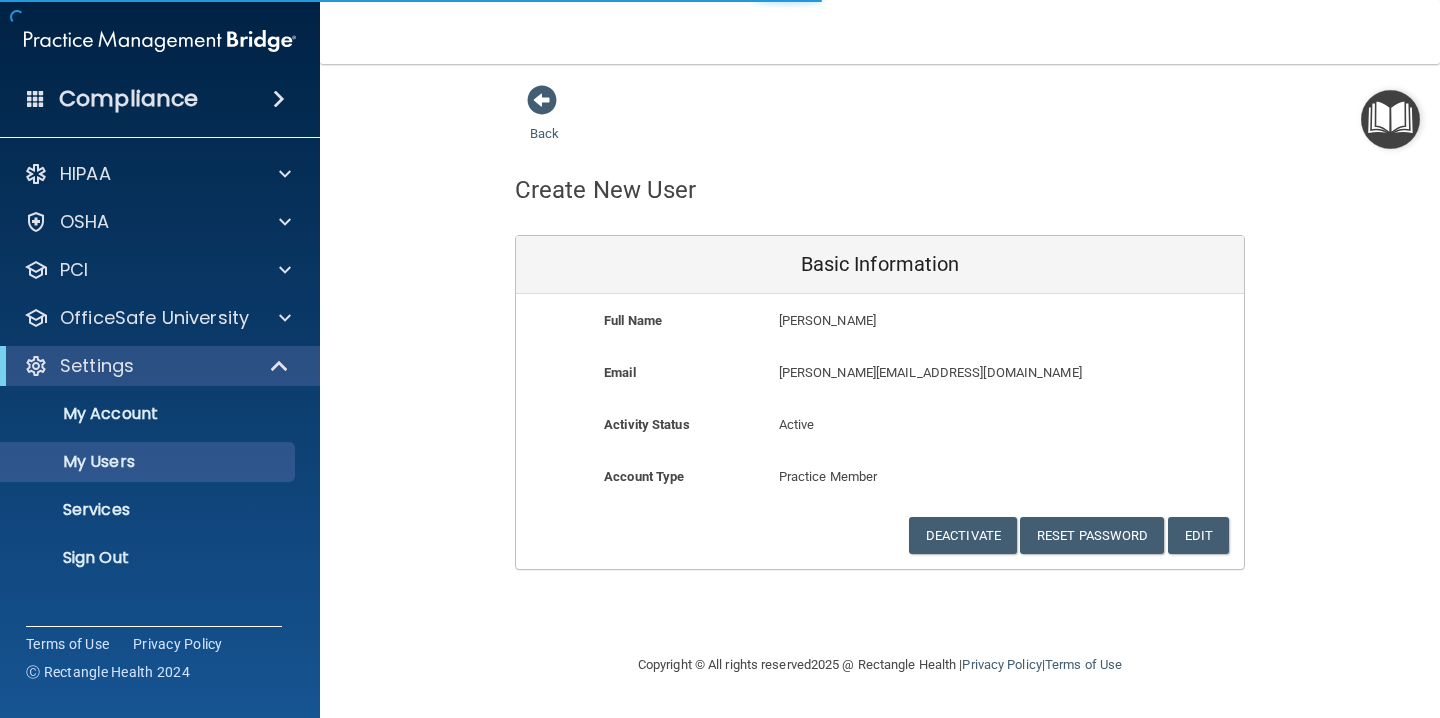 select on "20" 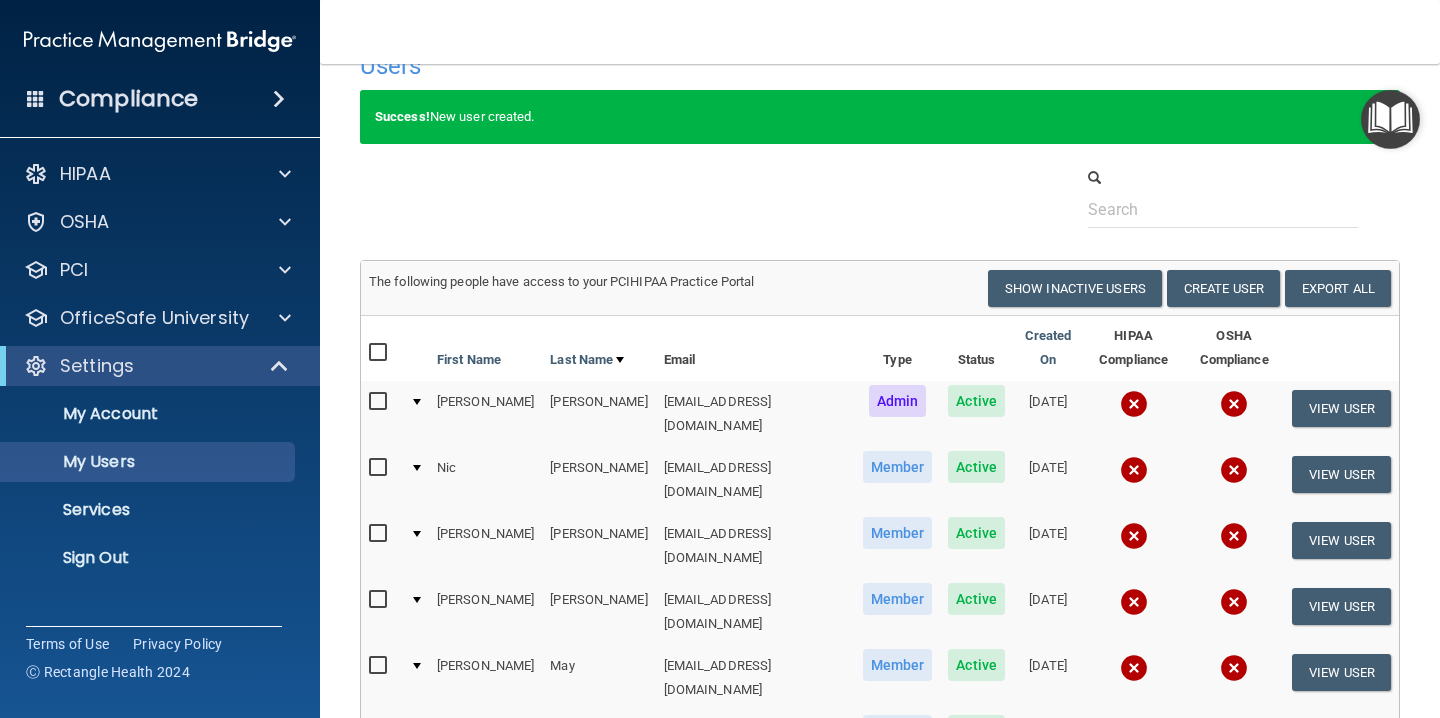 scroll, scrollTop: 47, scrollLeft: 0, axis: vertical 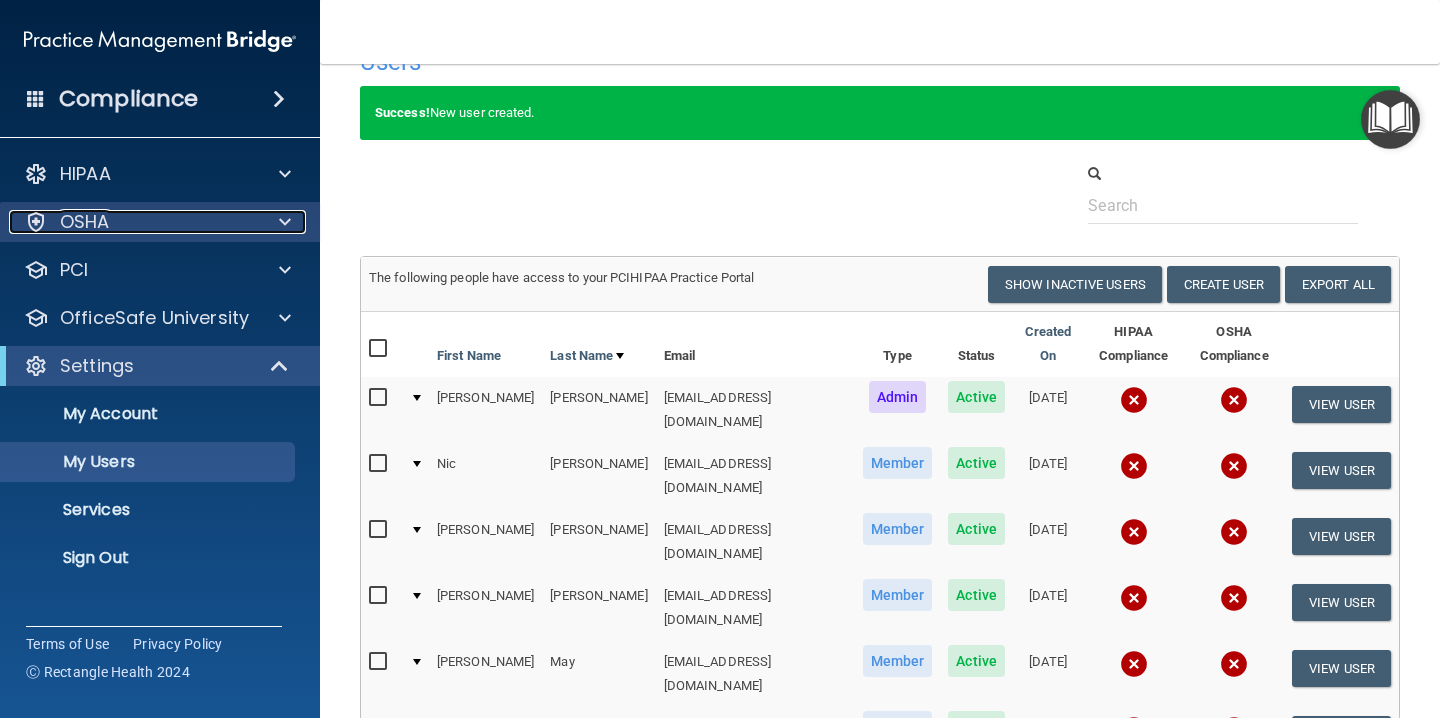 click at bounding box center [285, 222] 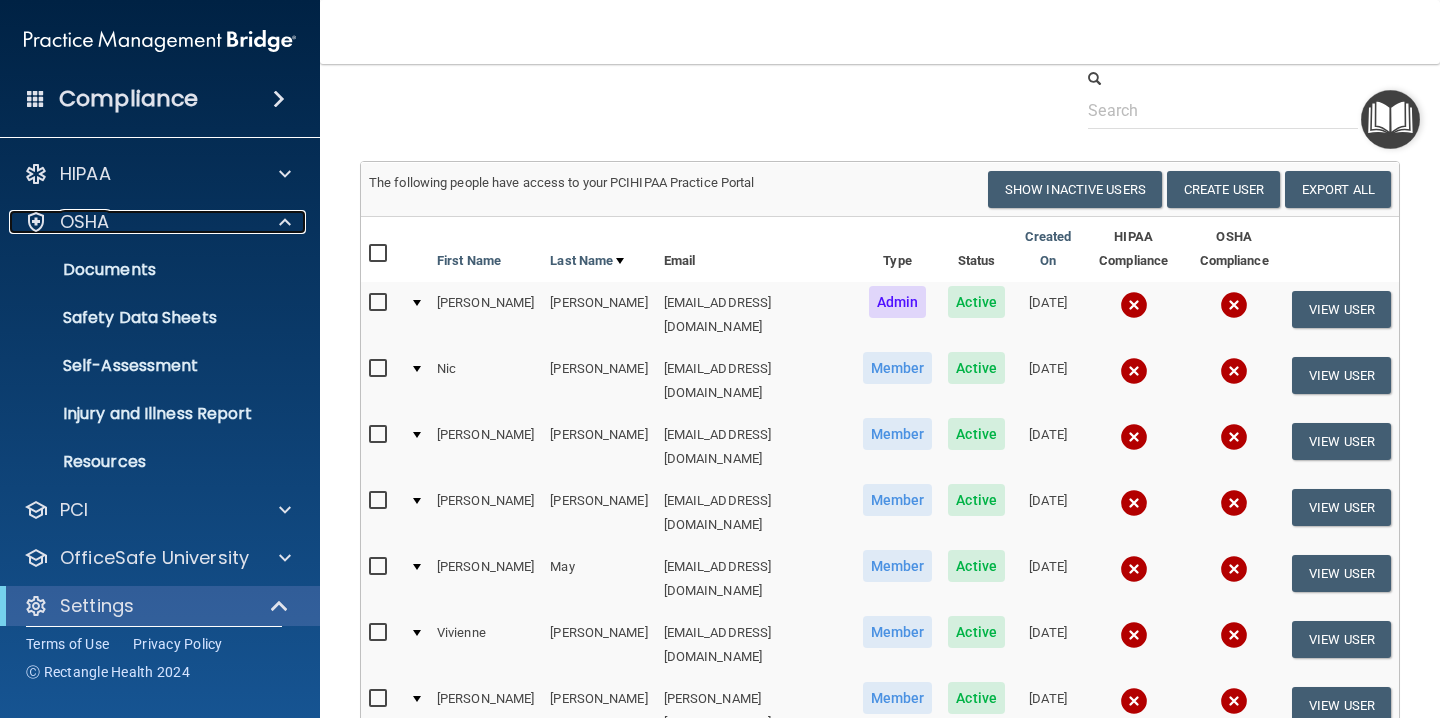 scroll, scrollTop: 147, scrollLeft: 0, axis: vertical 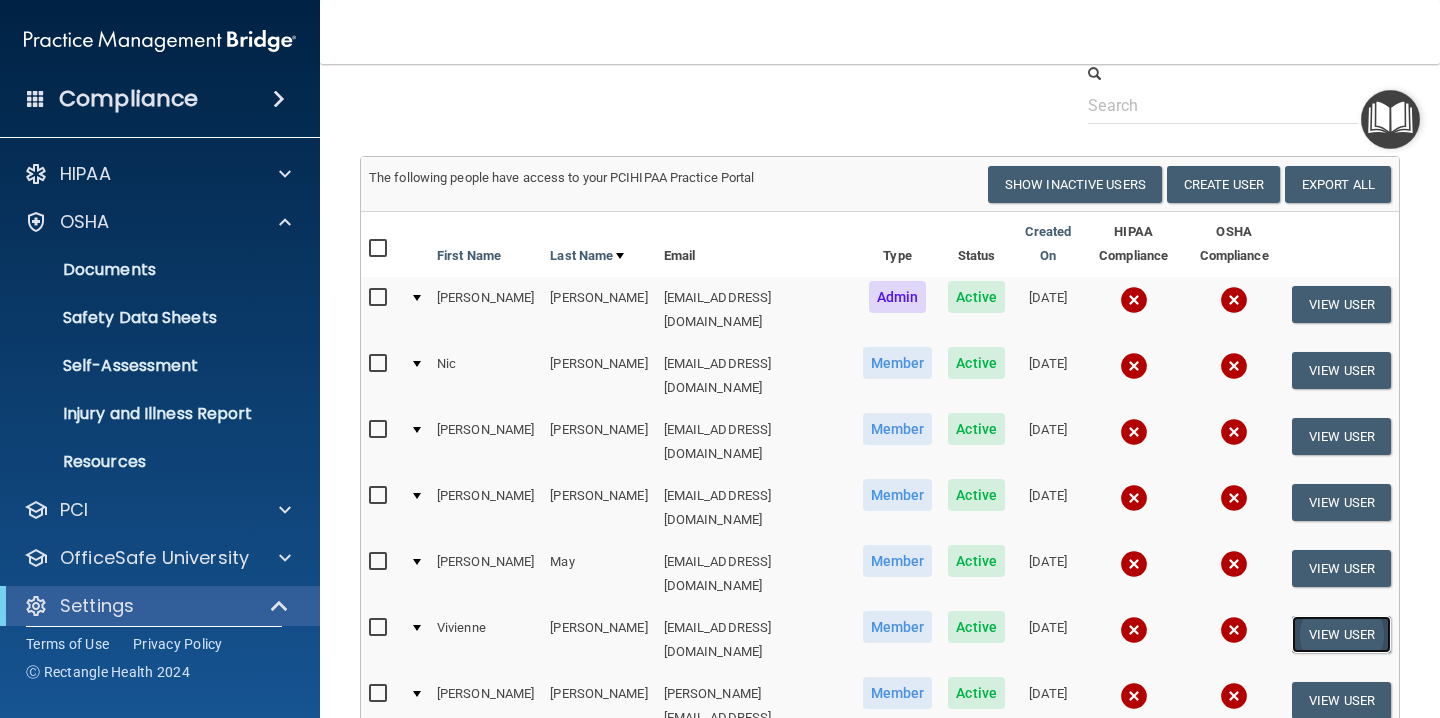 click on "View User" at bounding box center (1341, 634) 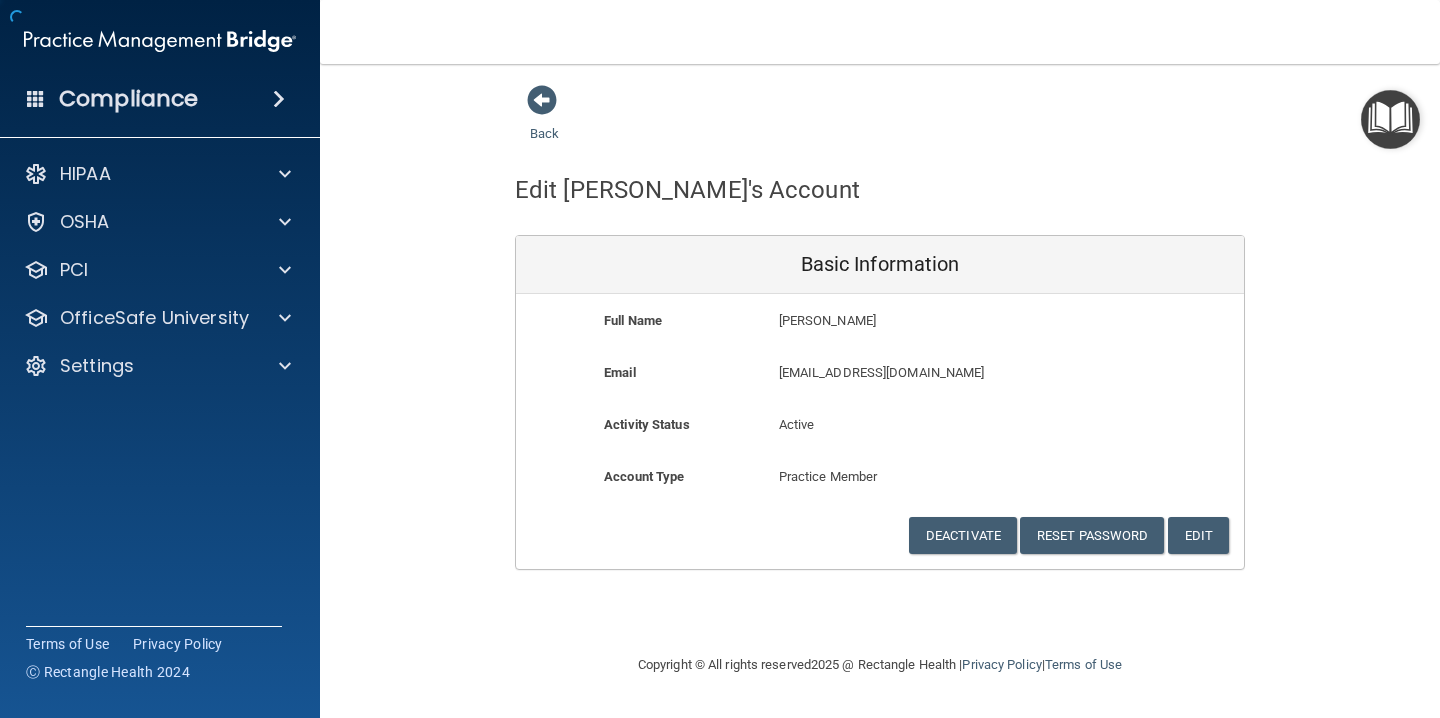 scroll, scrollTop: 0, scrollLeft: 0, axis: both 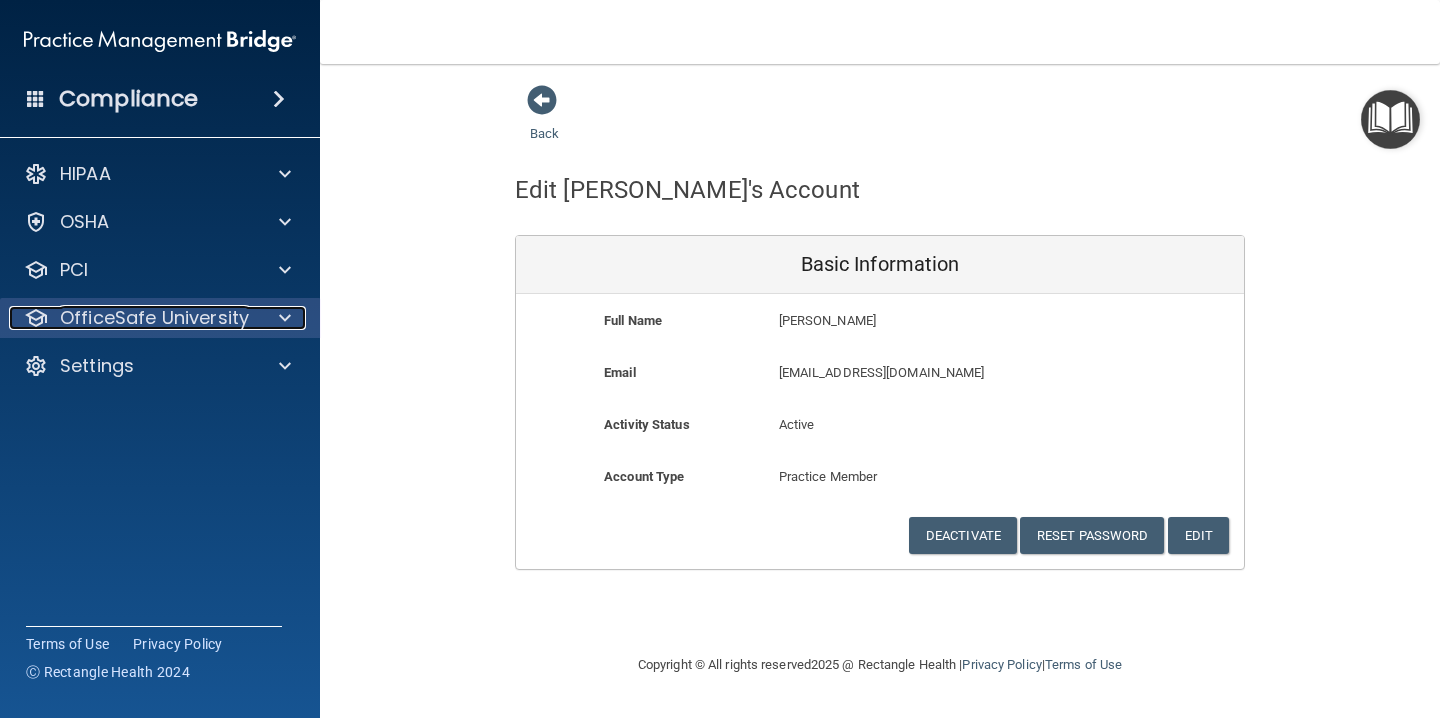 click at bounding box center (285, 318) 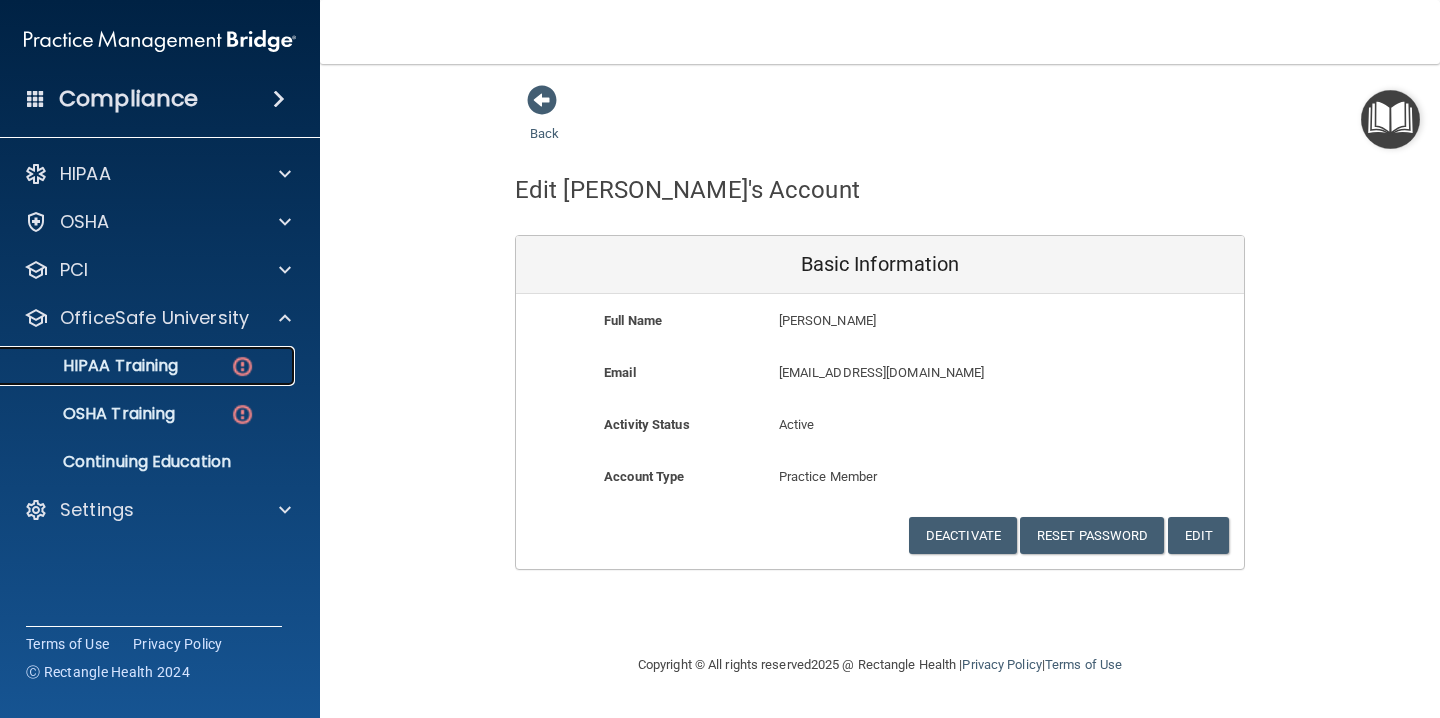 click at bounding box center (242, 366) 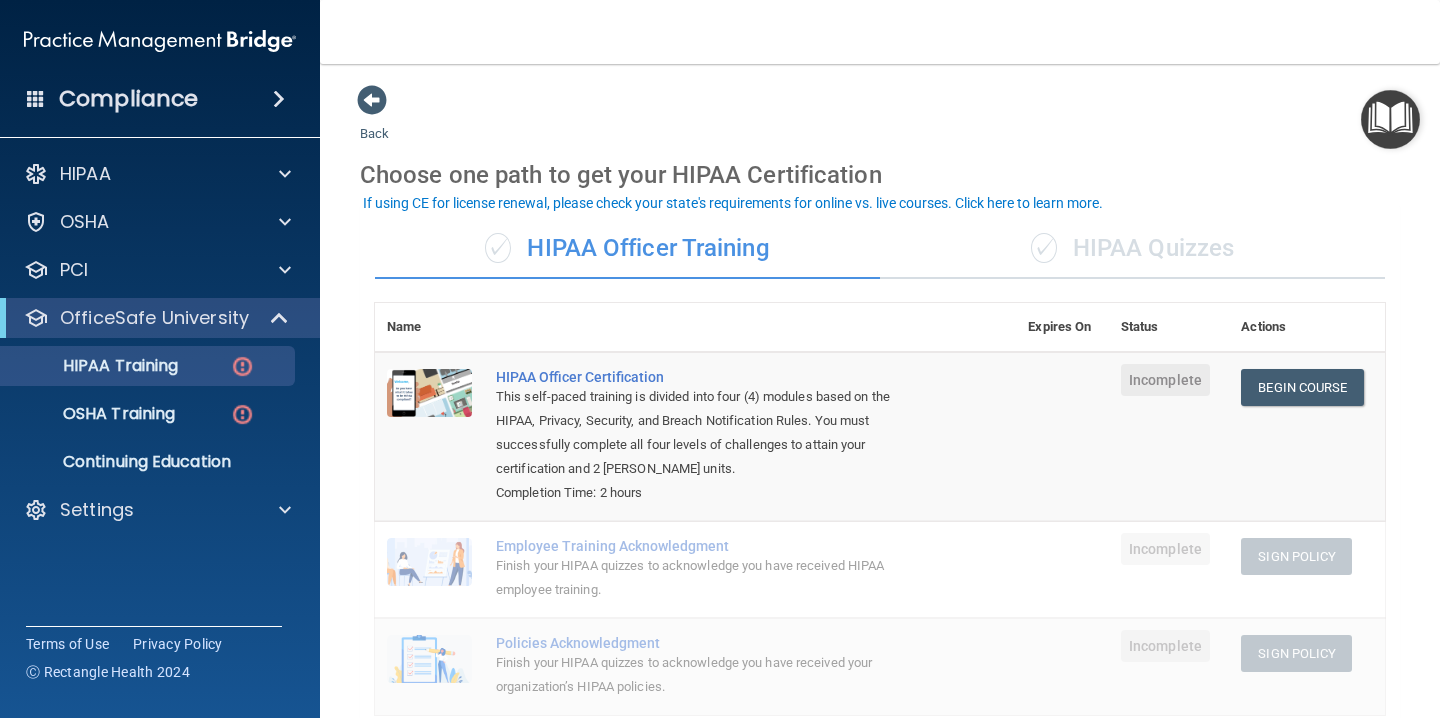 click on "✓   HIPAA Quizzes" at bounding box center (1132, 249) 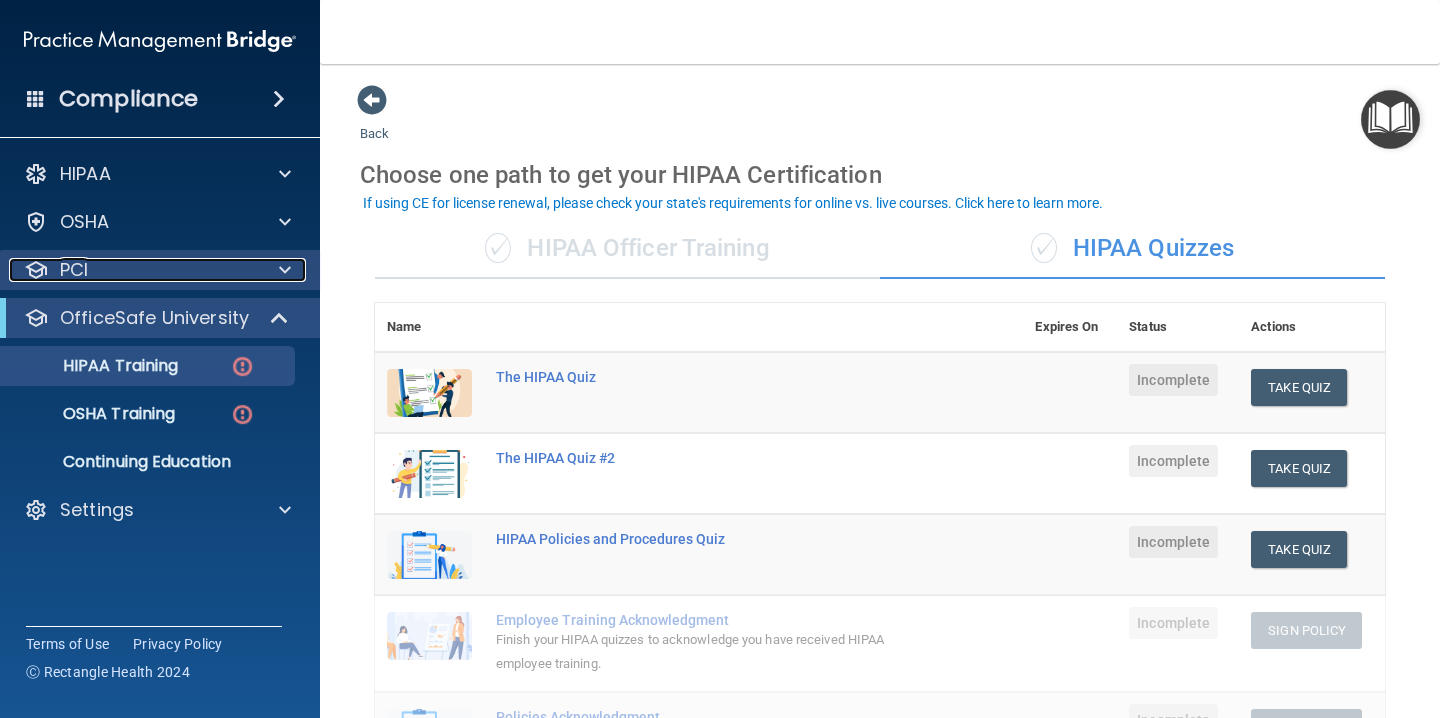 click at bounding box center [285, 270] 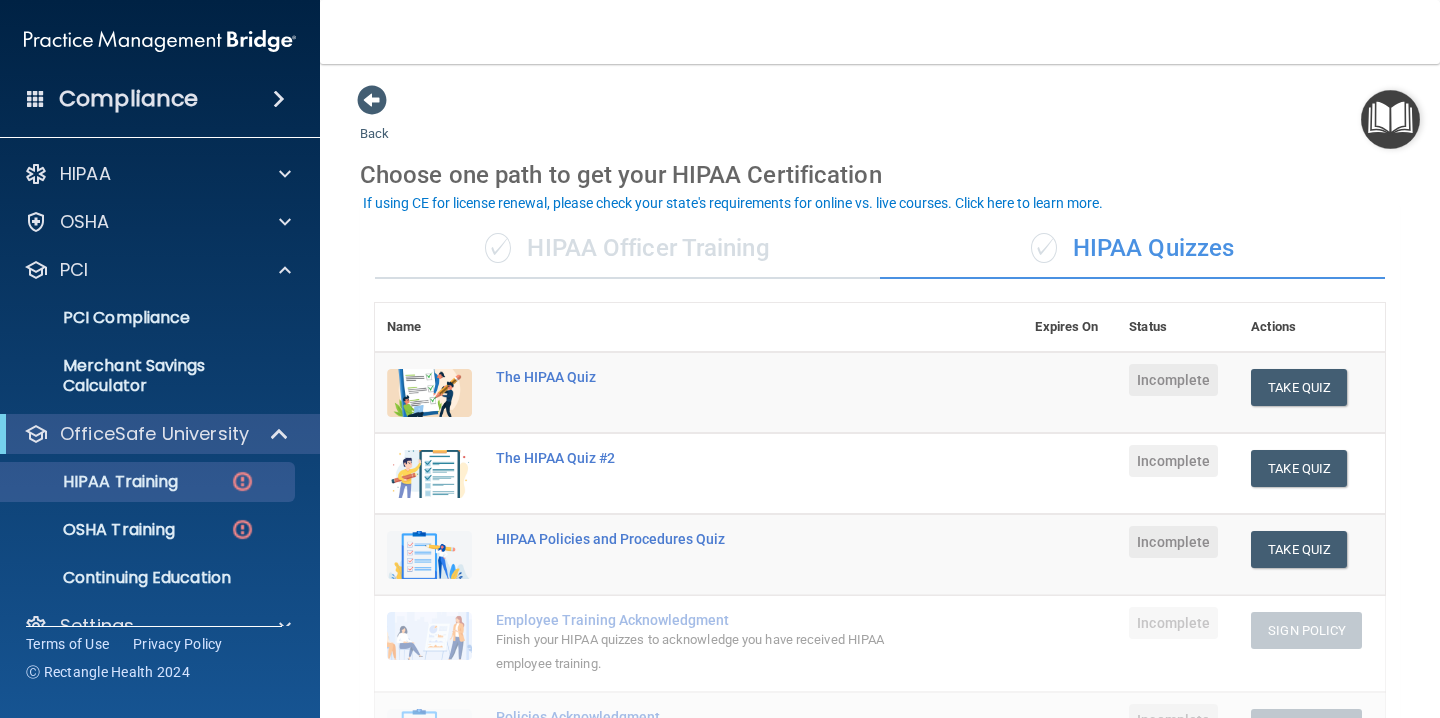 click on "HIPAA Training                   OSHA Training                   Continuing Education" at bounding box center (161, 526) 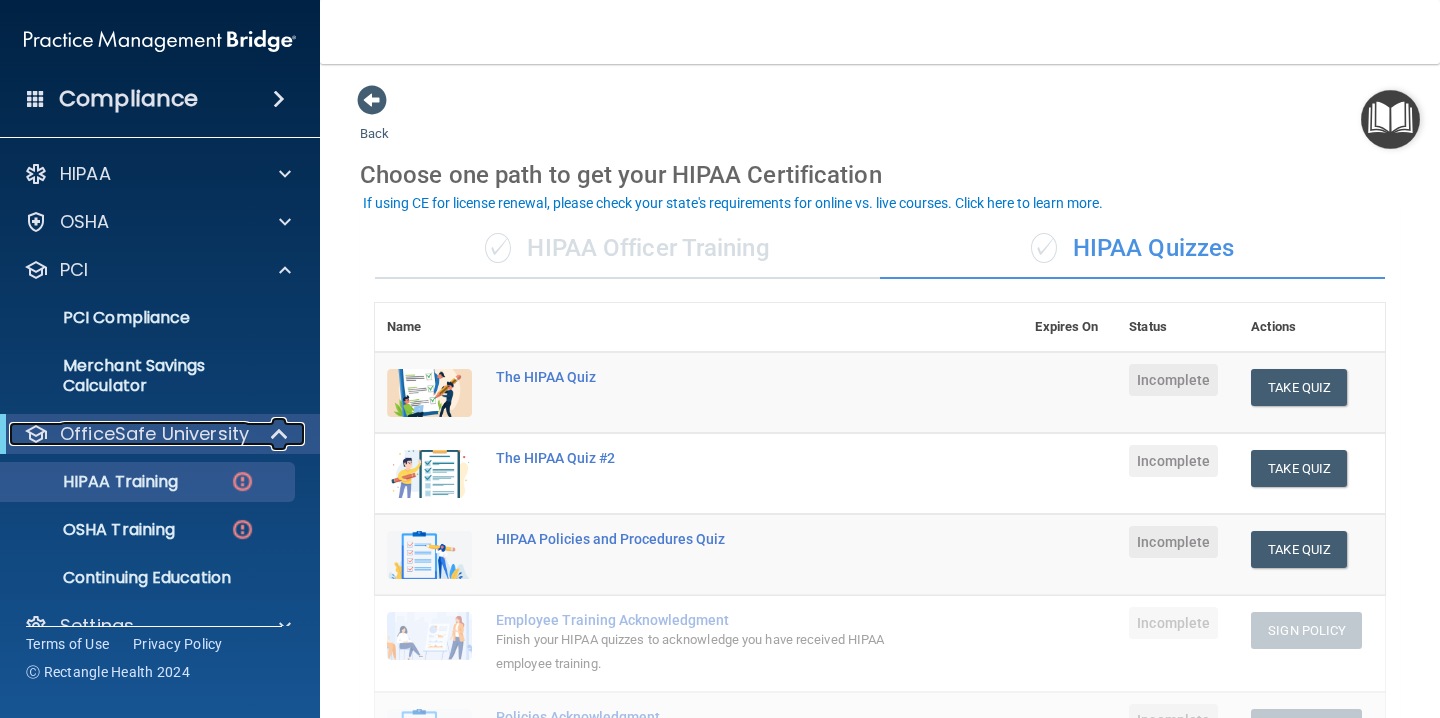 click at bounding box center (281, 434) 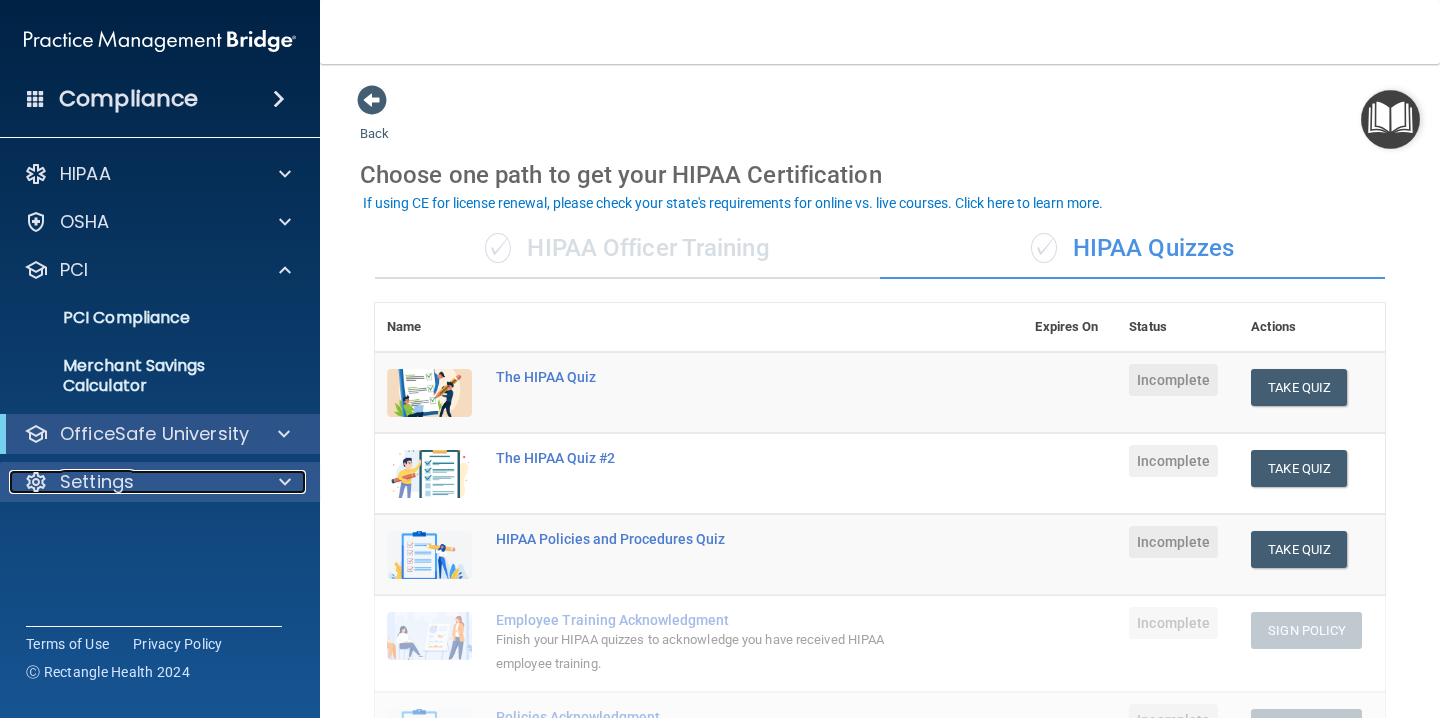 click on "Settings" at bounding box center (133, 482) 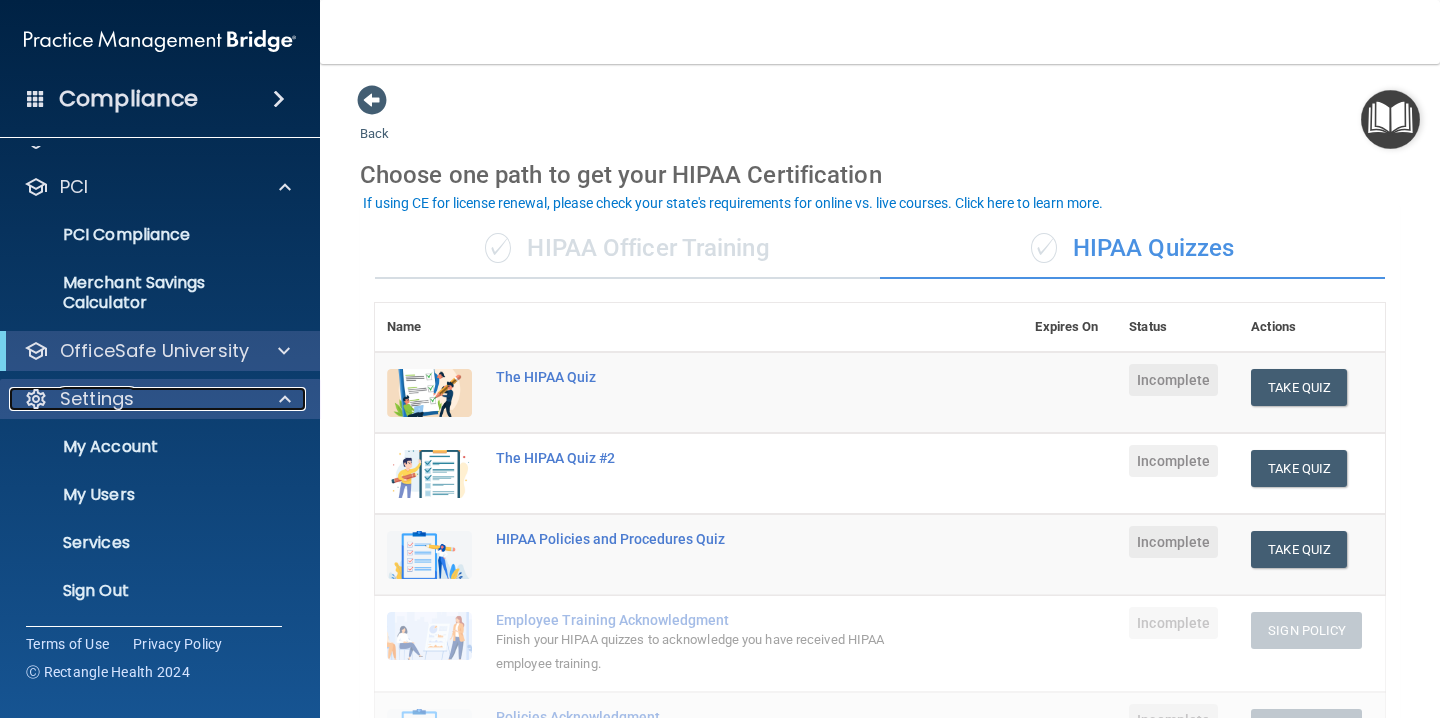scroll, scrollTop: 84, scrollLeft: 0, axis: vertical 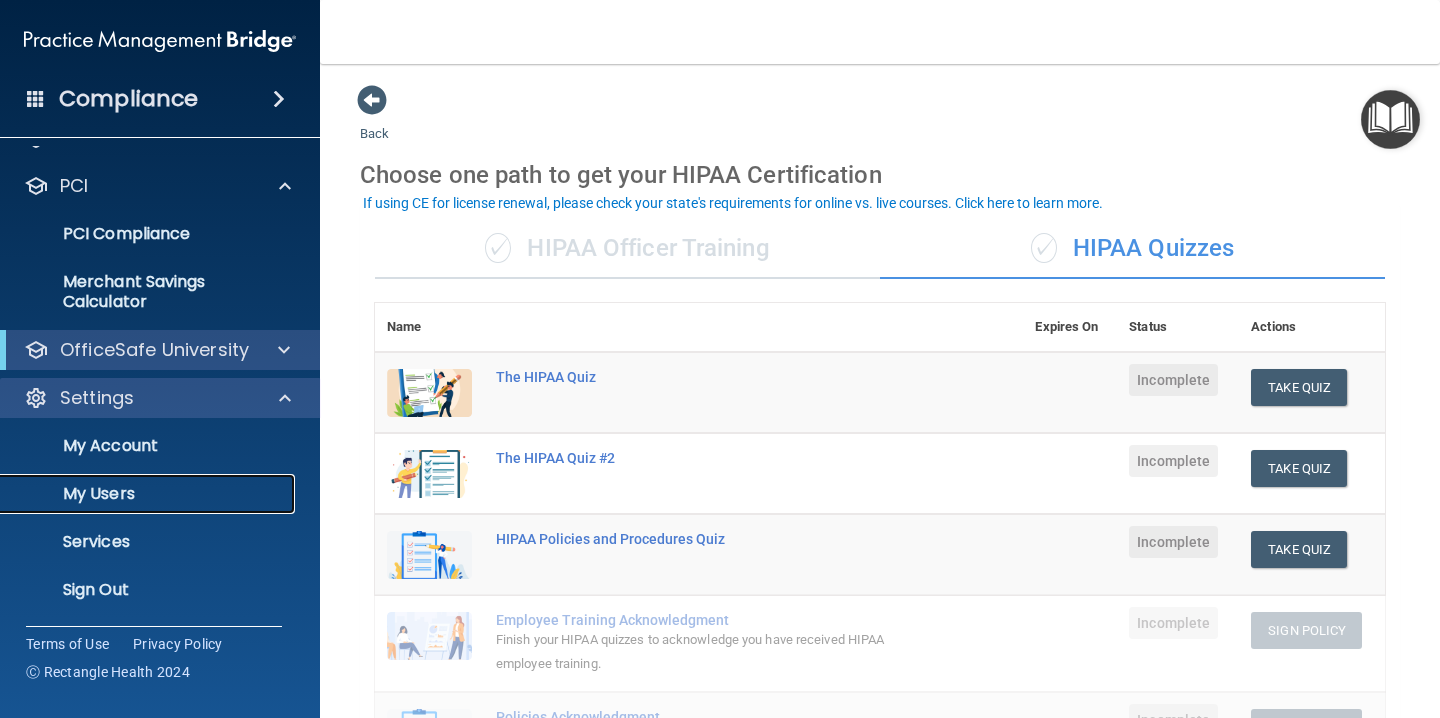 click on "My Users" at bounding box center (149, 494) 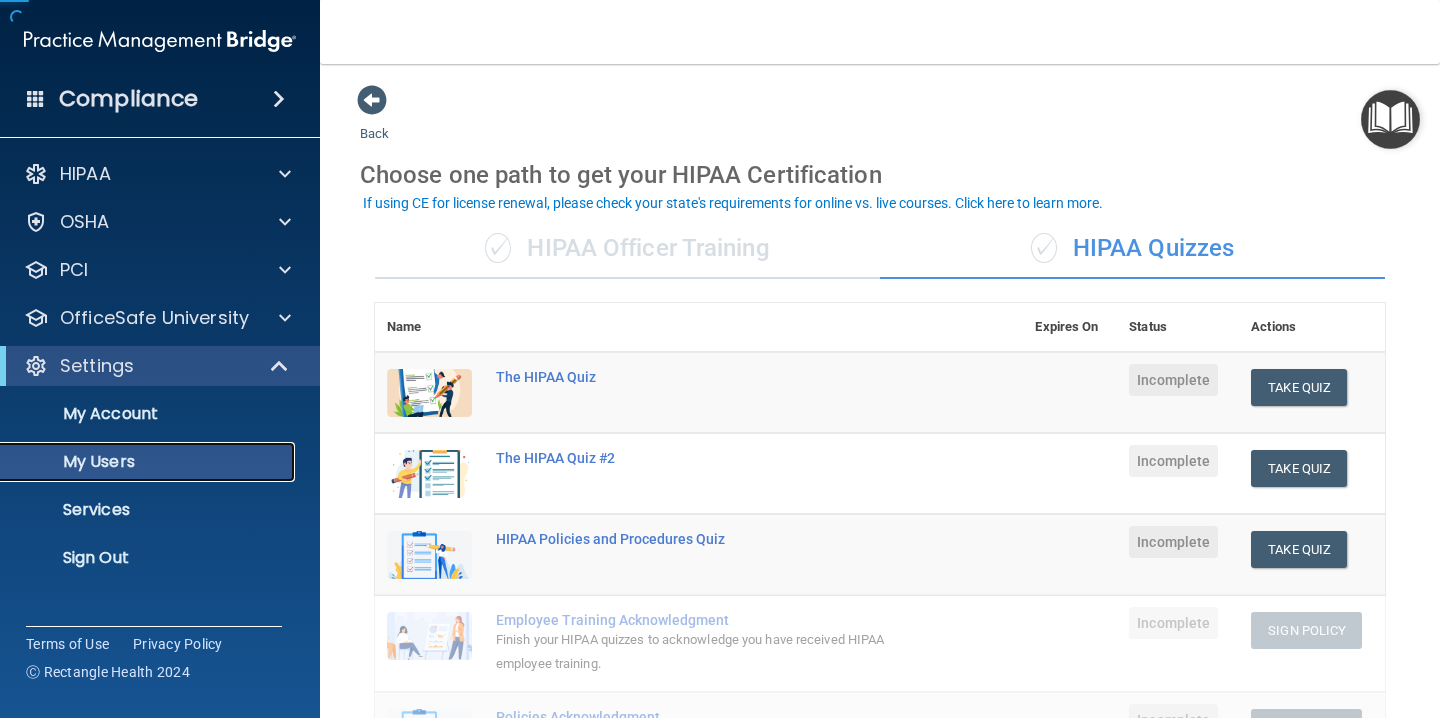scroll, scrollTop: 0, scrollLeft: 0, axis: both 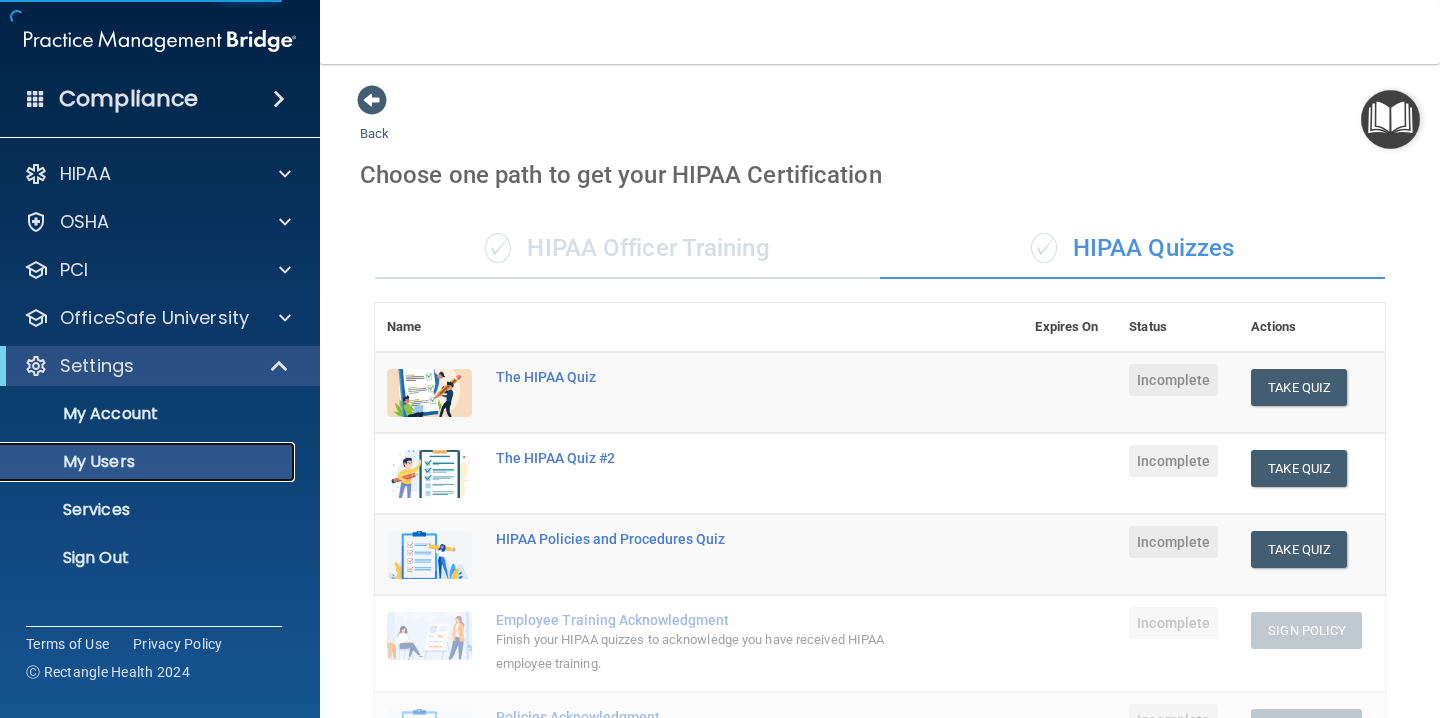 select on "20" 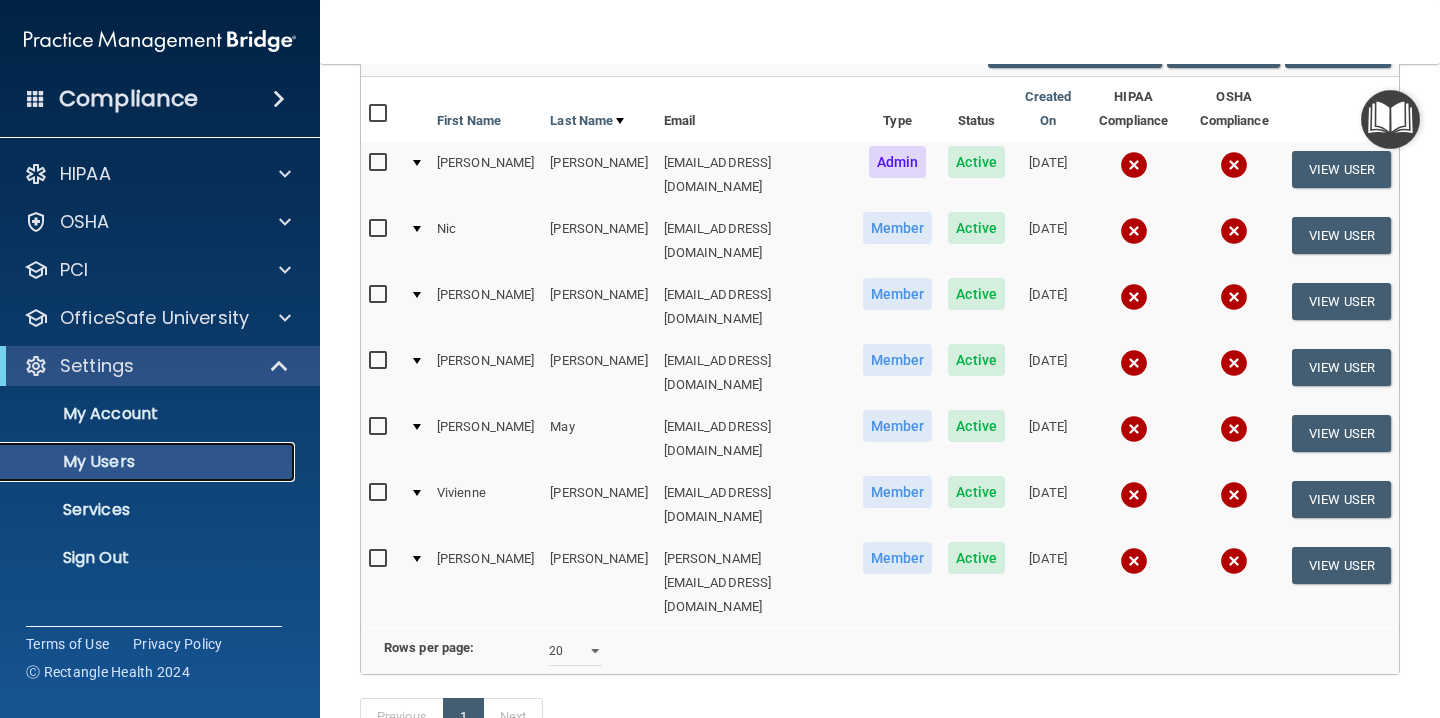 scroll, scrollTop: 233, scrollLeft: 0, axis: vertical 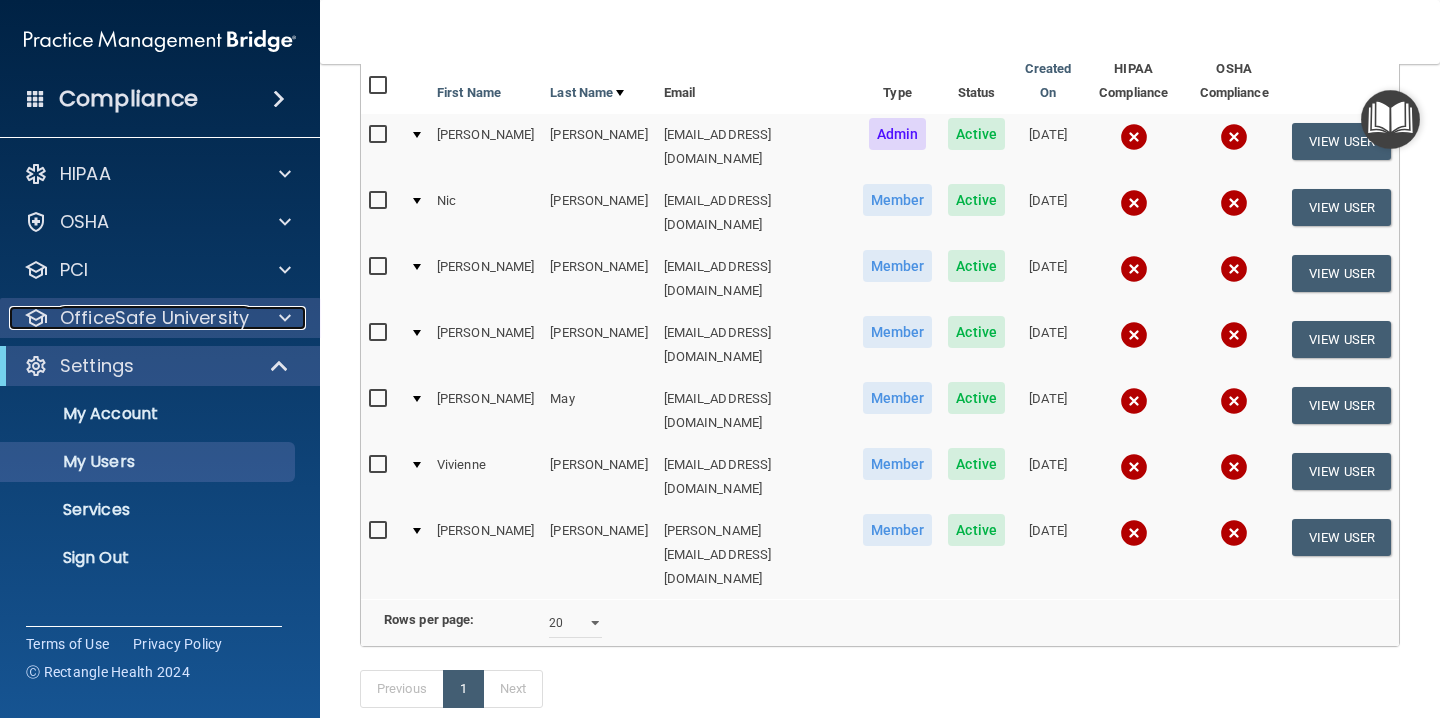 click at bounding box center (282, 318) 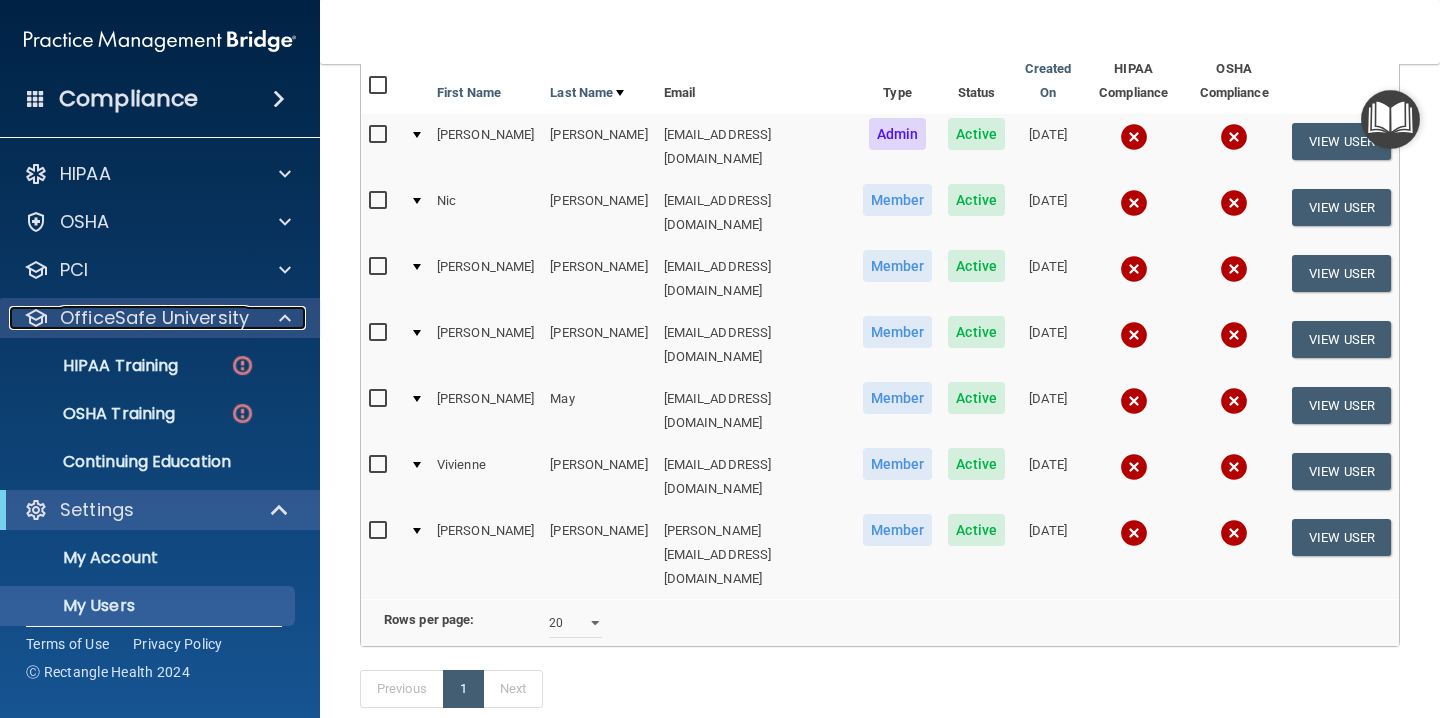 click at bounding box center (282, 318) 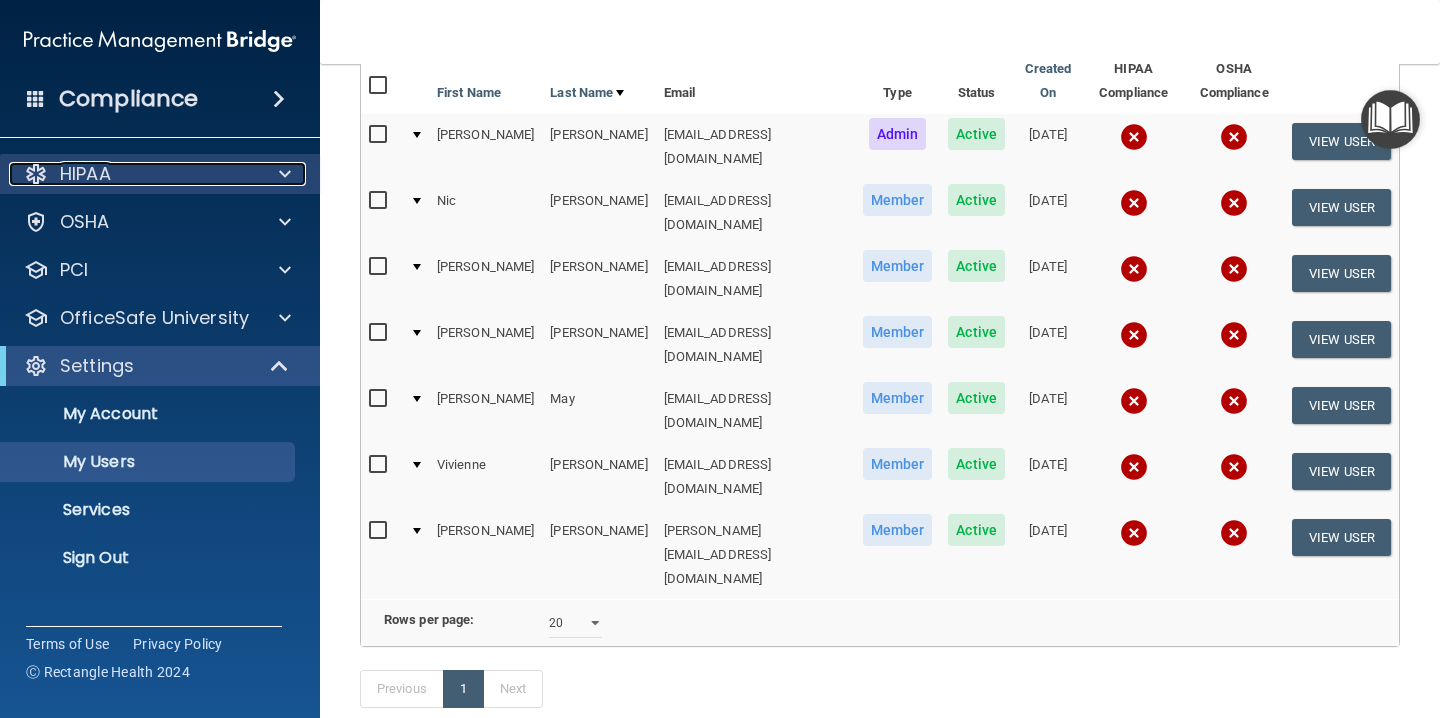 click at bounding box center [282, 174] 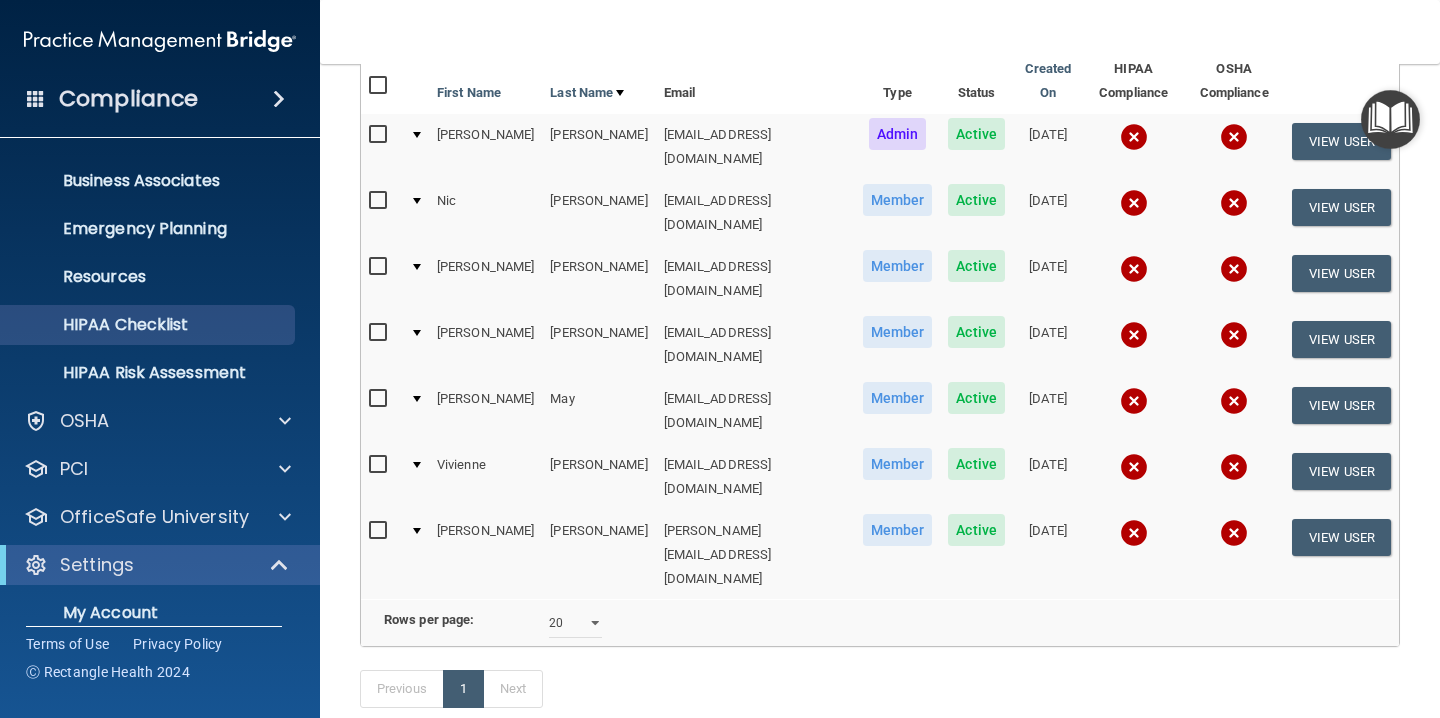 scroll, scrollTop: 145, scrollLeft: 0, axis: vertical 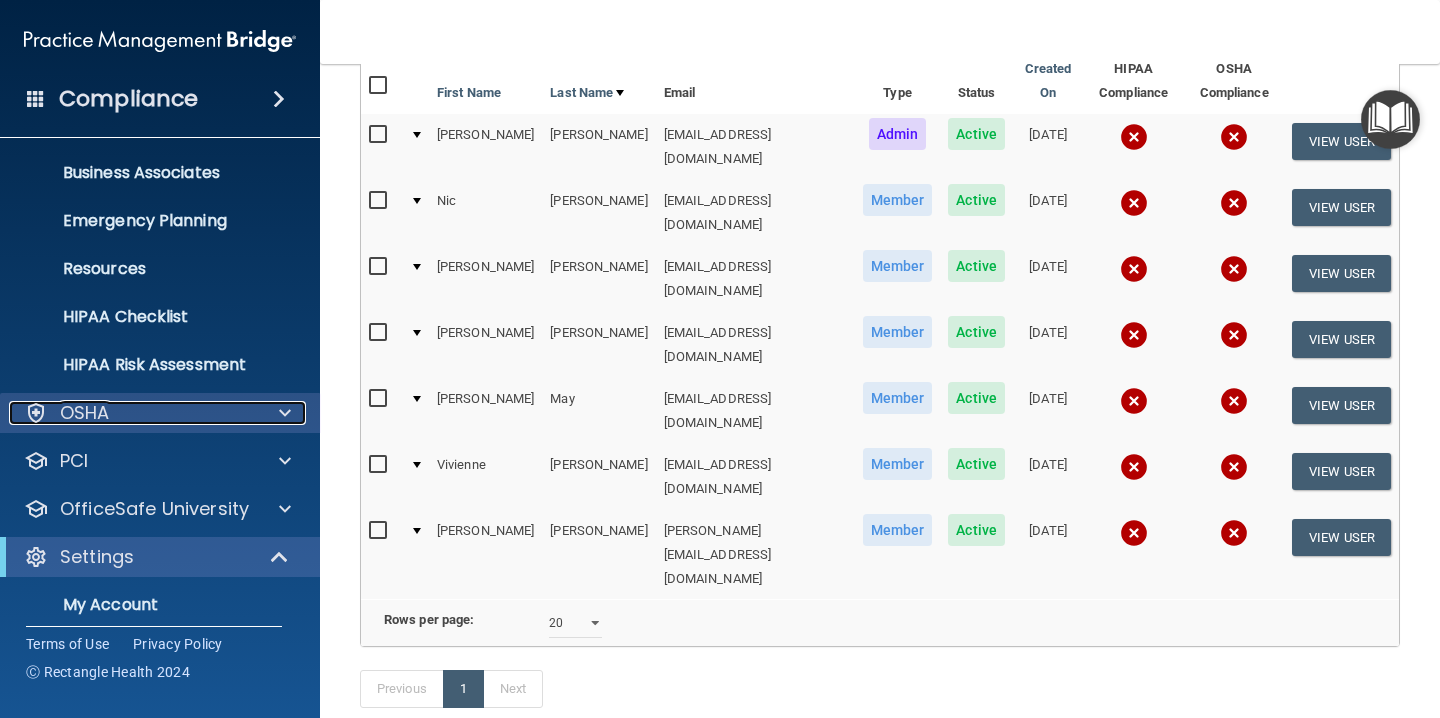 click at bounding box center [282, 413] 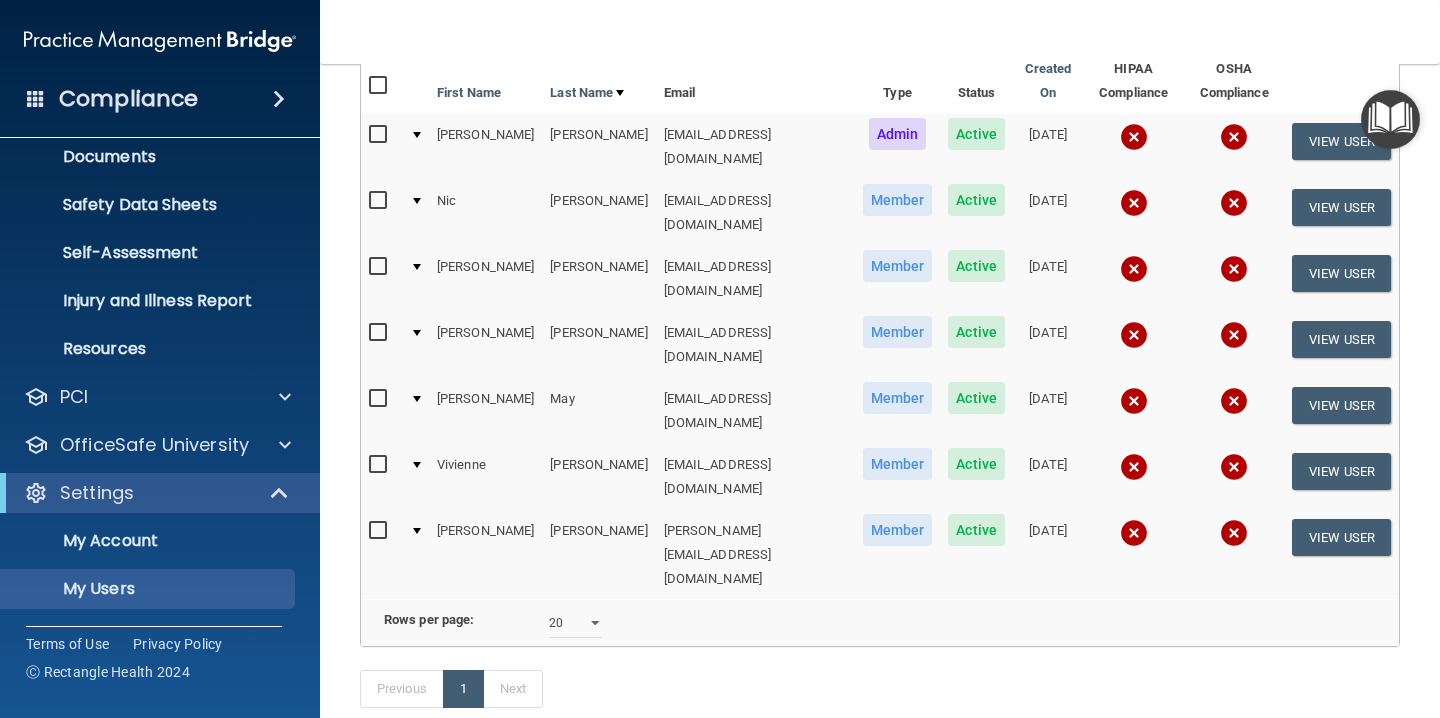 scroll, scrollTop: 455, scrollLeft: 0, axis: vertical 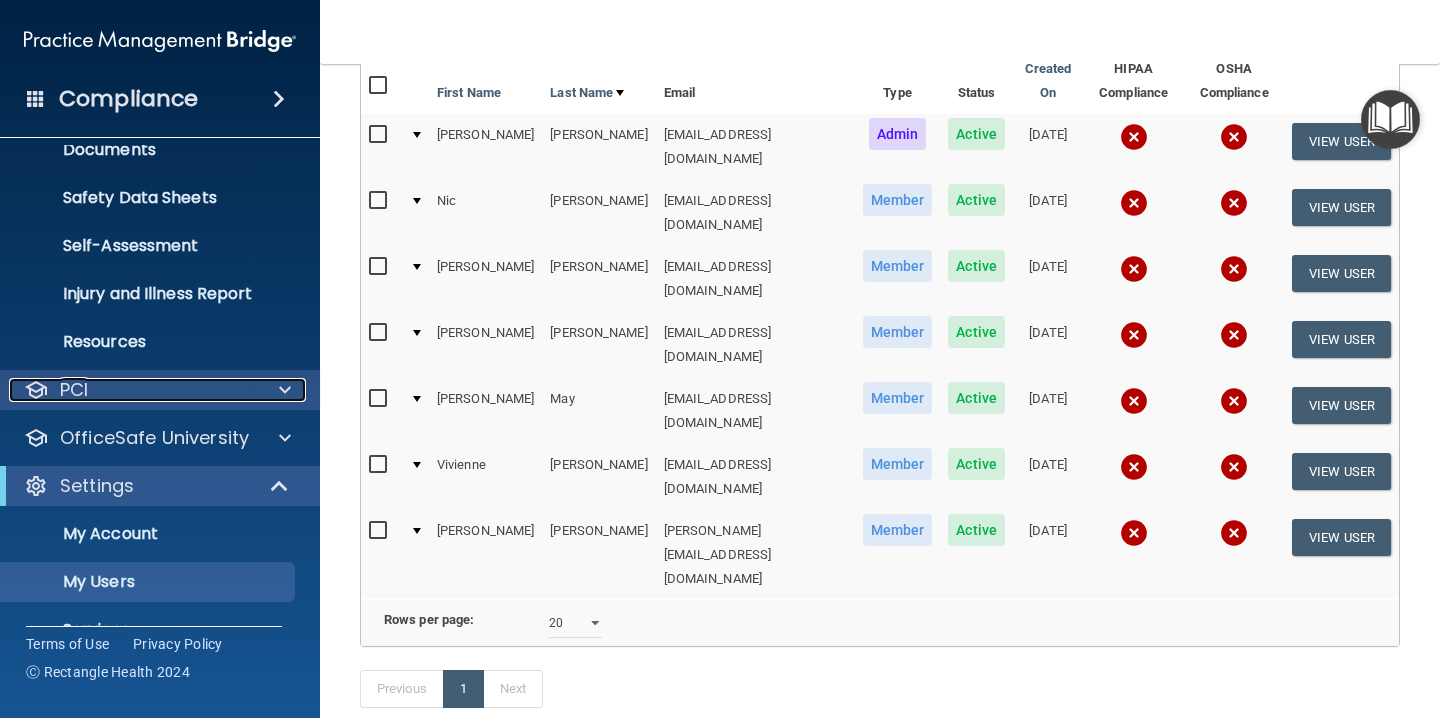 click at bounding box center [282, 390] 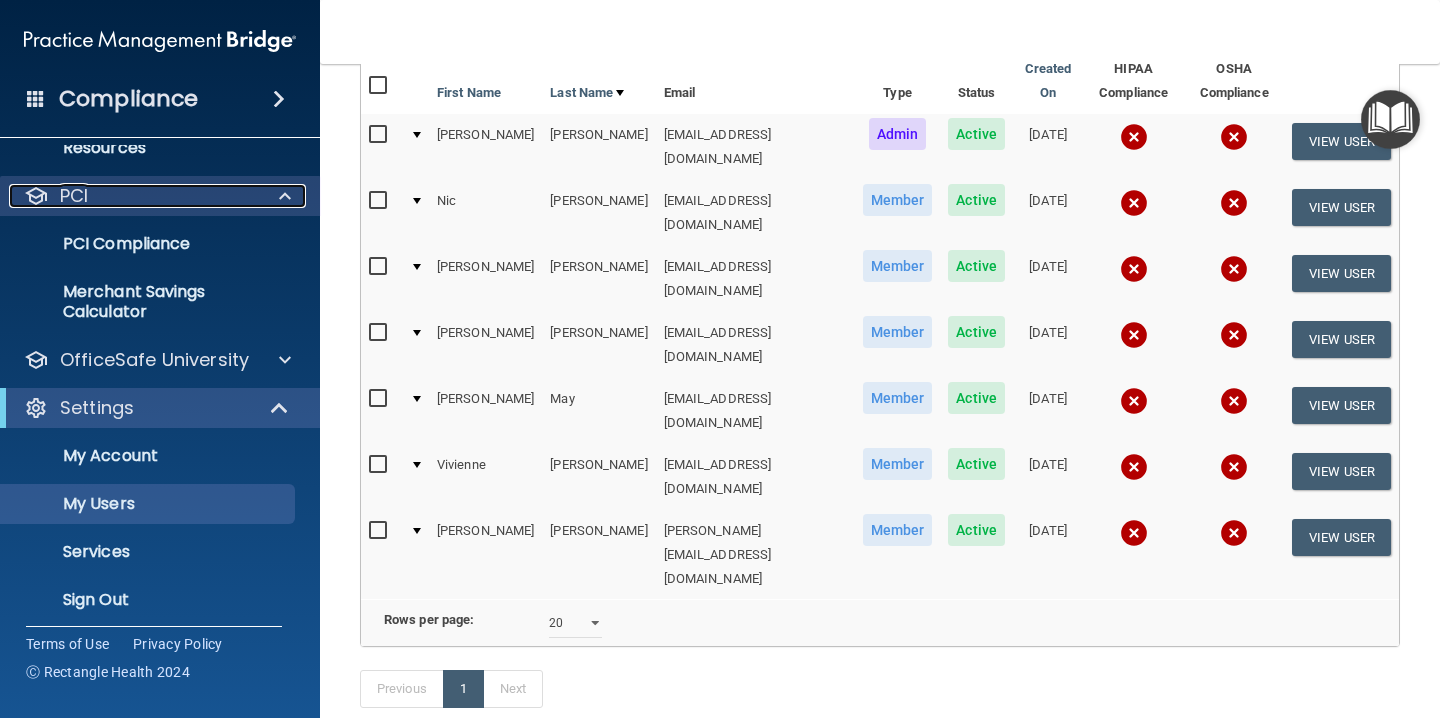 scroll, scrollTop: 659, scrollLeft: 0, axis: vertical 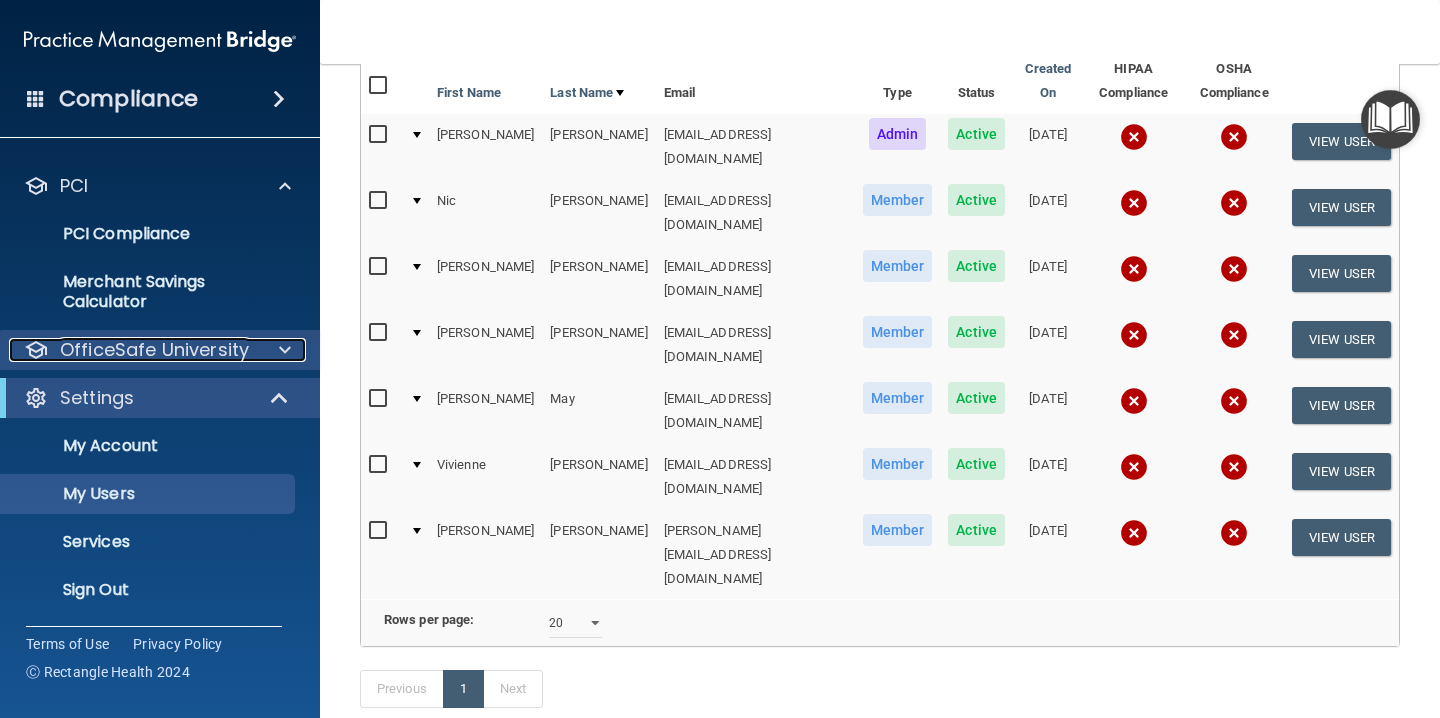 click at bounding box center [285, 350] 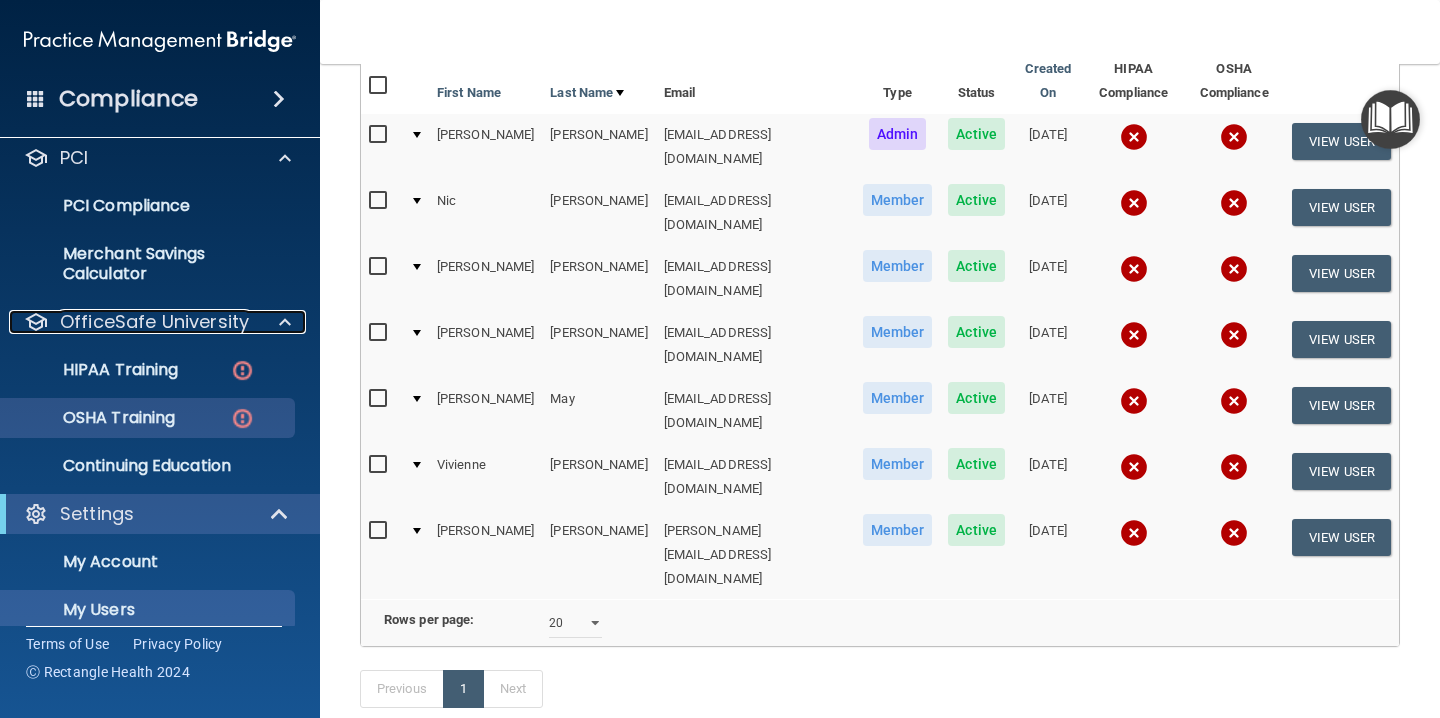 scroll, scrollTop: 691, scrollLeft: 0, axis: vertical 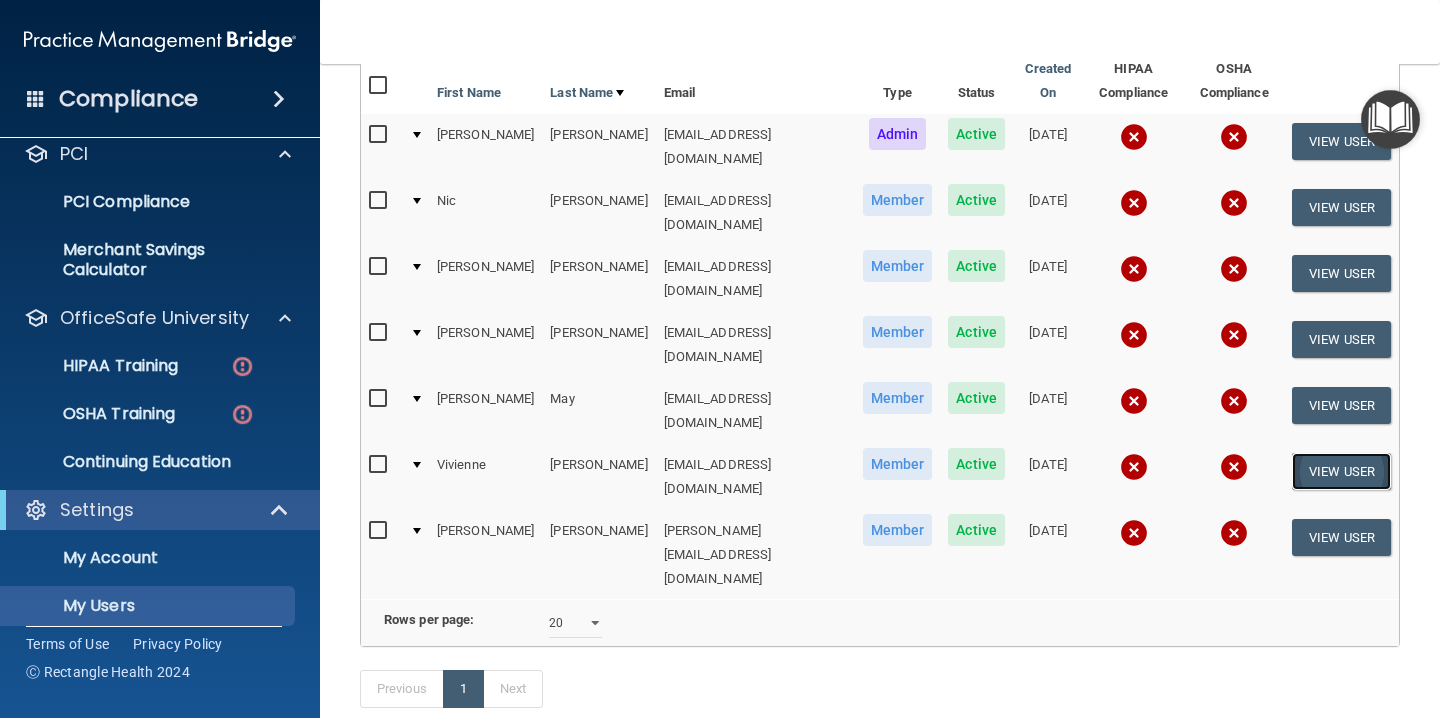 click on "View User" at bounding box center [1341, 471] 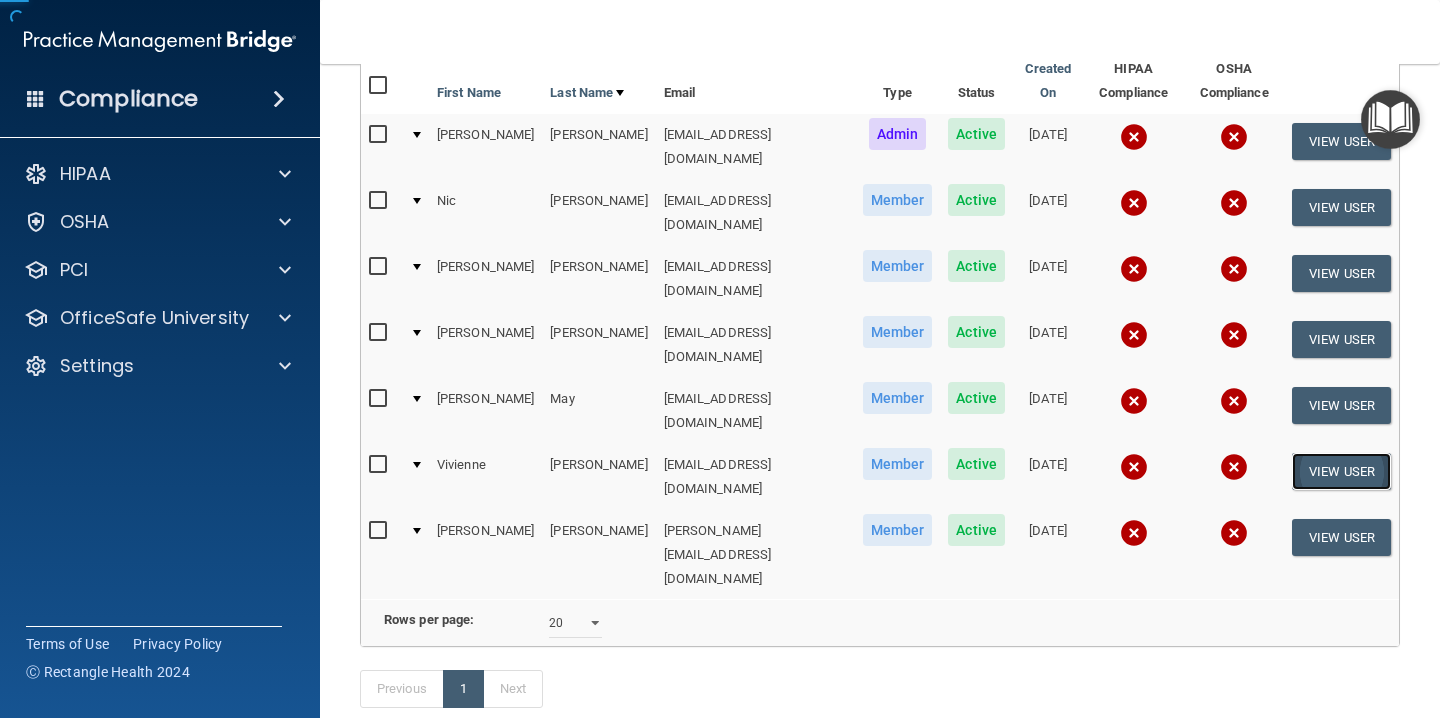 scroll, scrollTop: 0, scrollLeft: 0, axis: both 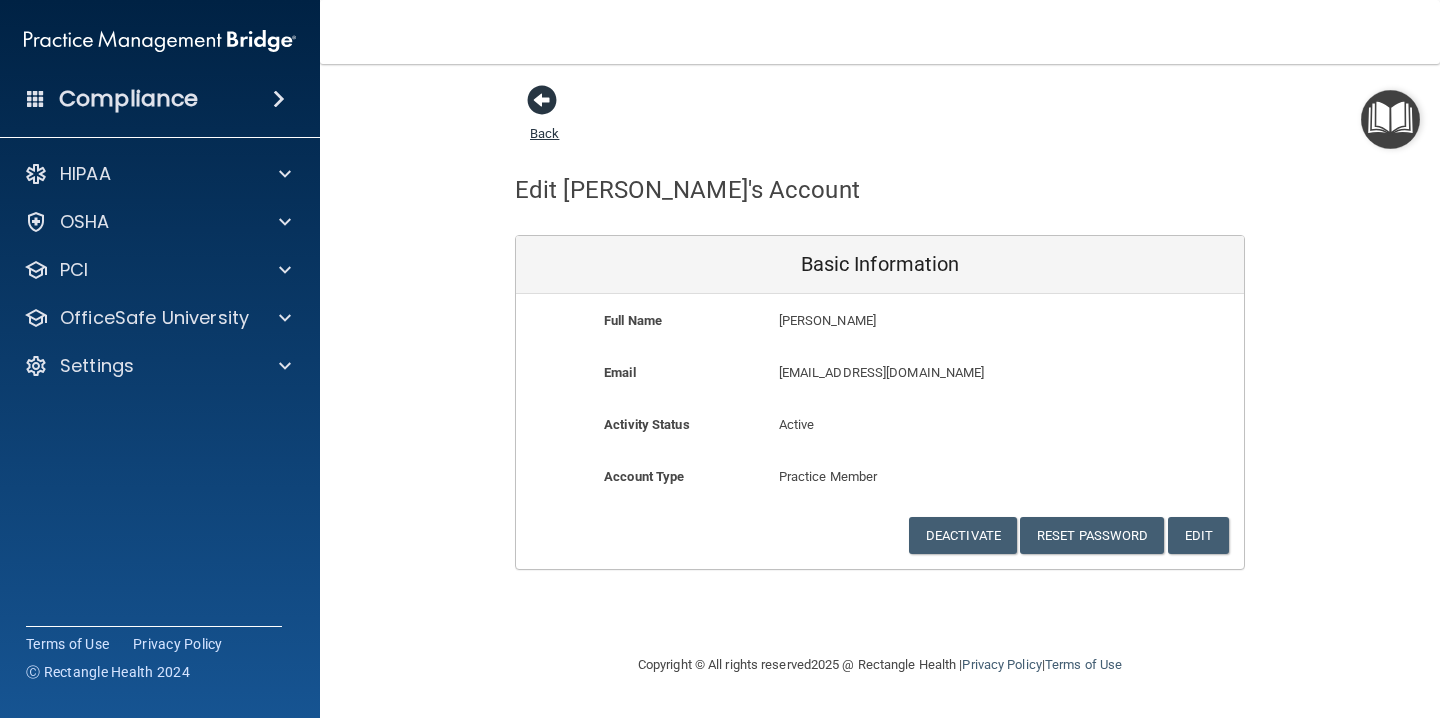 click at bounding box center (542, 100) 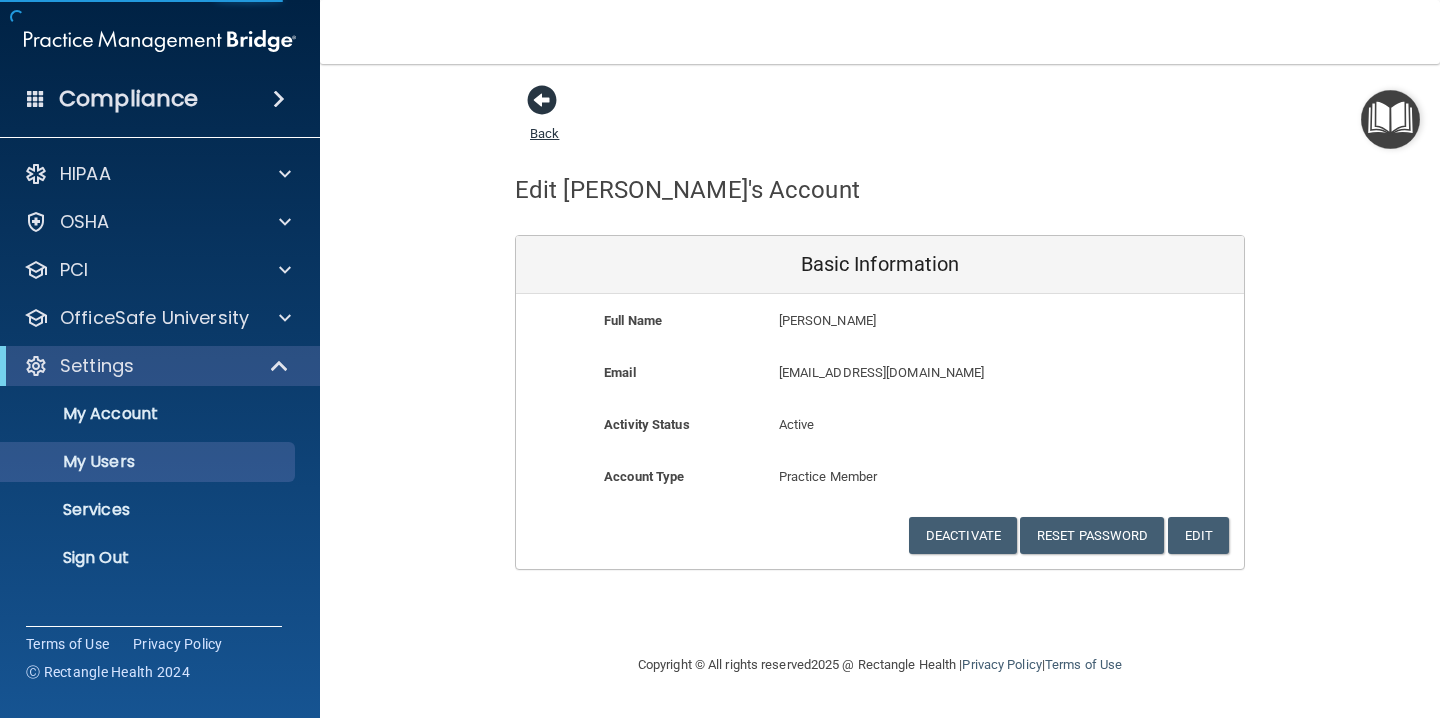 select on "20" 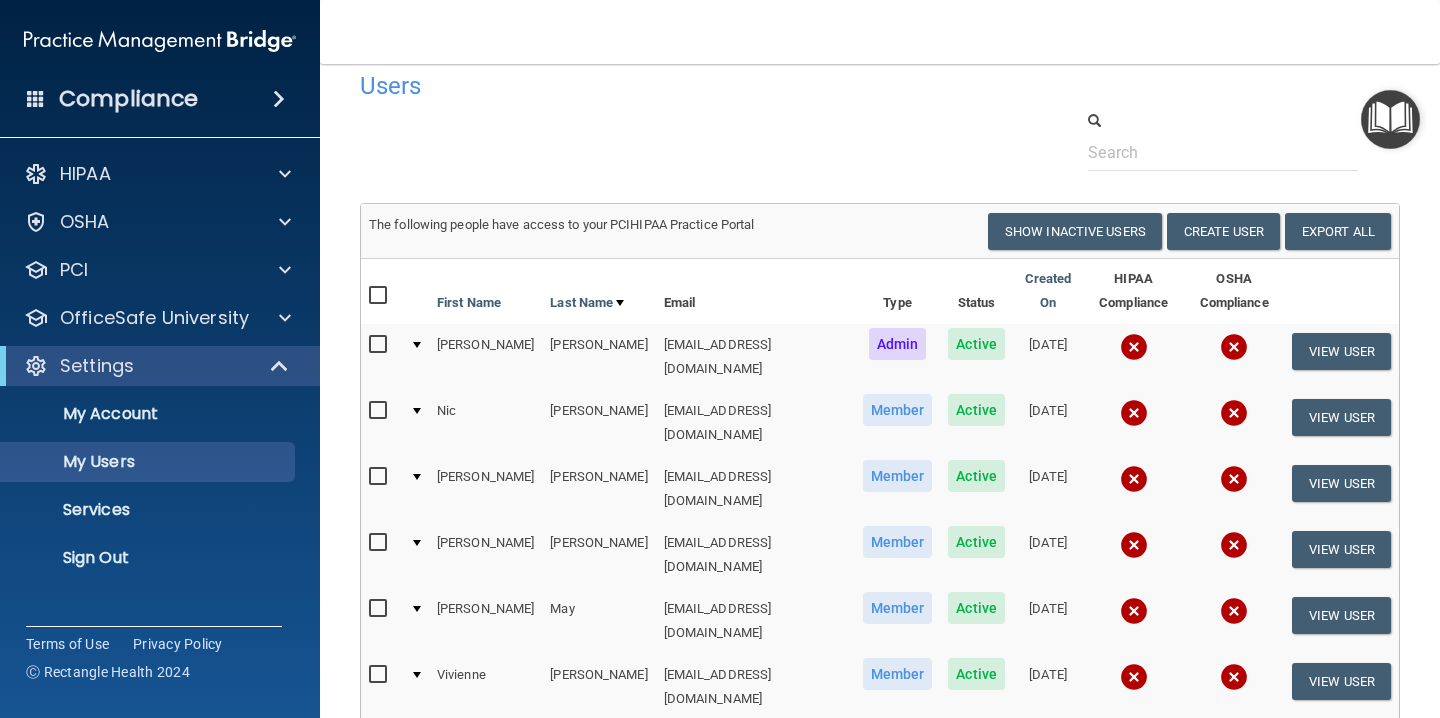 scroll, scrollTop: 0, scrollLeft: 0, axis: both 